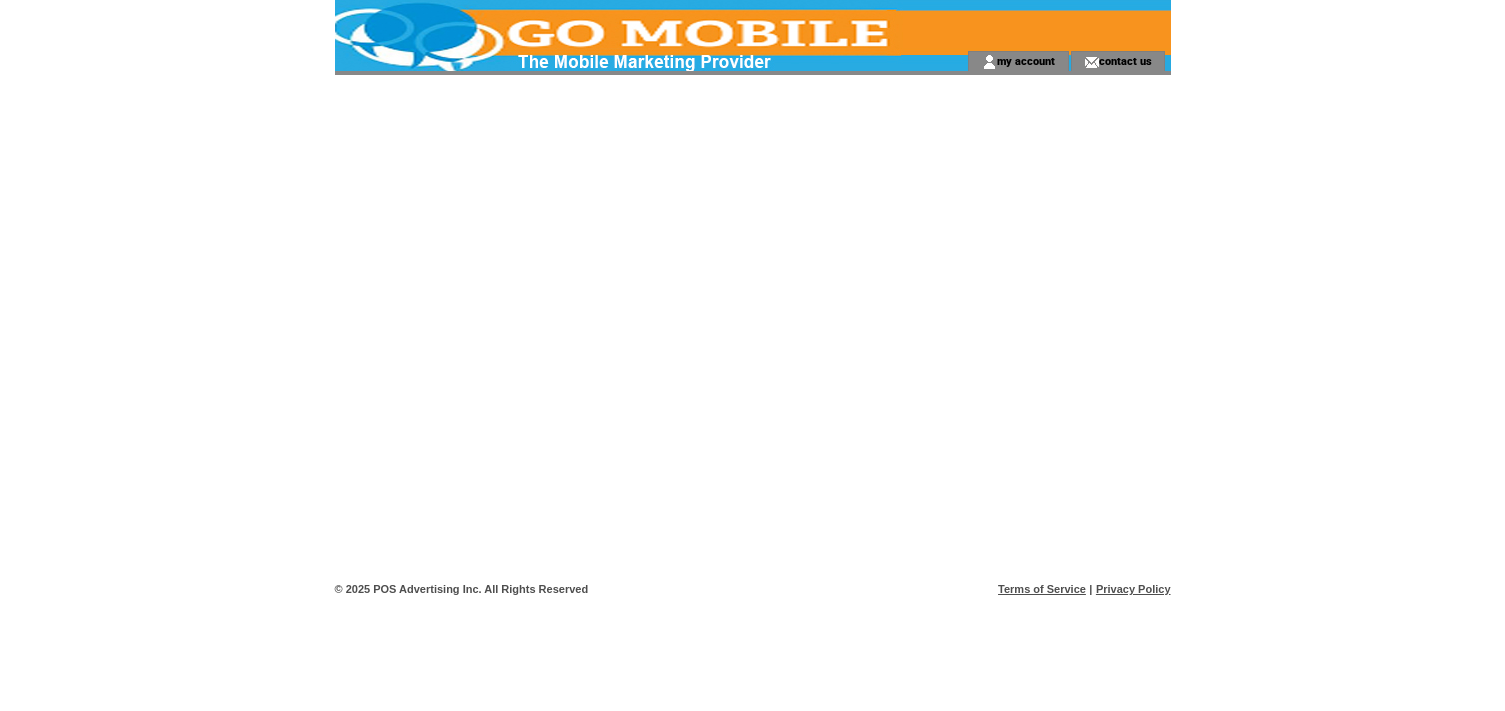 scroll, scrollTop: 0, scrollLeft: 0, axis: both 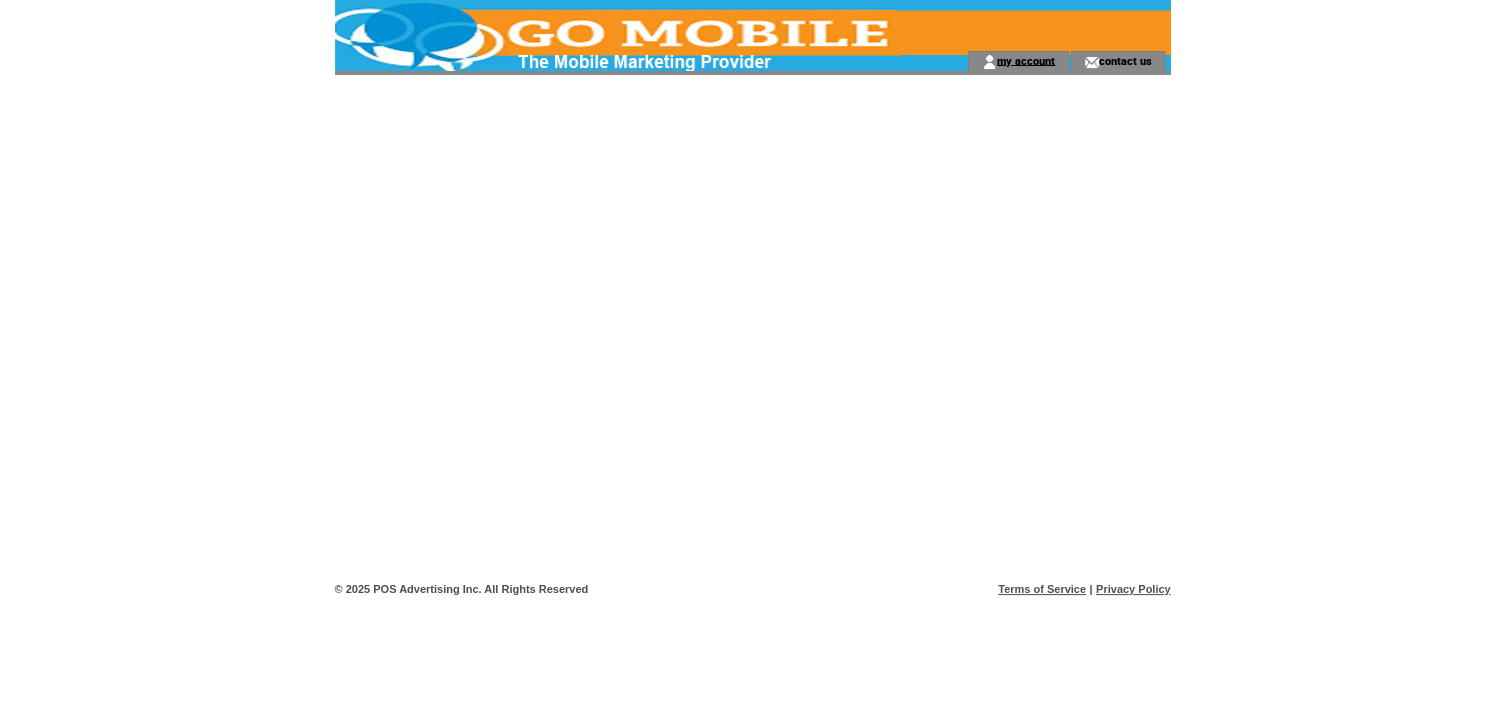 click on "my account" at bounding box center (1026, 60) 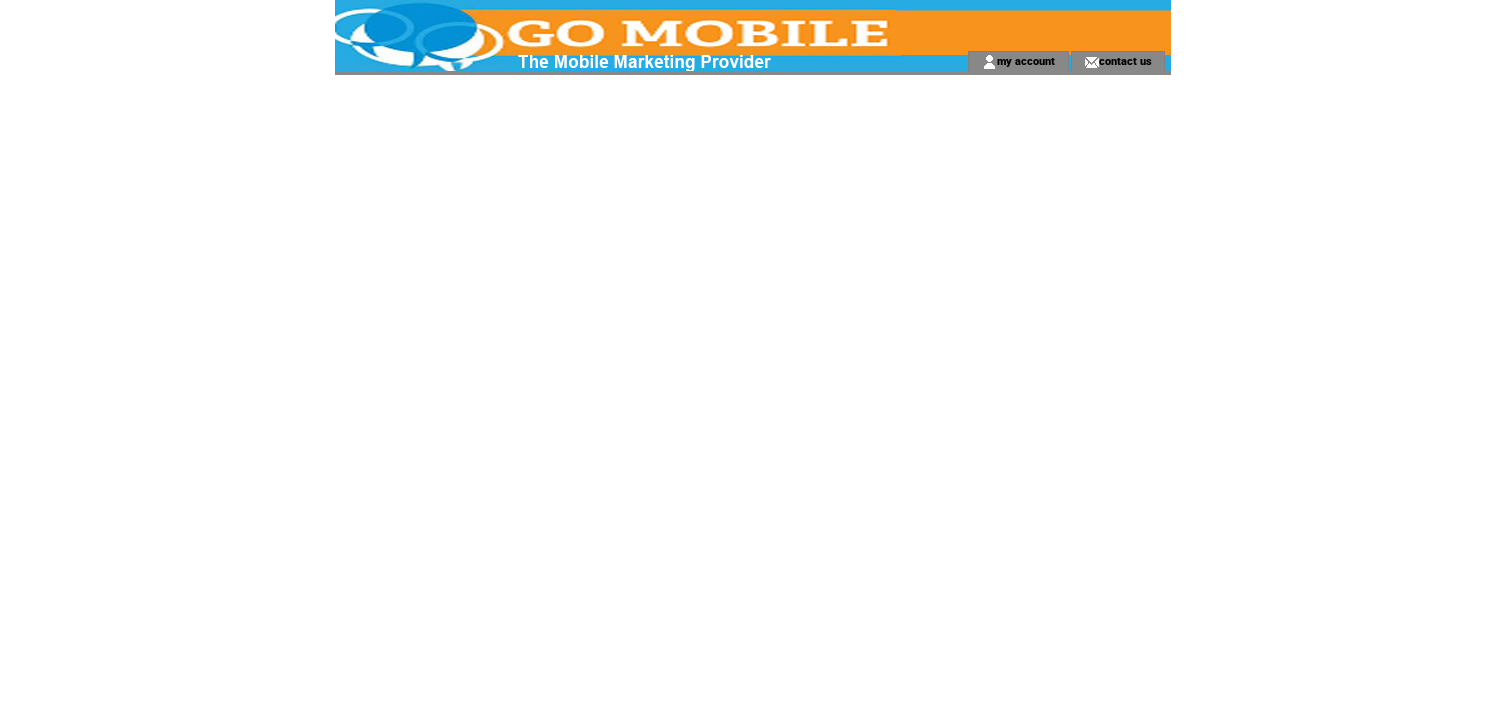 scroll, scrollTop: 0, scrollLeft: 0, axis: both 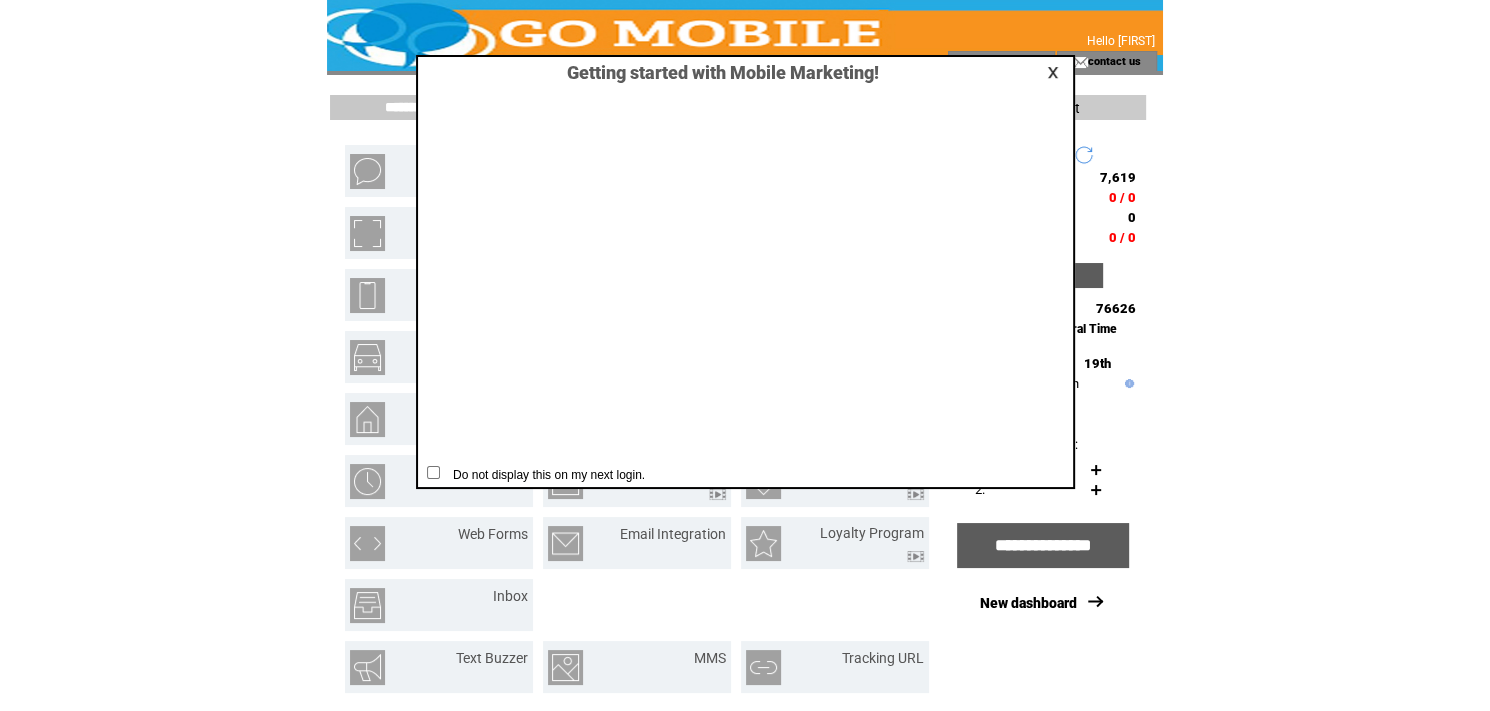 click at bounding box center [1056, 72] 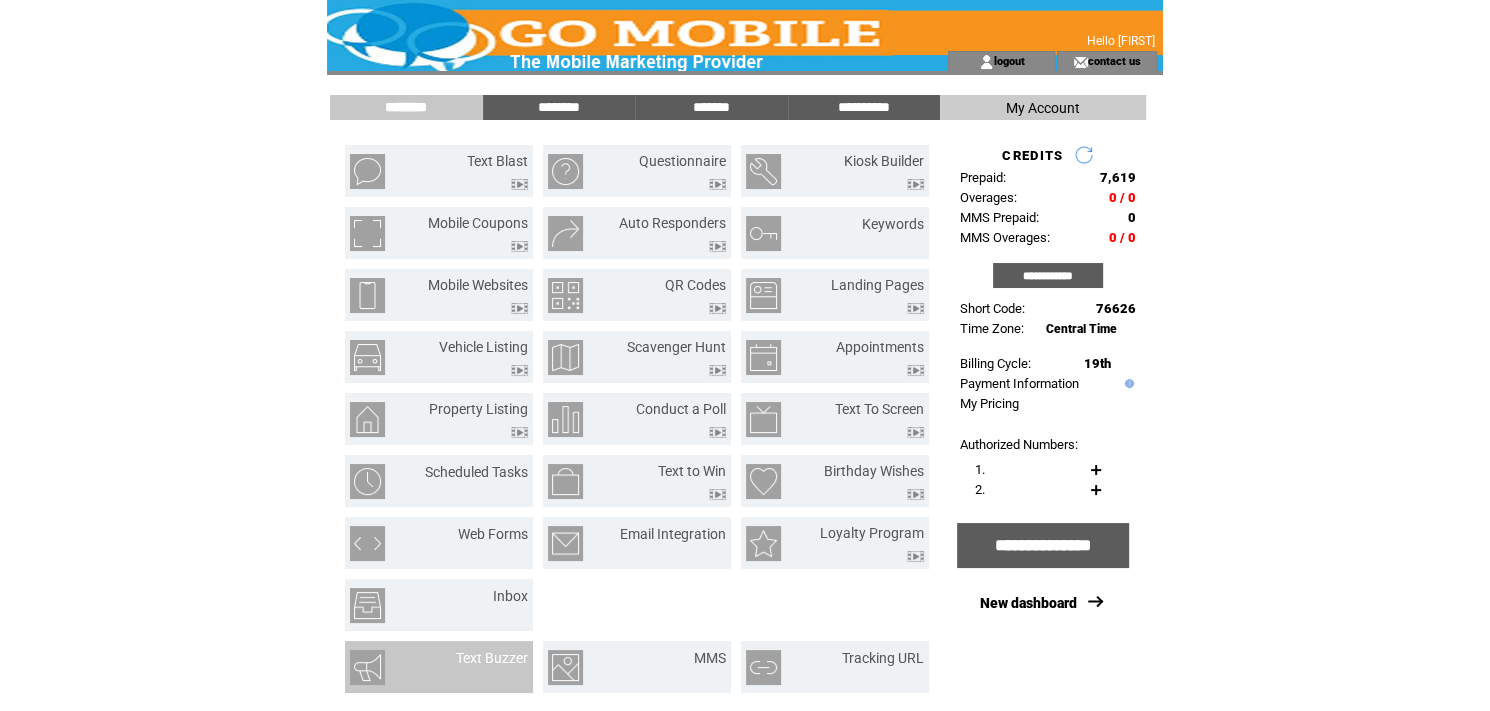click on "Text Buzzer" at bounding box center [439, 667] 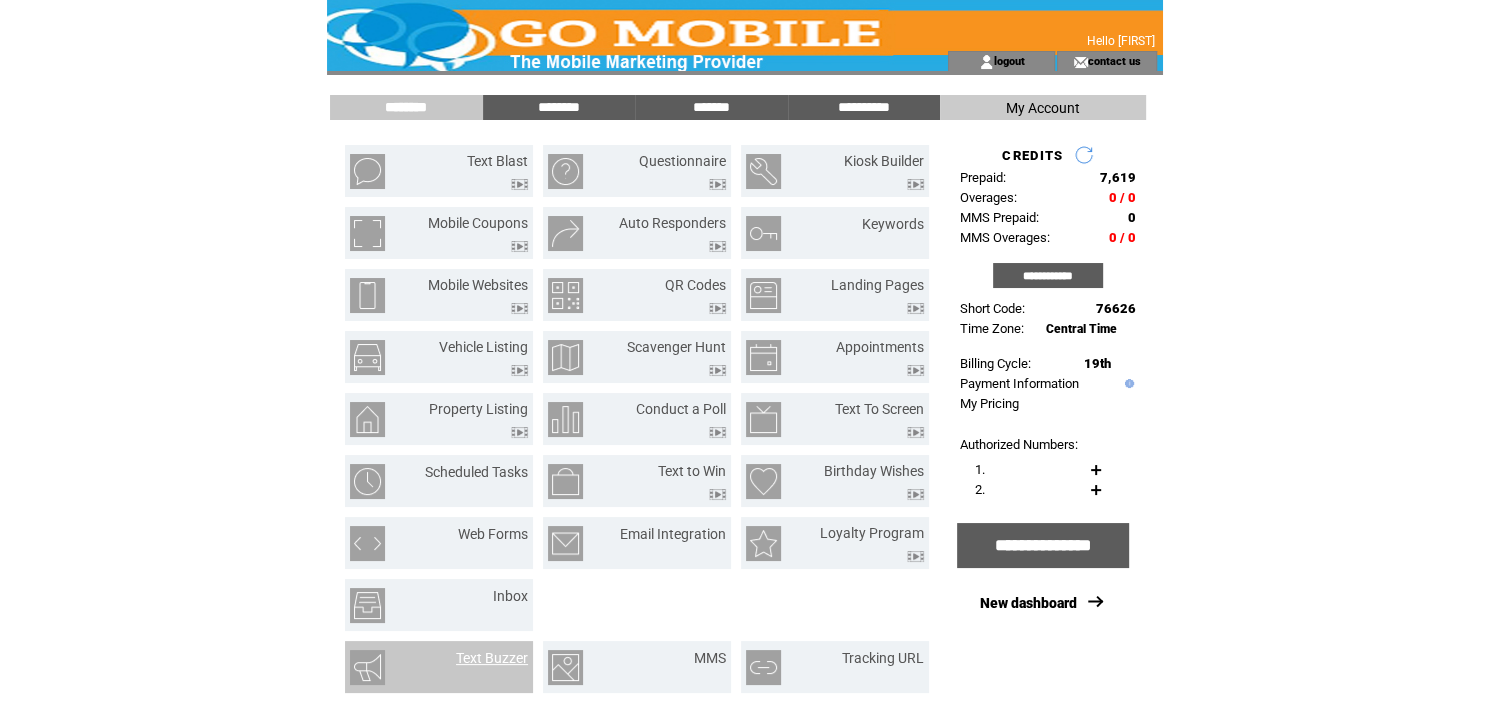 click on "Text Buzzer" at bounding box center (492, 658) 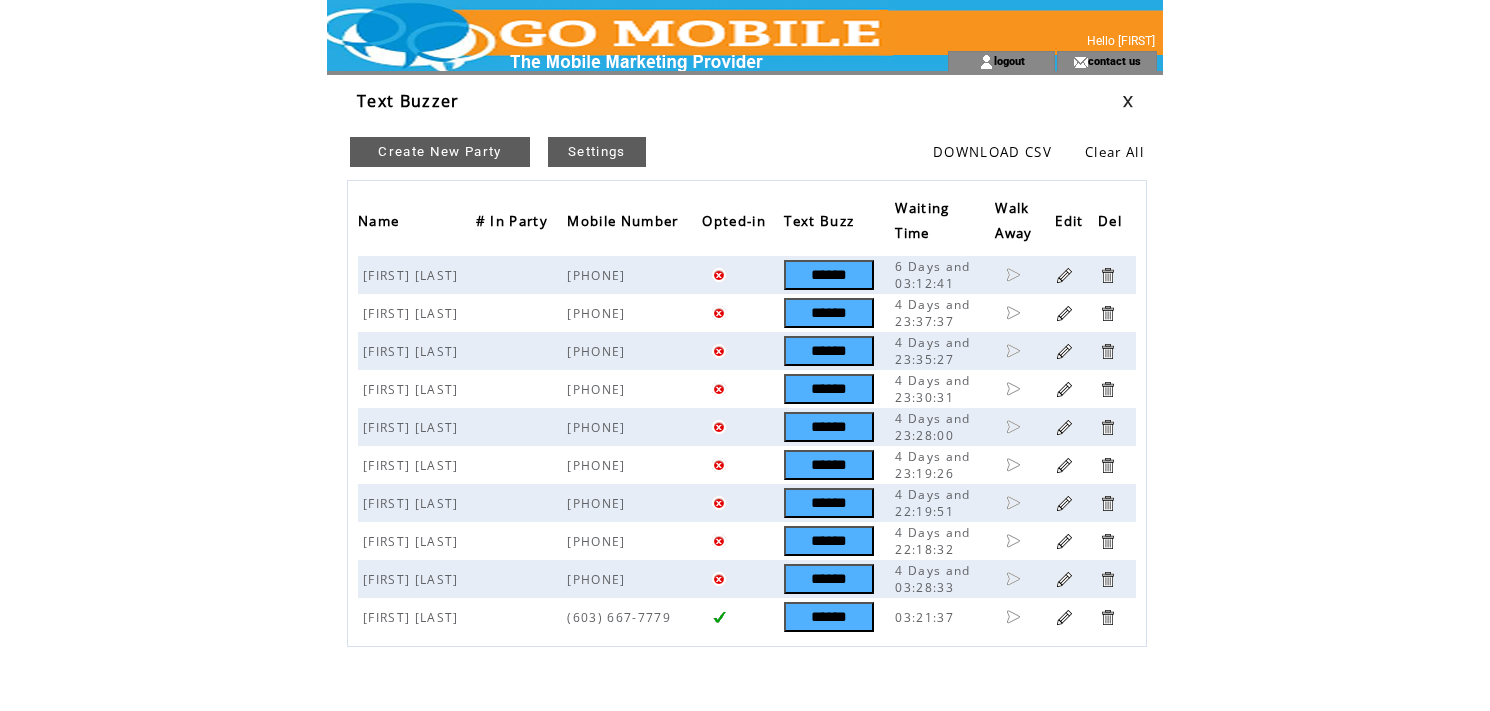 scroll, scrollTop: 0, scrollLeft: 0, axis: both 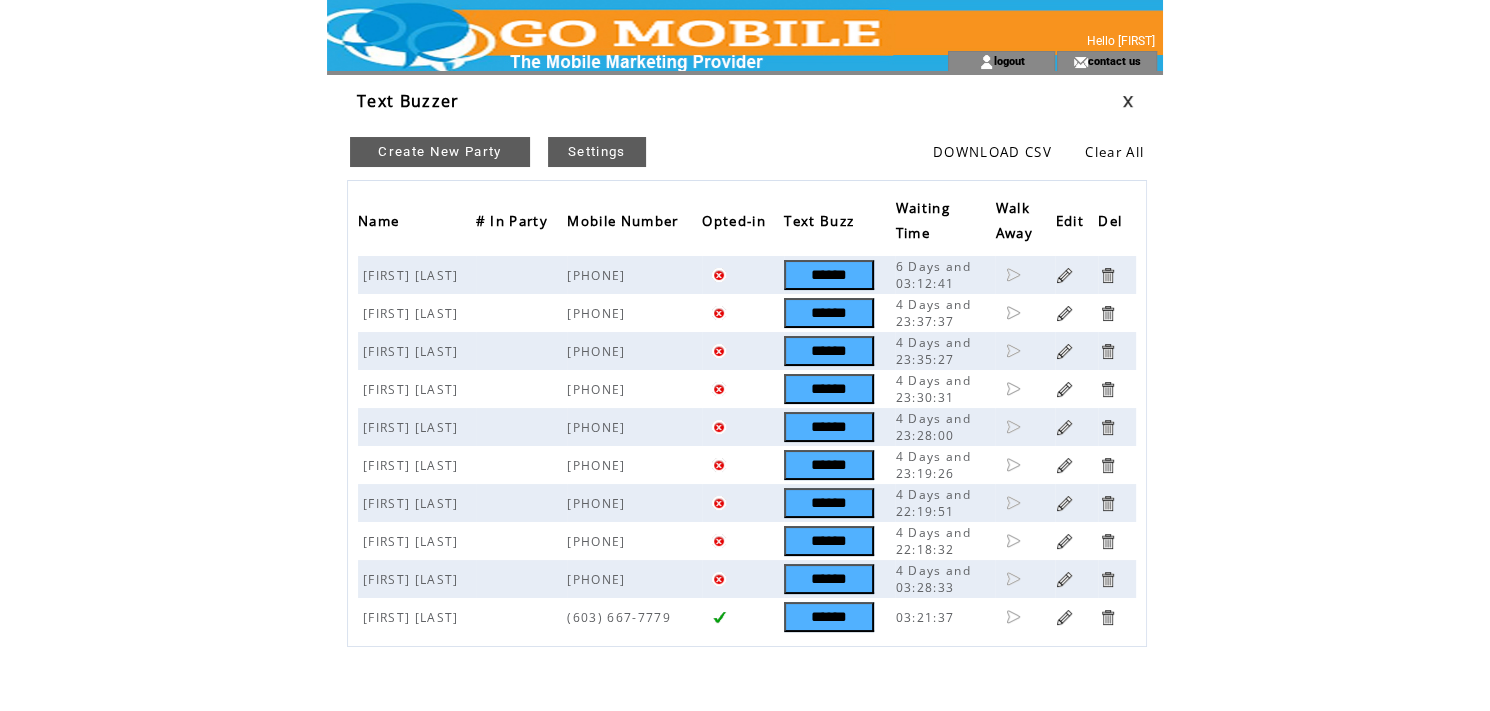 click at bounding box center (1107, 275) 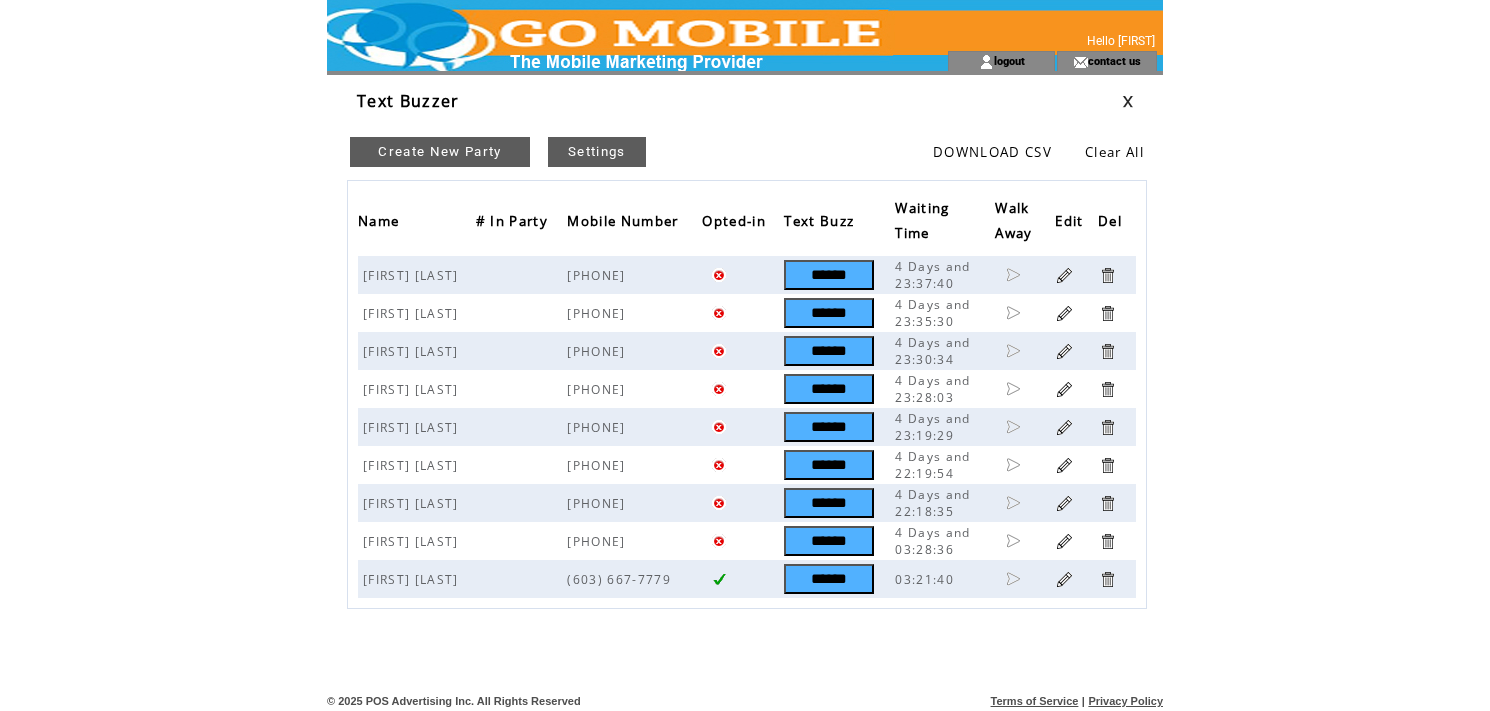 scroll, scrollTop: 0, scrollLeft: 0, axis: both 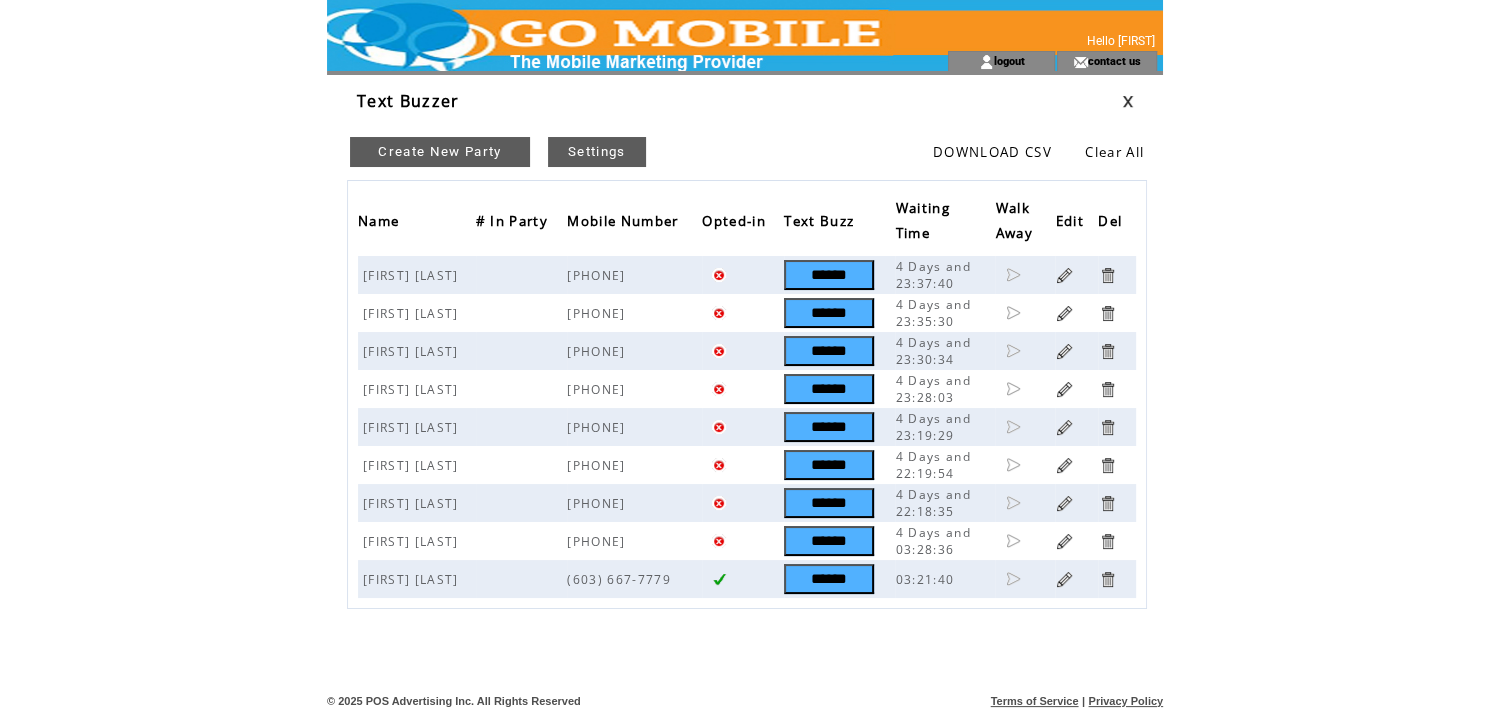 click at bounding box center (1107, 275) 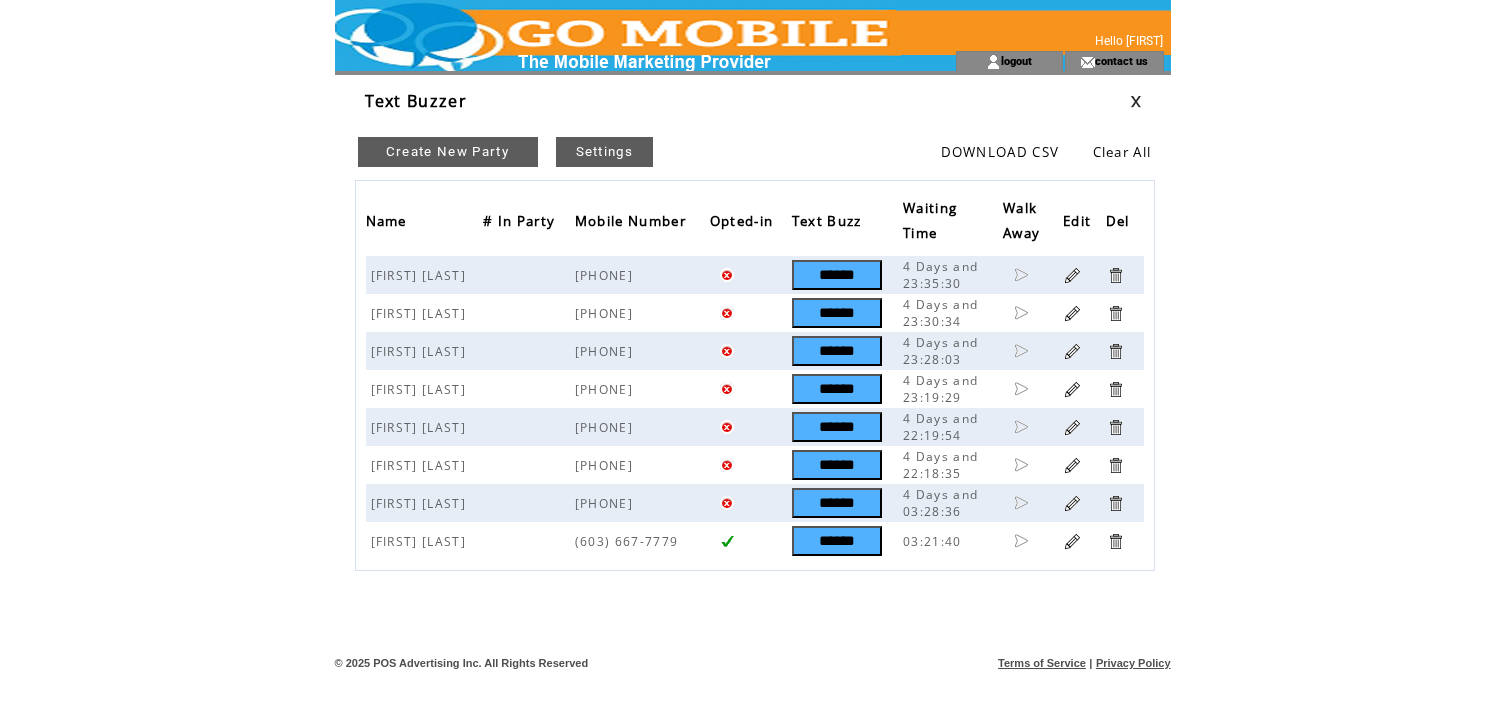 scroll, scrollTop: 0, scrollLeft: 0, axis: both 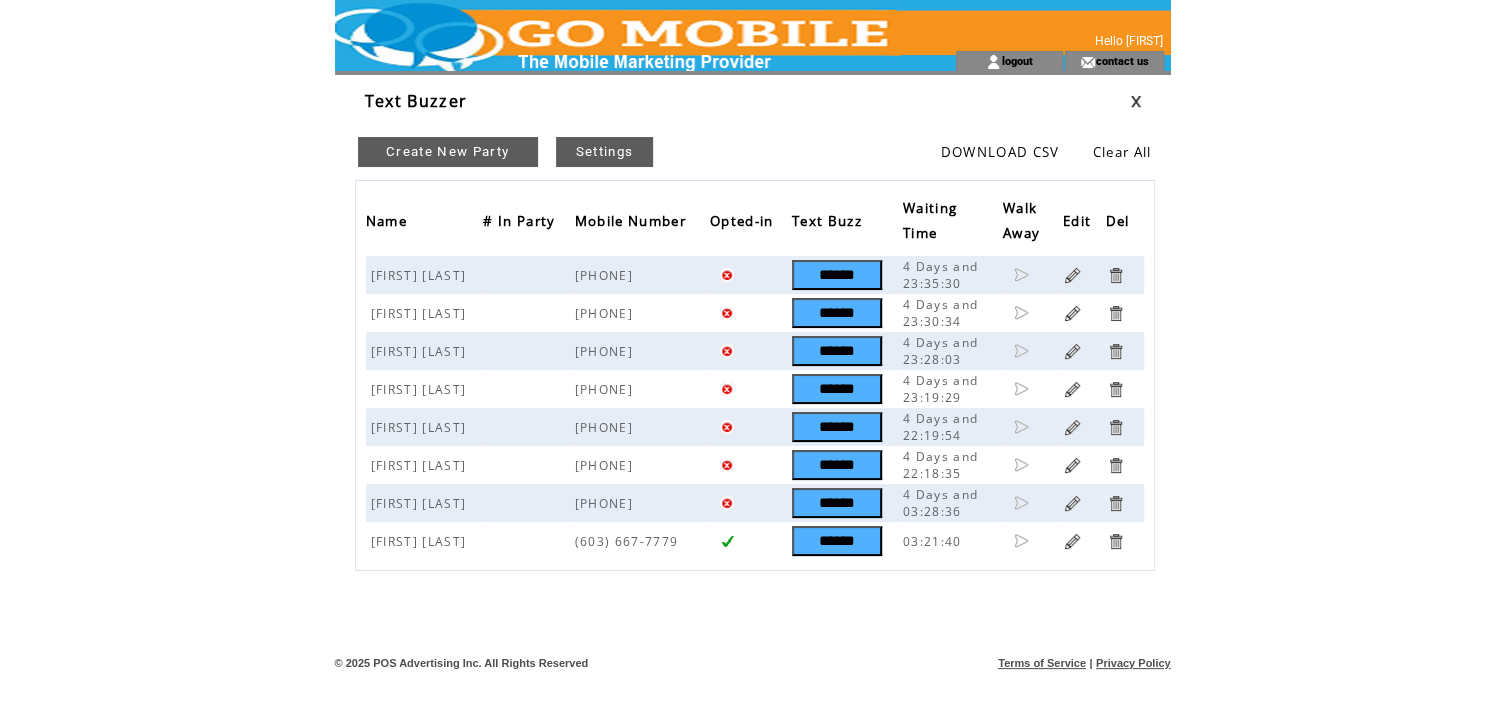 click at bounding box center [1115, 275] 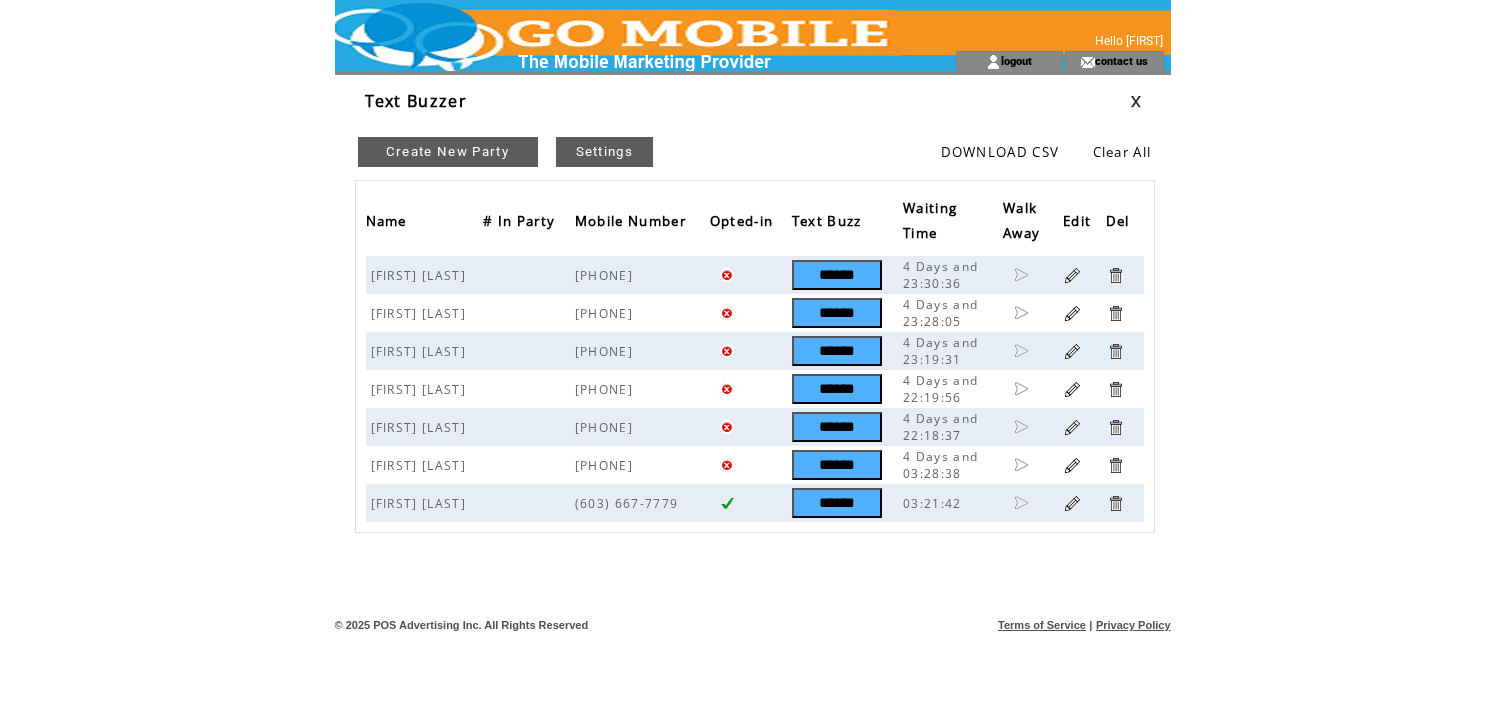 scroll, scrollTop: 0, scrollLeft: 0, axis: both 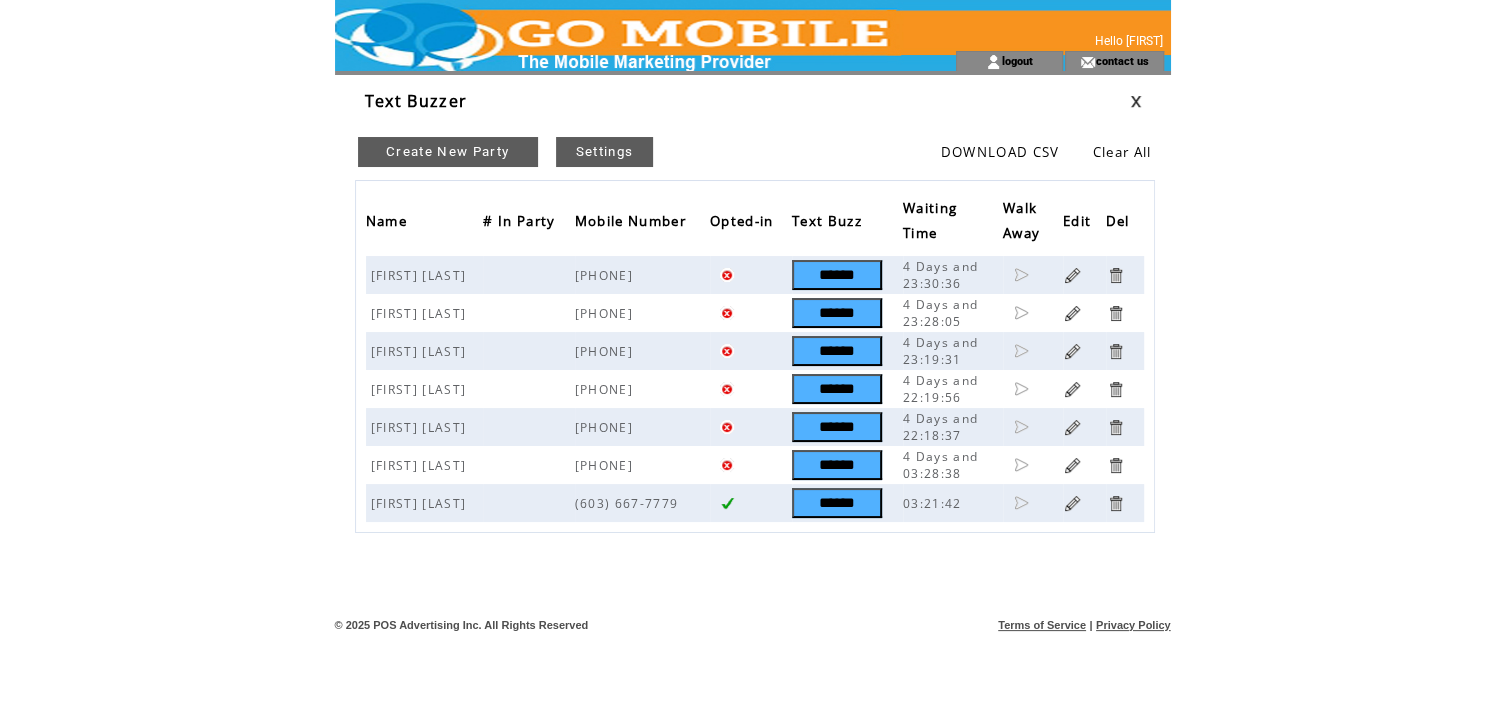 click at bounding box center (1115, 275) 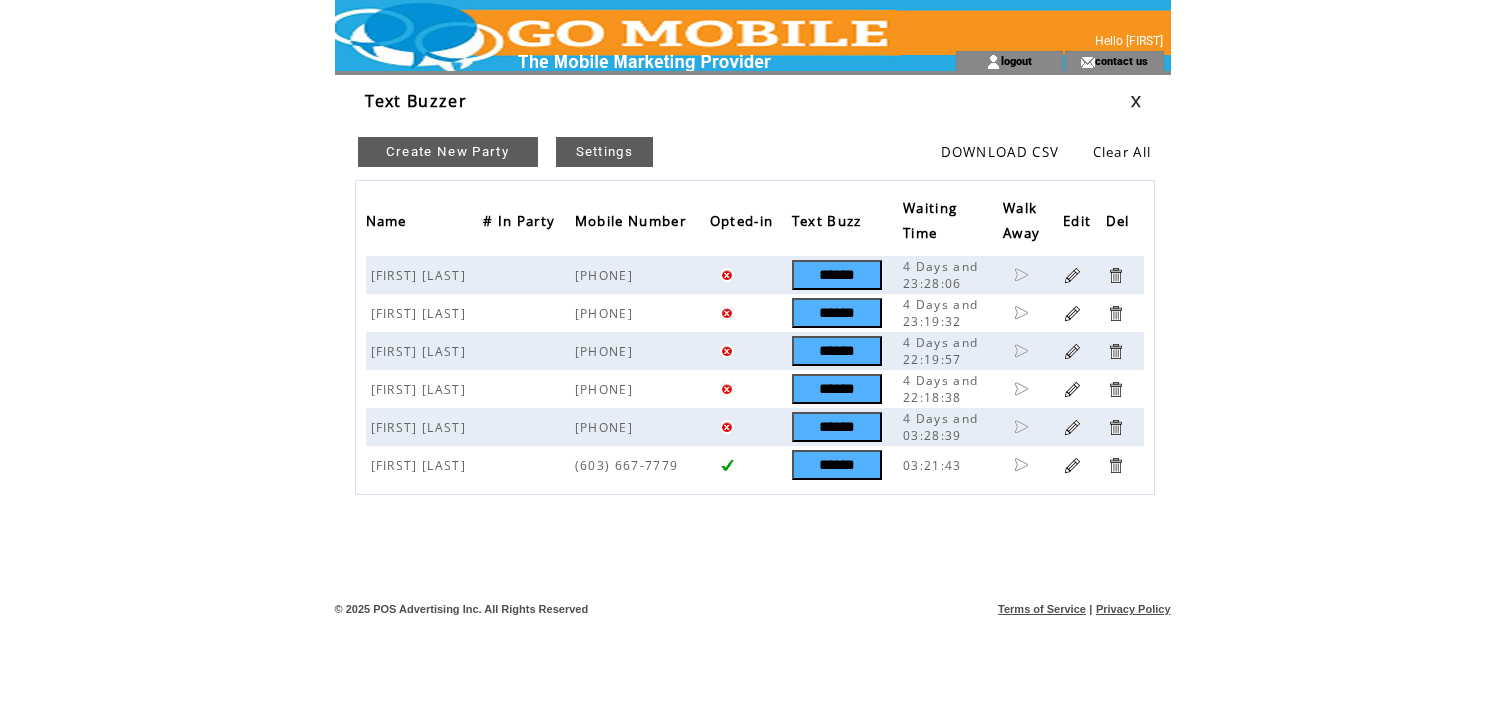 scroll, scrollTop: 0, scrollLeft: 0, axis: both 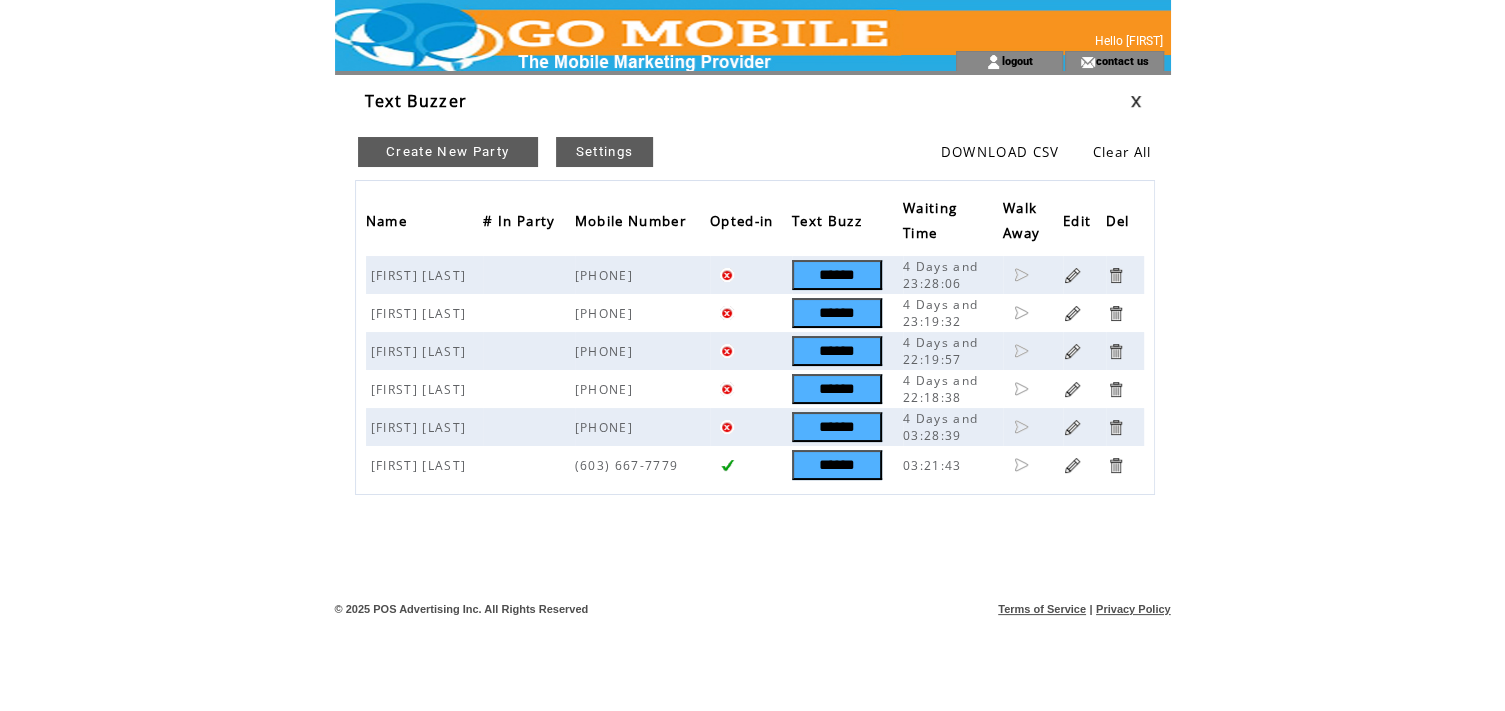 click at bounding box center [1115, 275] 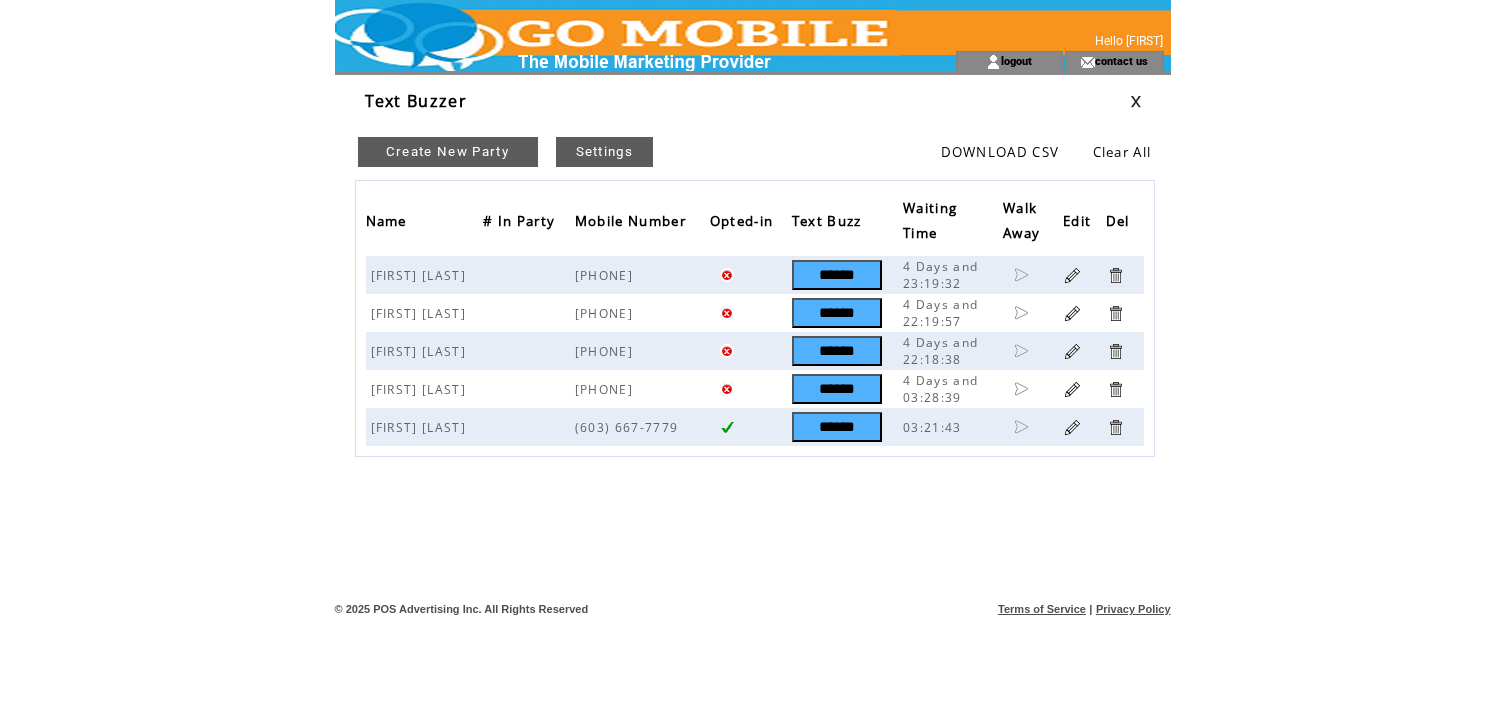 scroll, scrollTop: 0, scrollLeft: 0, axis: both 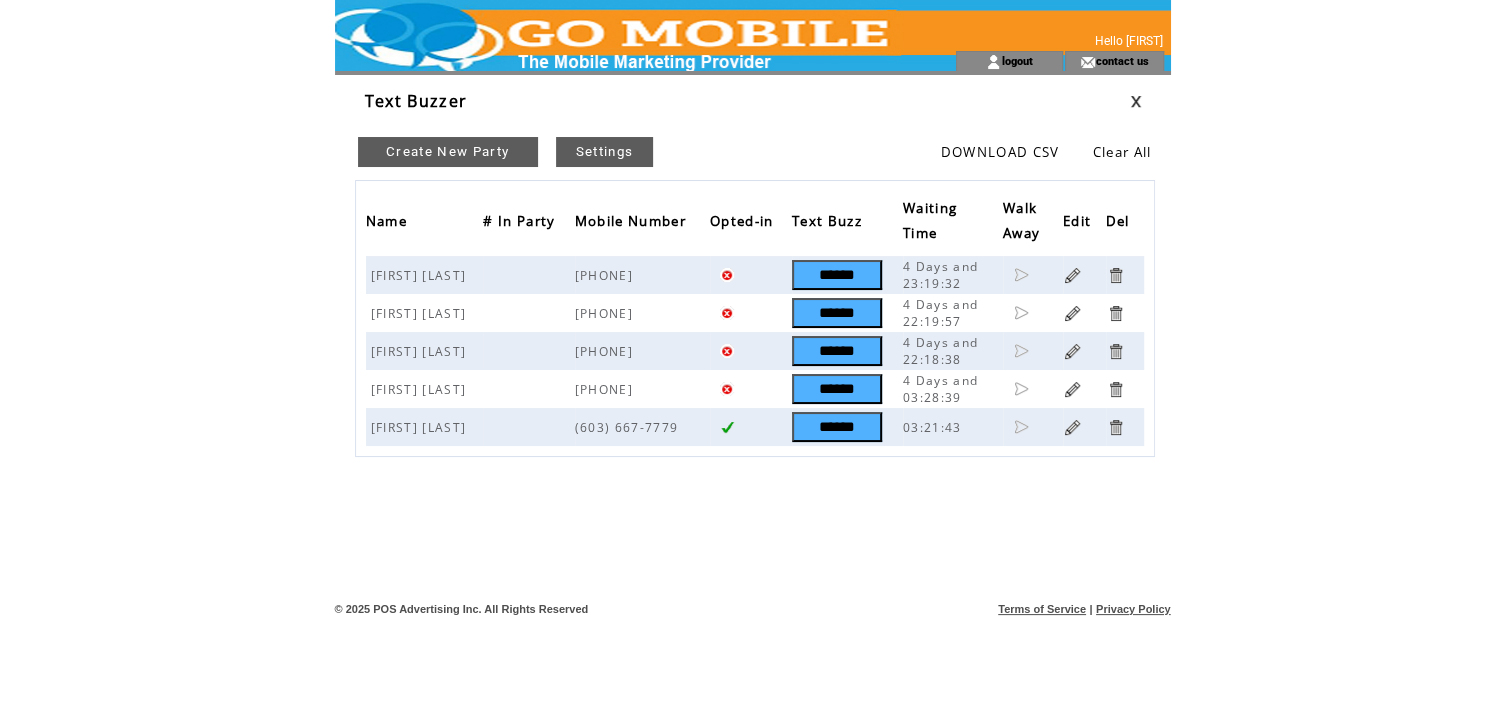 click at bounding box center (1115, 275) 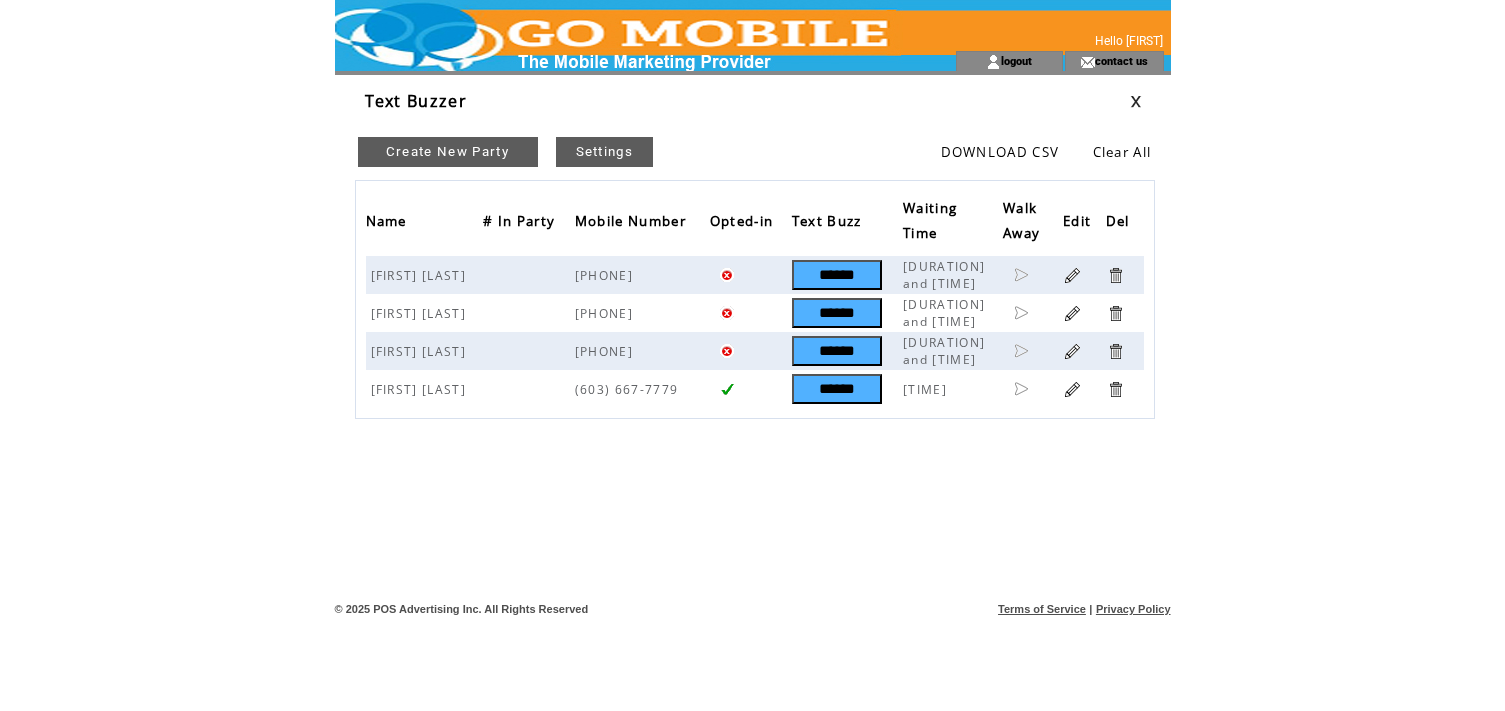 scroll, scrollTop: 0, scrollLeft: 0, axis: both 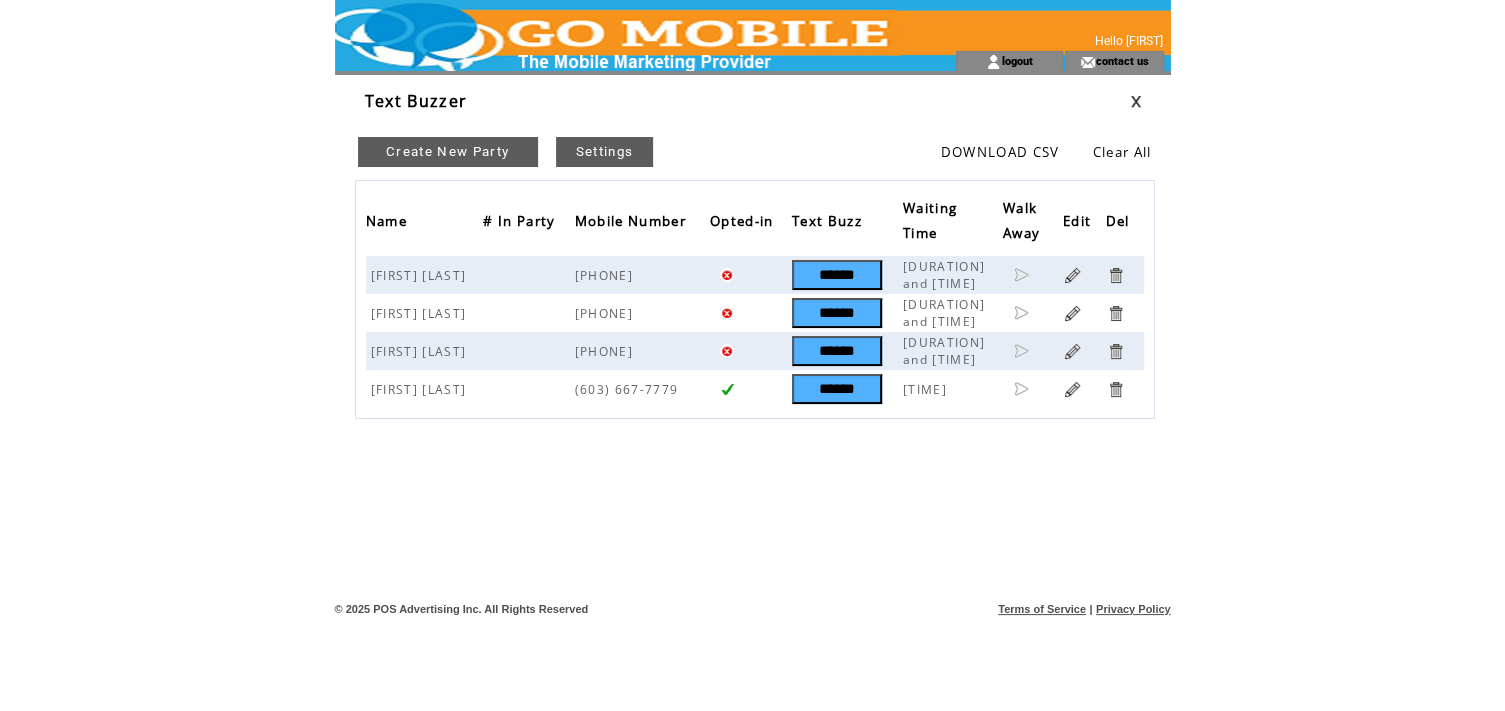 click at bounding box center [1115, 275] 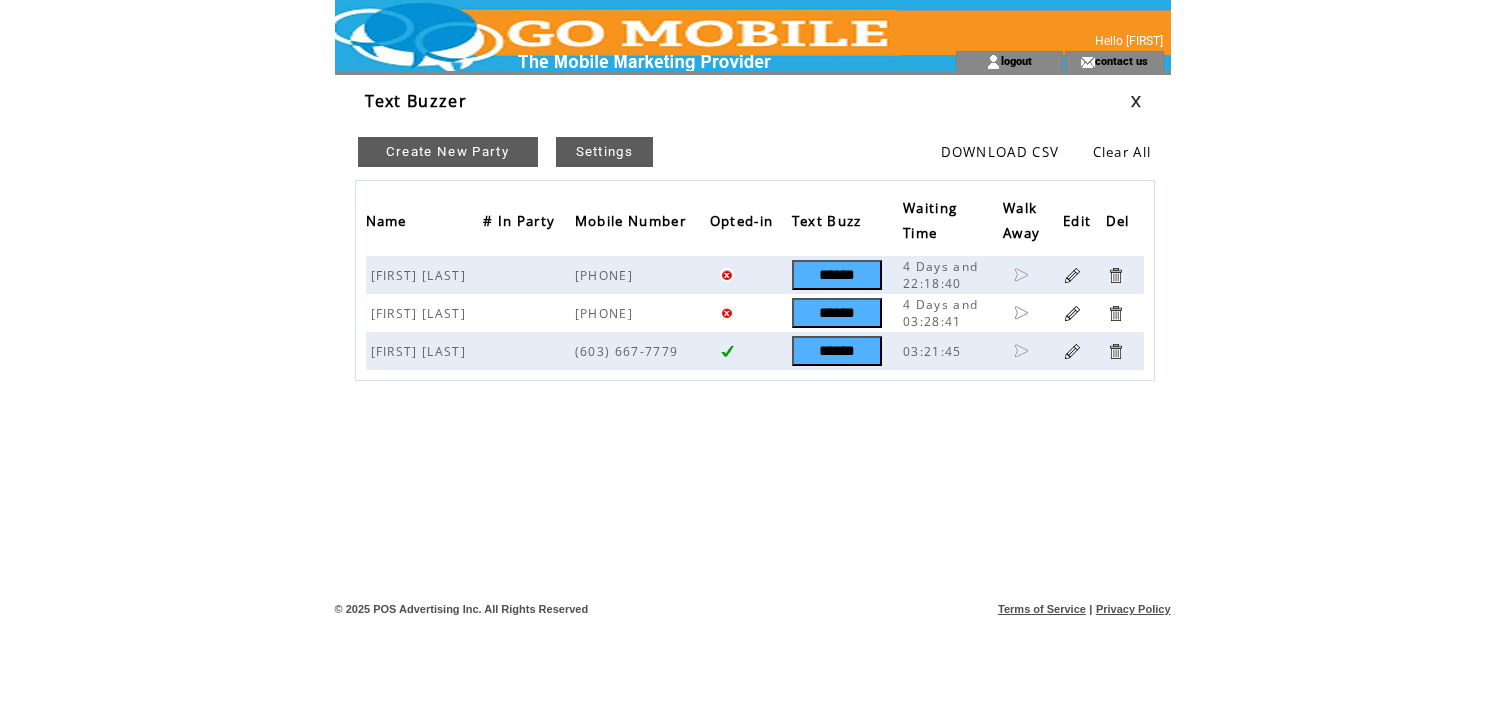 scroll, scrollTop: 0, scrollLeft: 0, axis: both 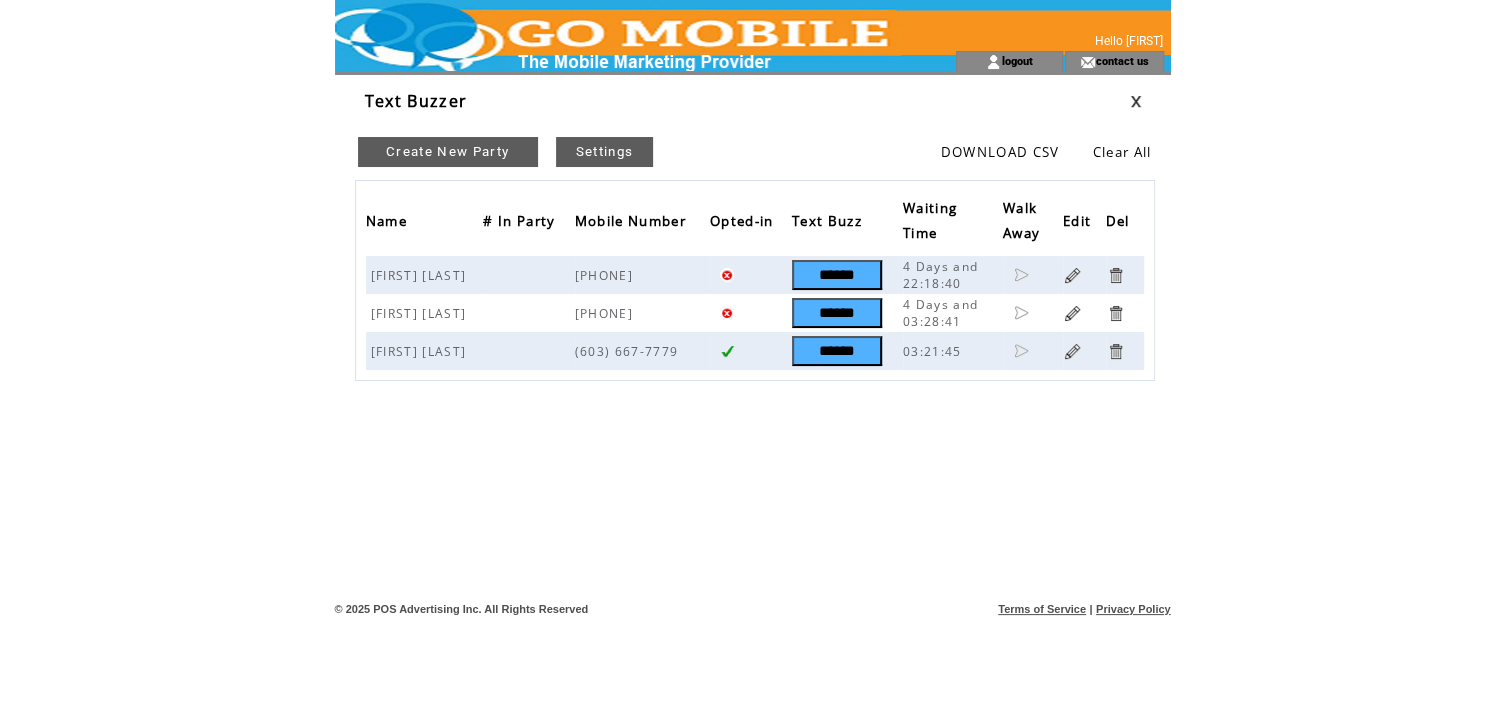 click at bounding box center (1115, 275) 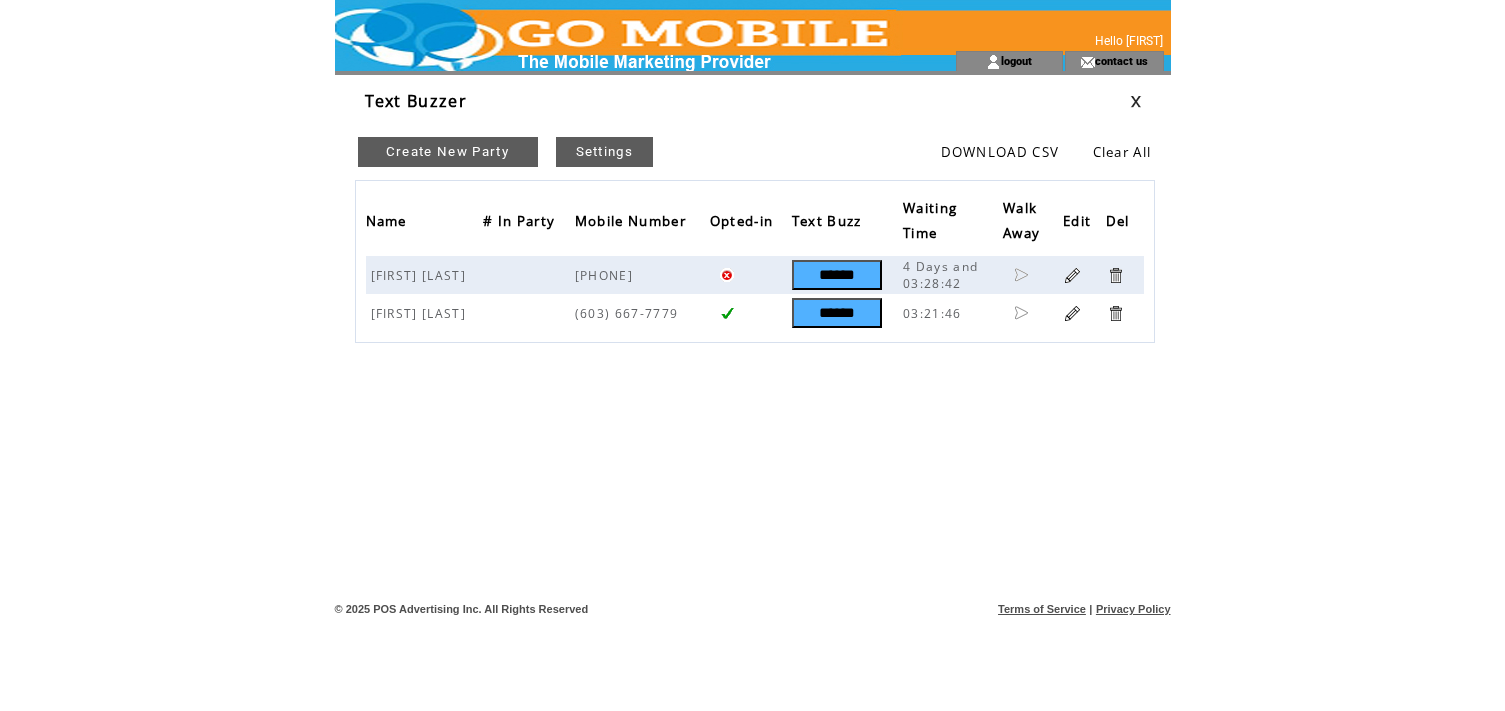 scroll, scrollTop: 0, scrollLeft: 0, axis: both 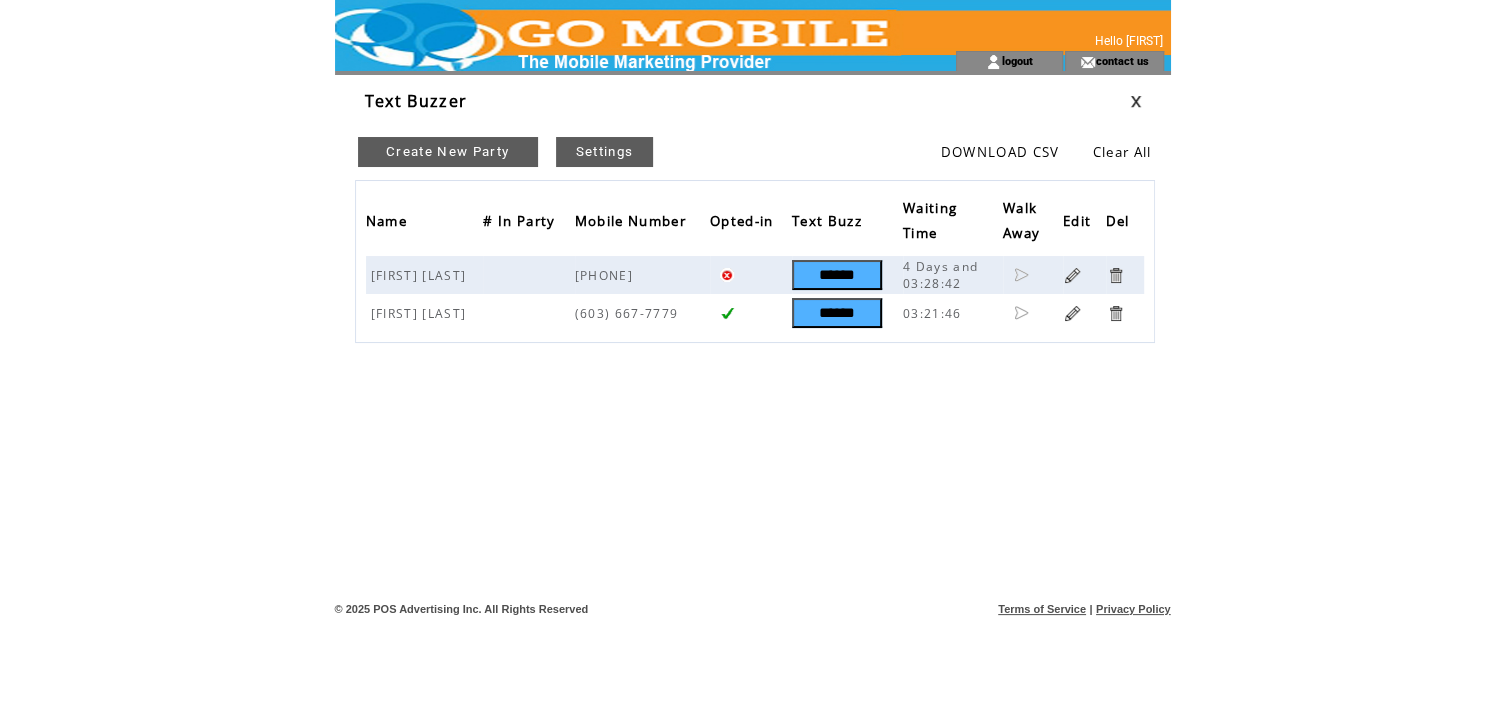 click at bounding box center (1115, 275) 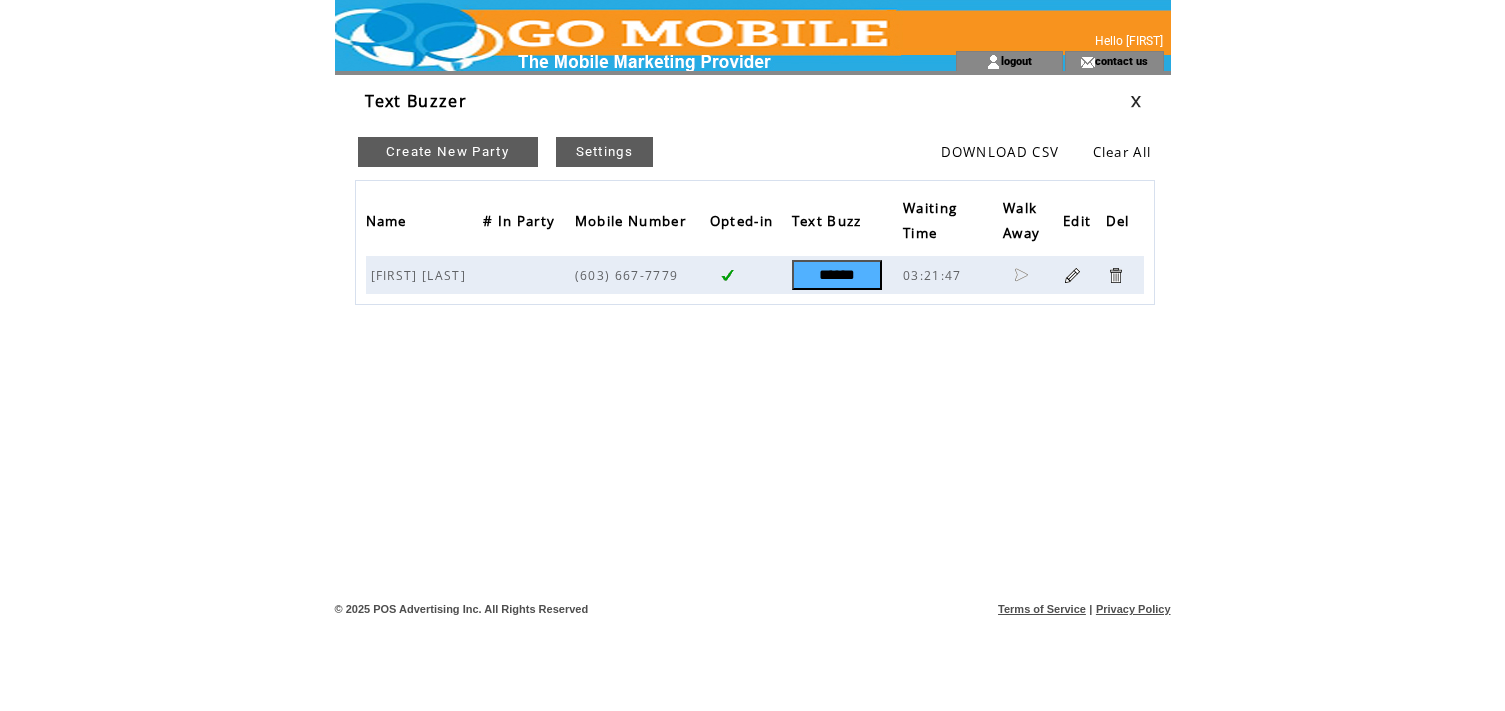 scroll, scrollTop: 0, scrollLeft: 0, axis: both 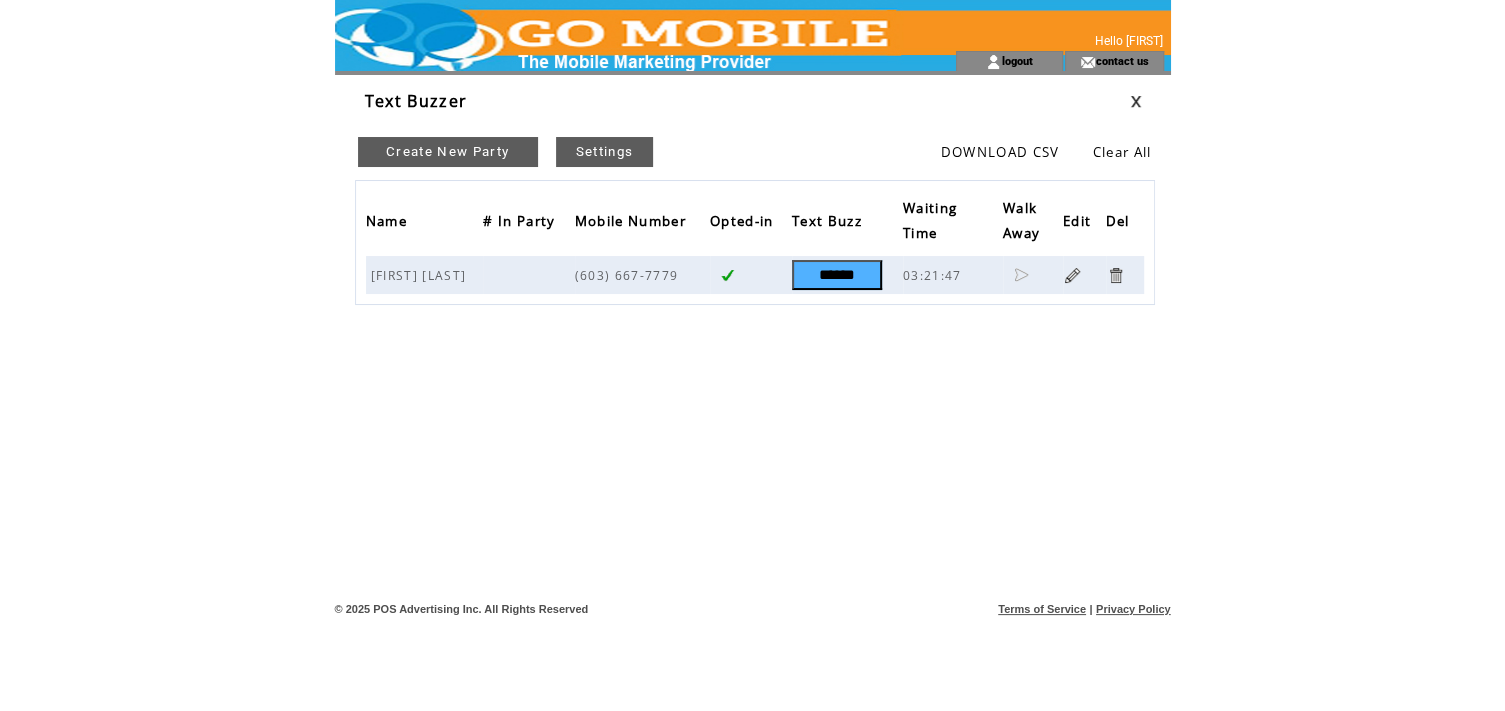 click on "Create New Party" at bounding box center [448, 152] 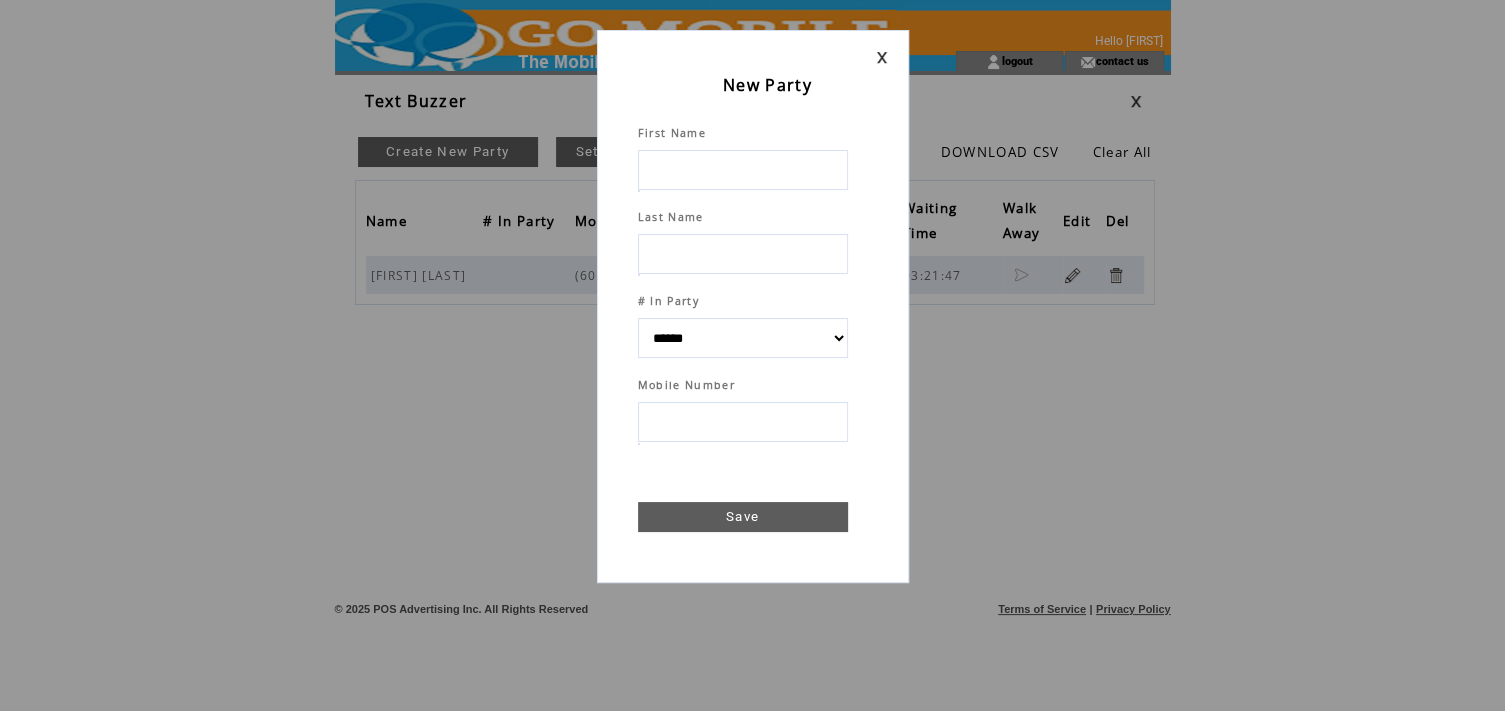 click at bounding box center [743, 170] 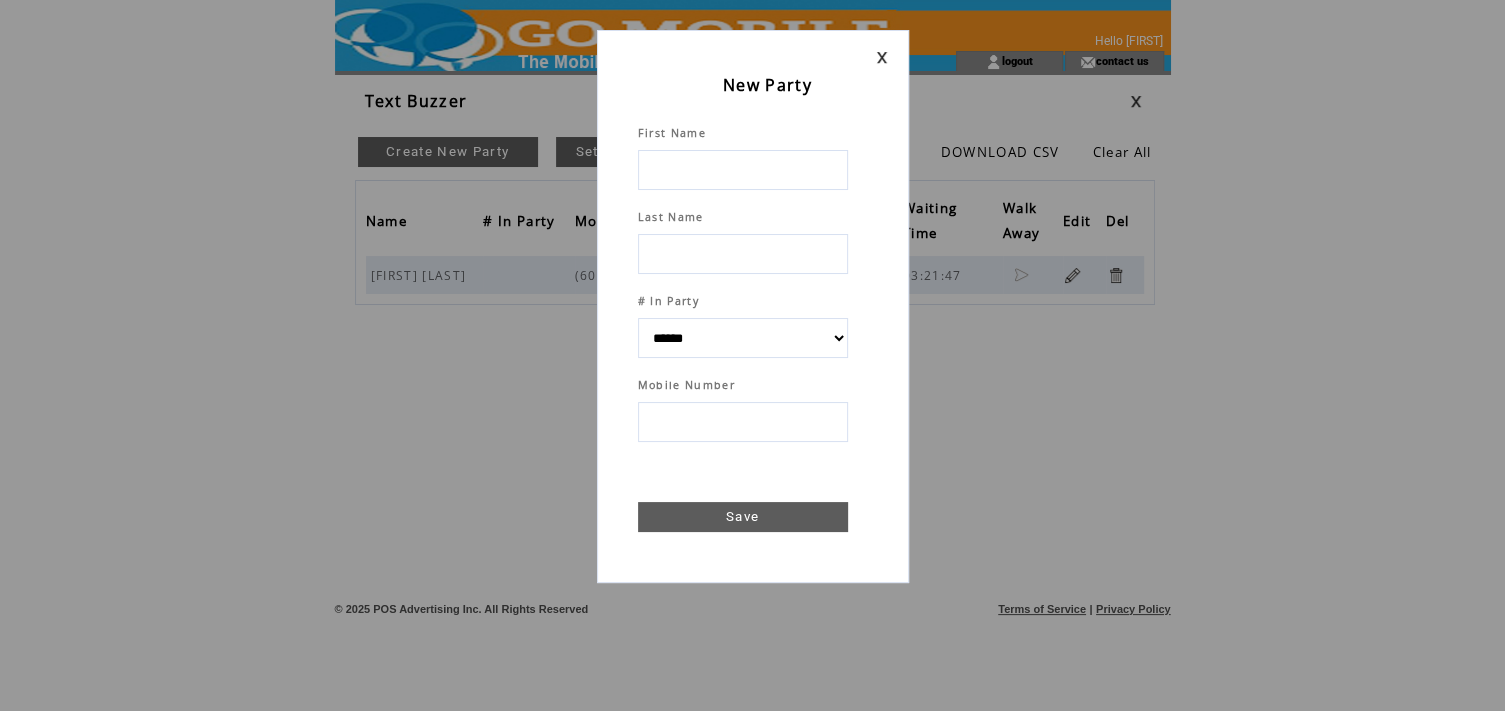 type on "*" 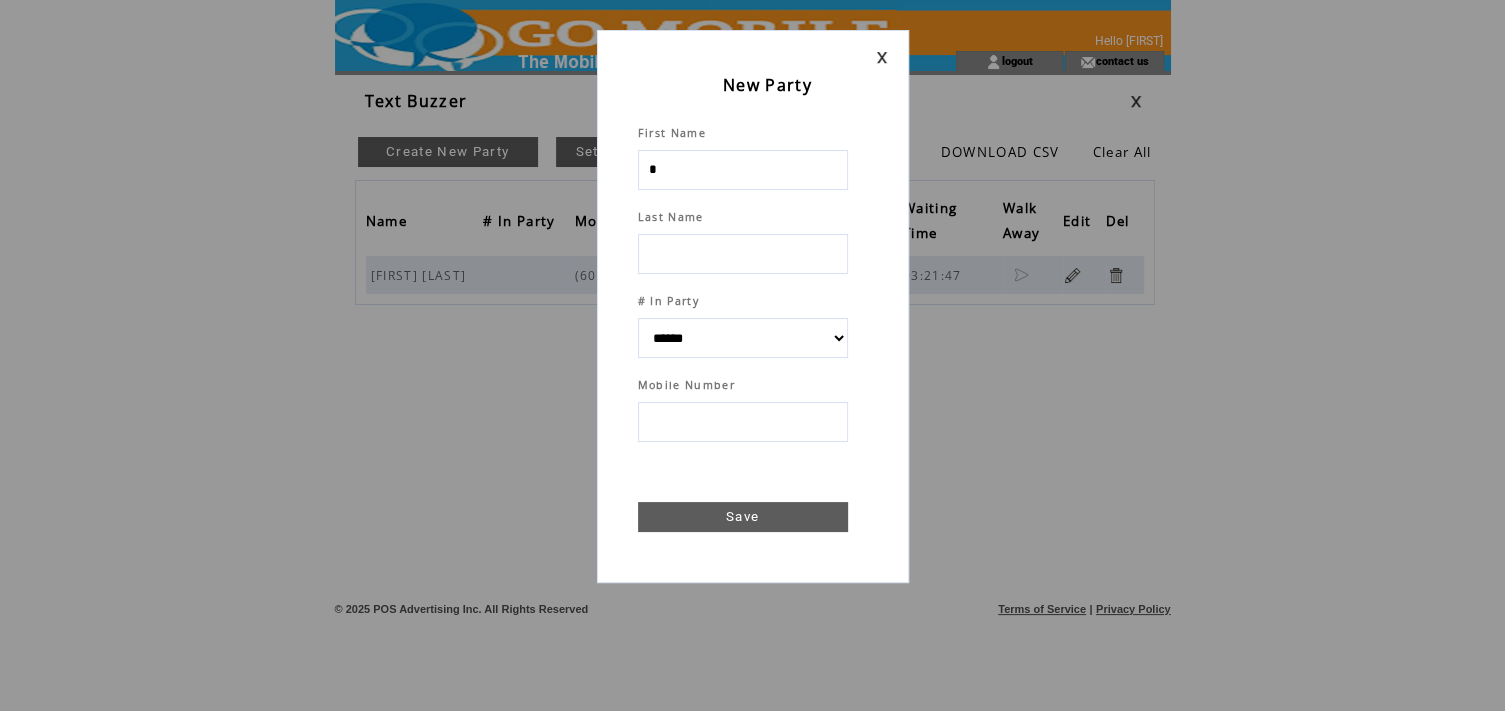 select 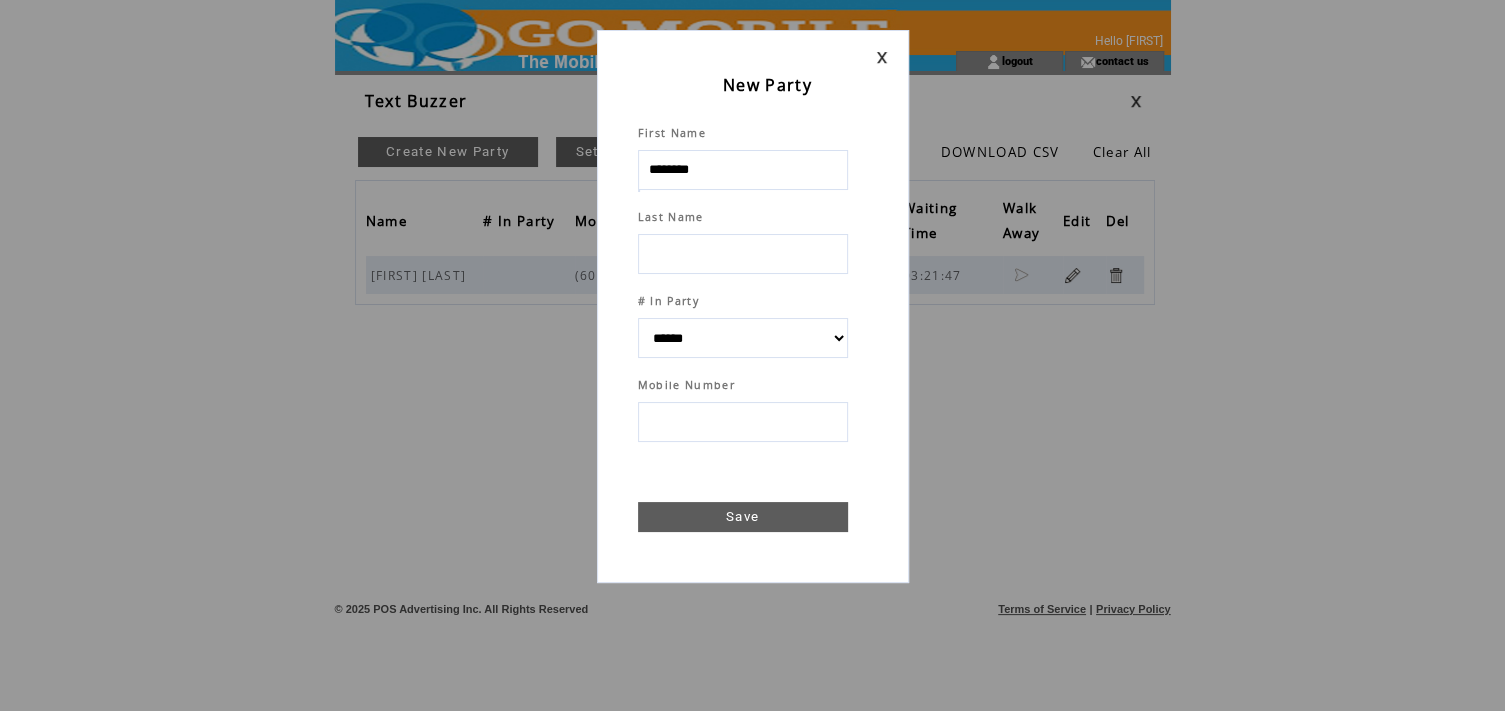 type on "********" 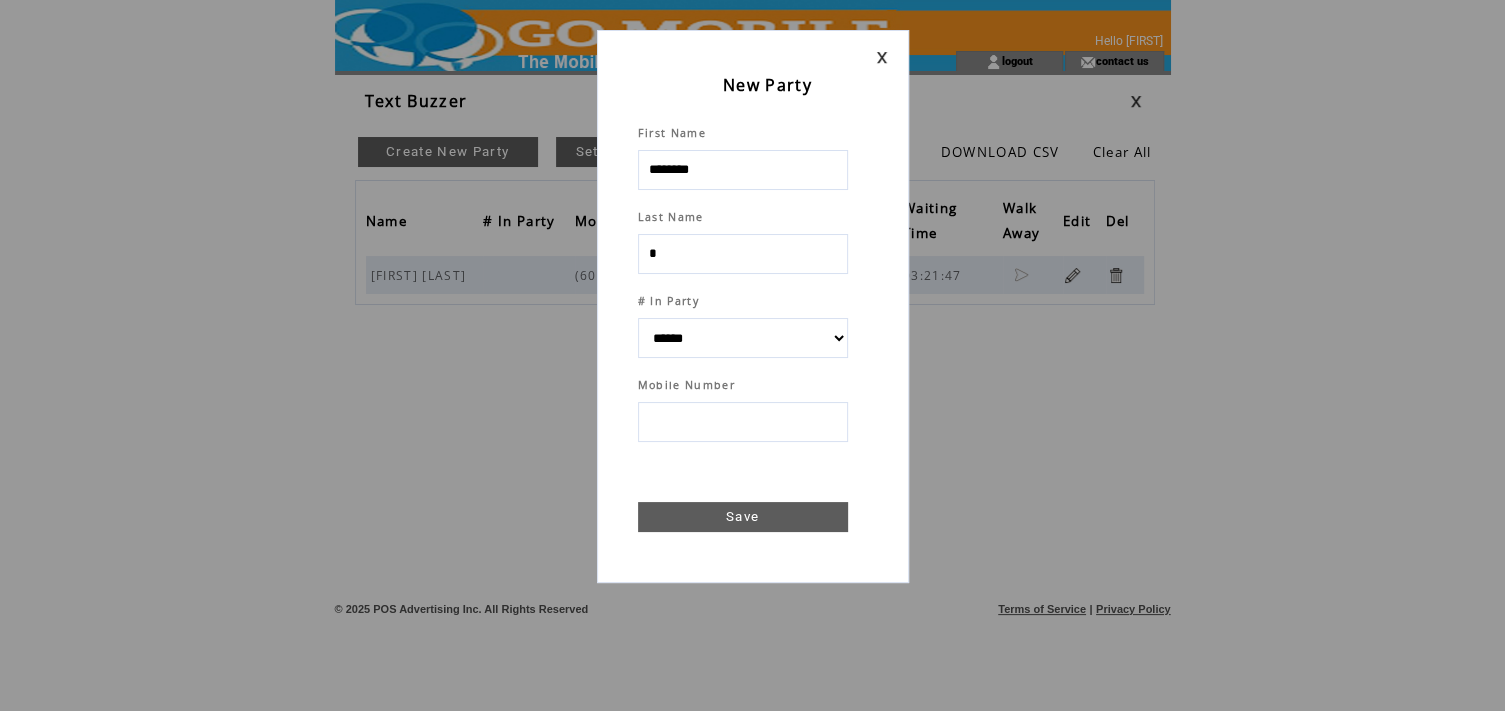 type on "**" 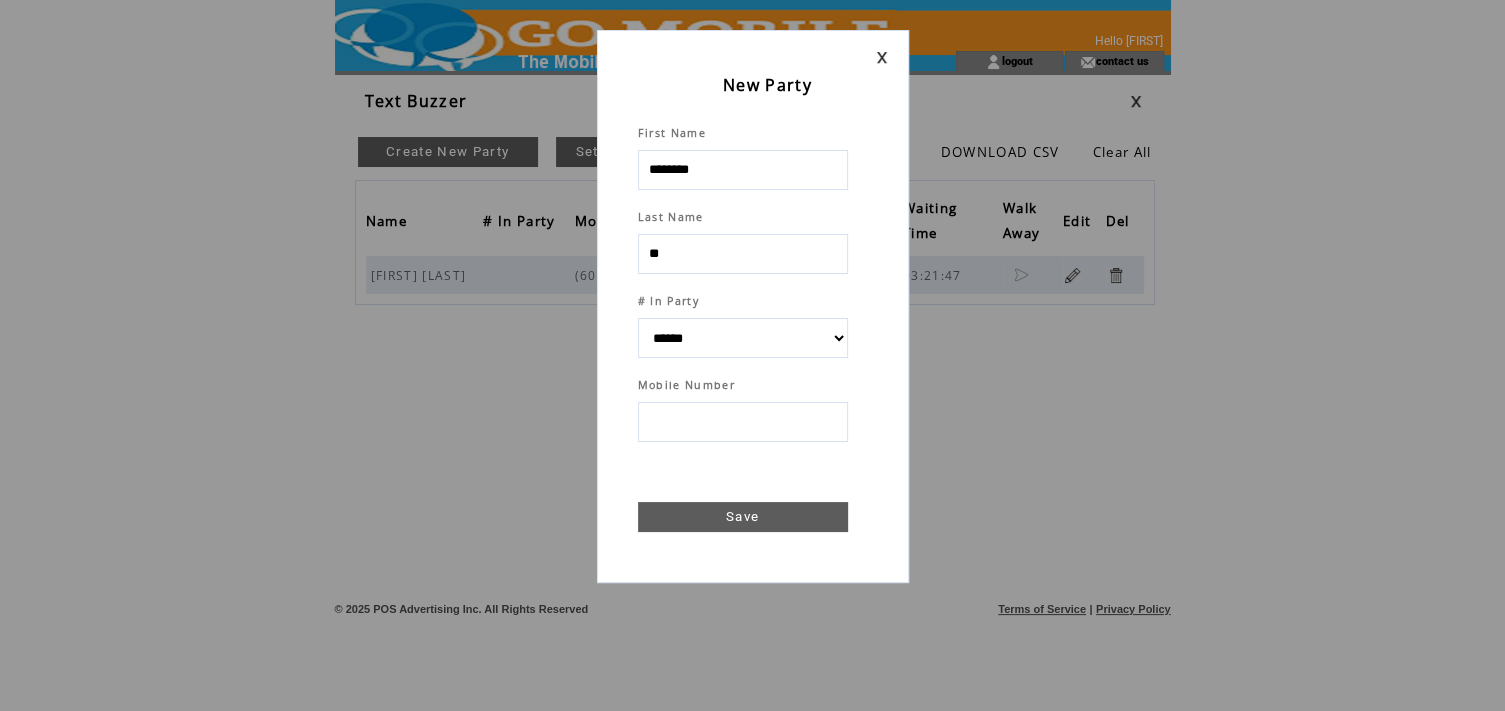 select 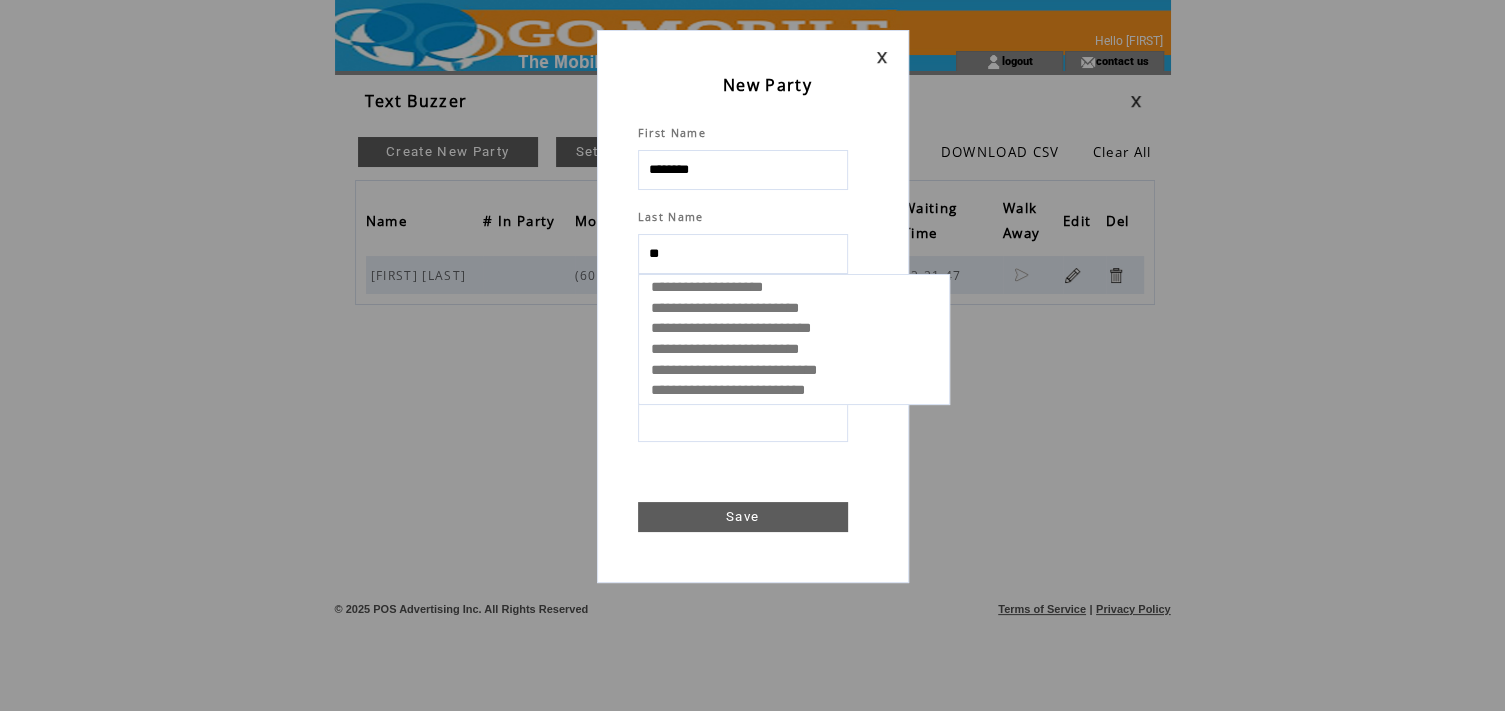 type on "***" 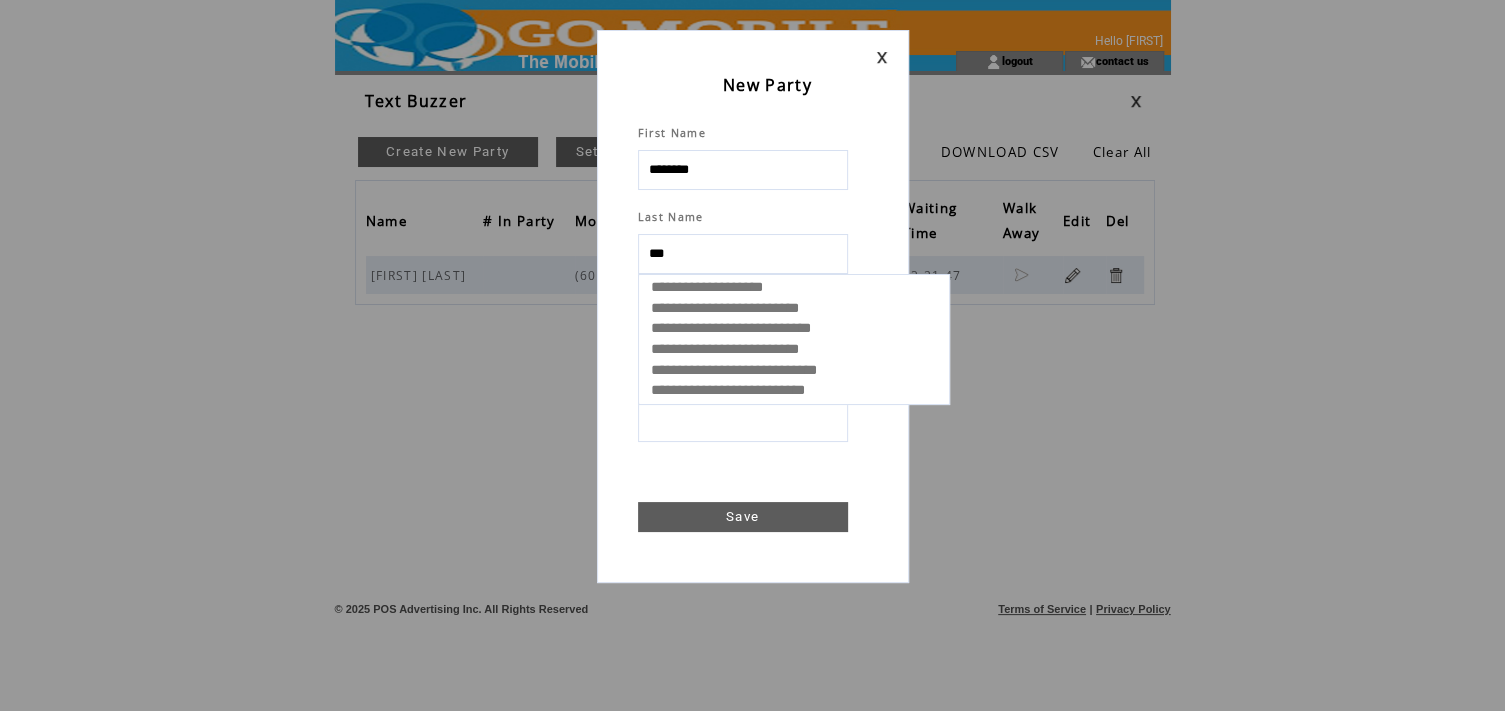 select 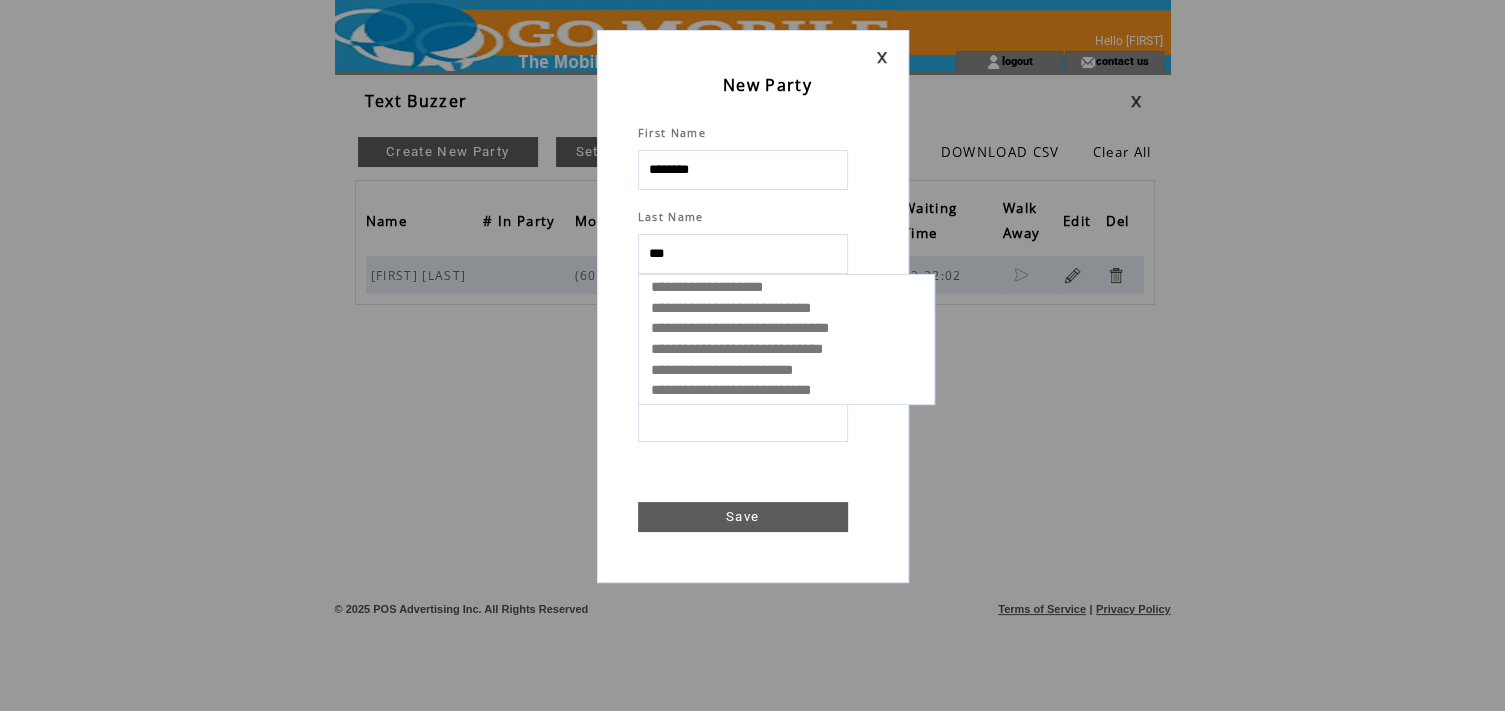 type on "****" 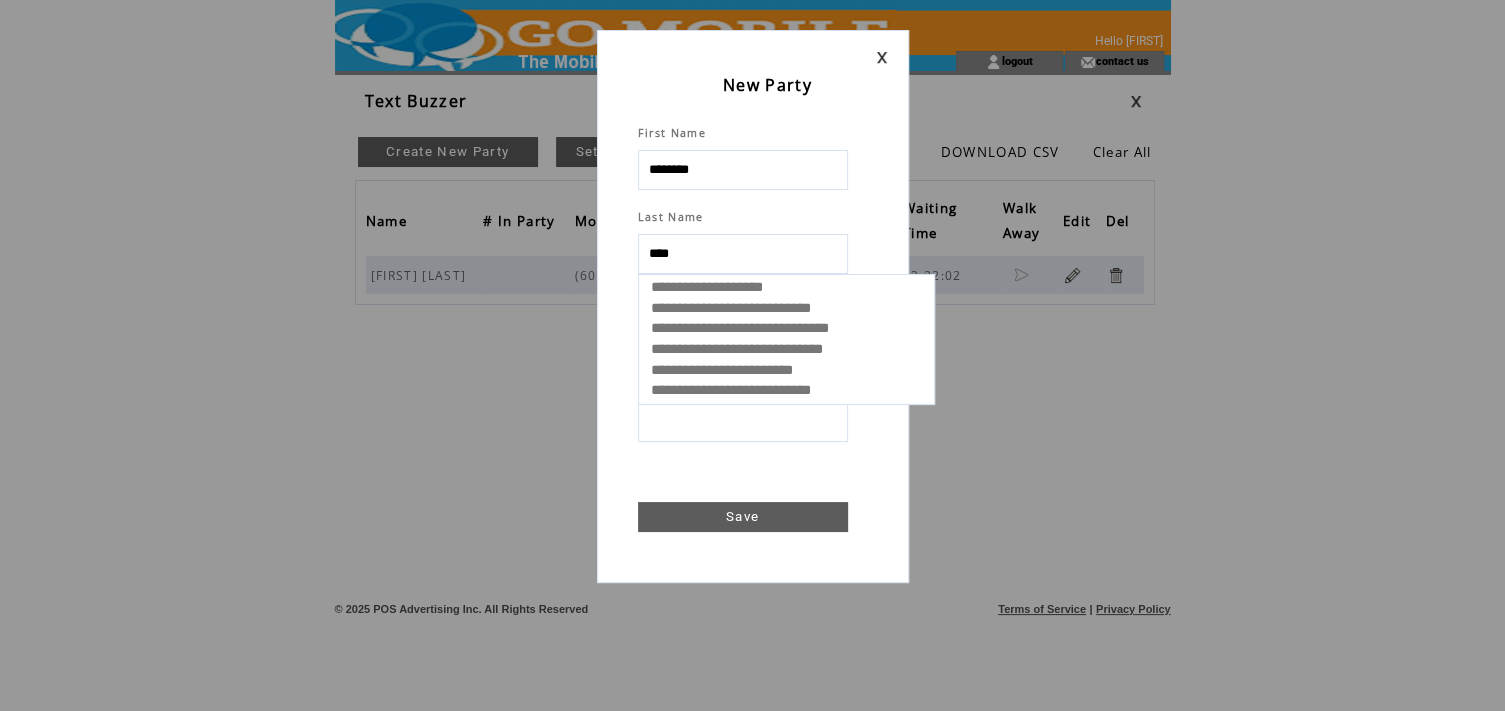 select 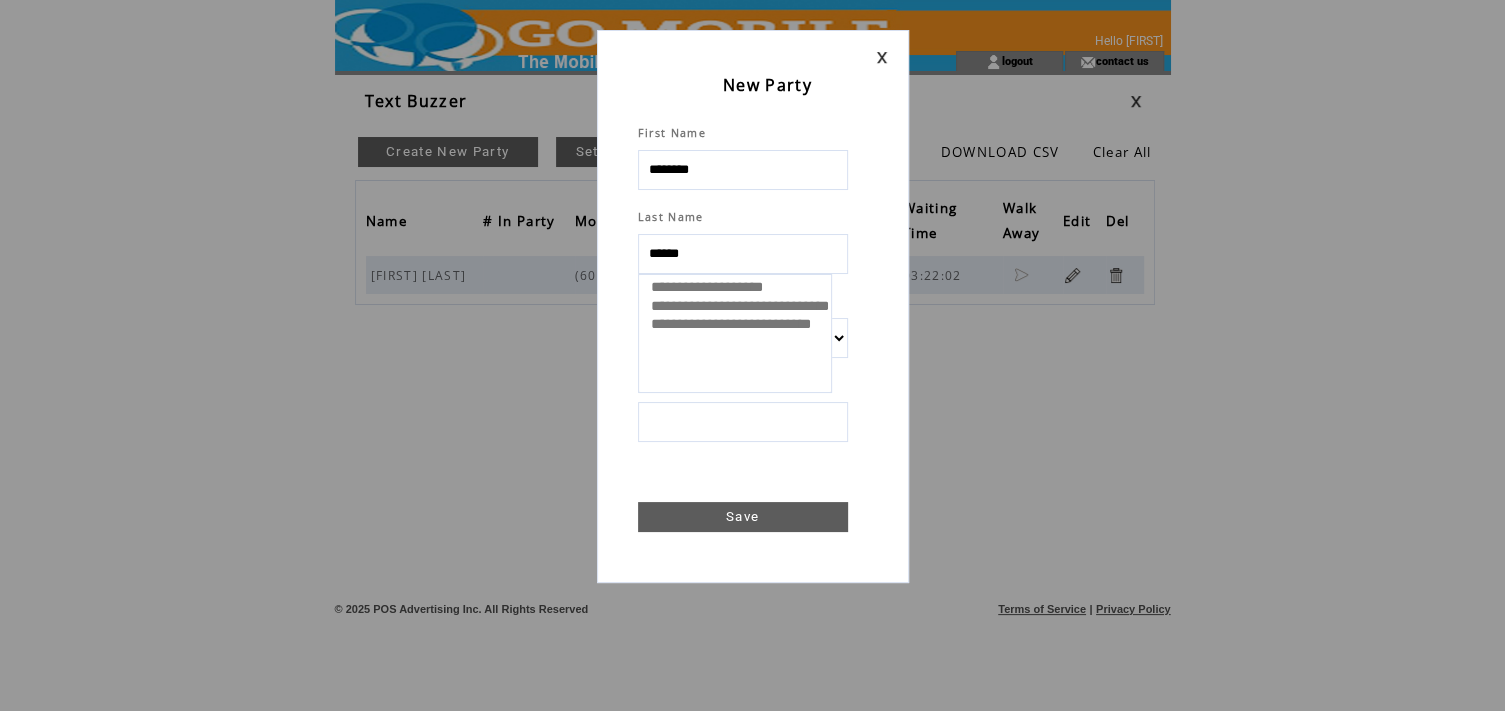 type on "*******" 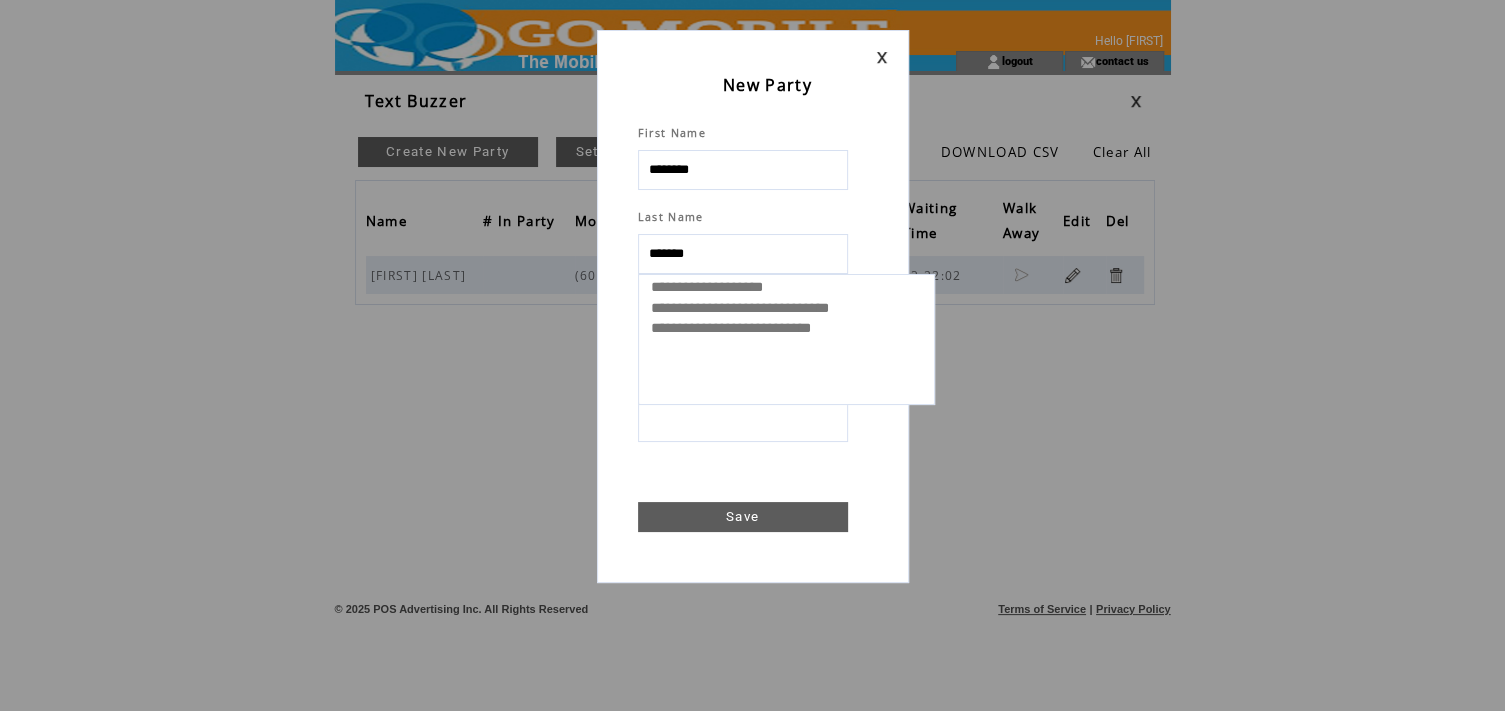 select 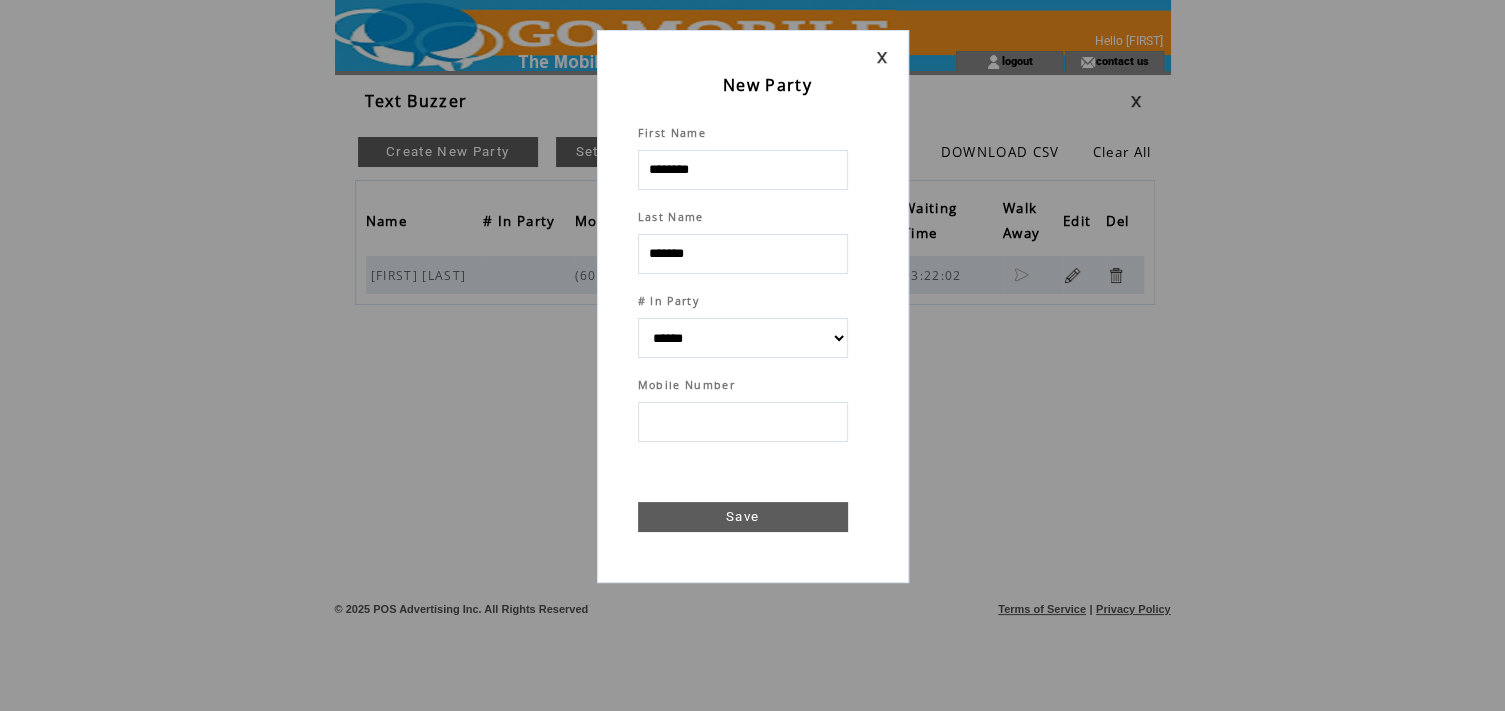 click at bounding box center (743, 422) 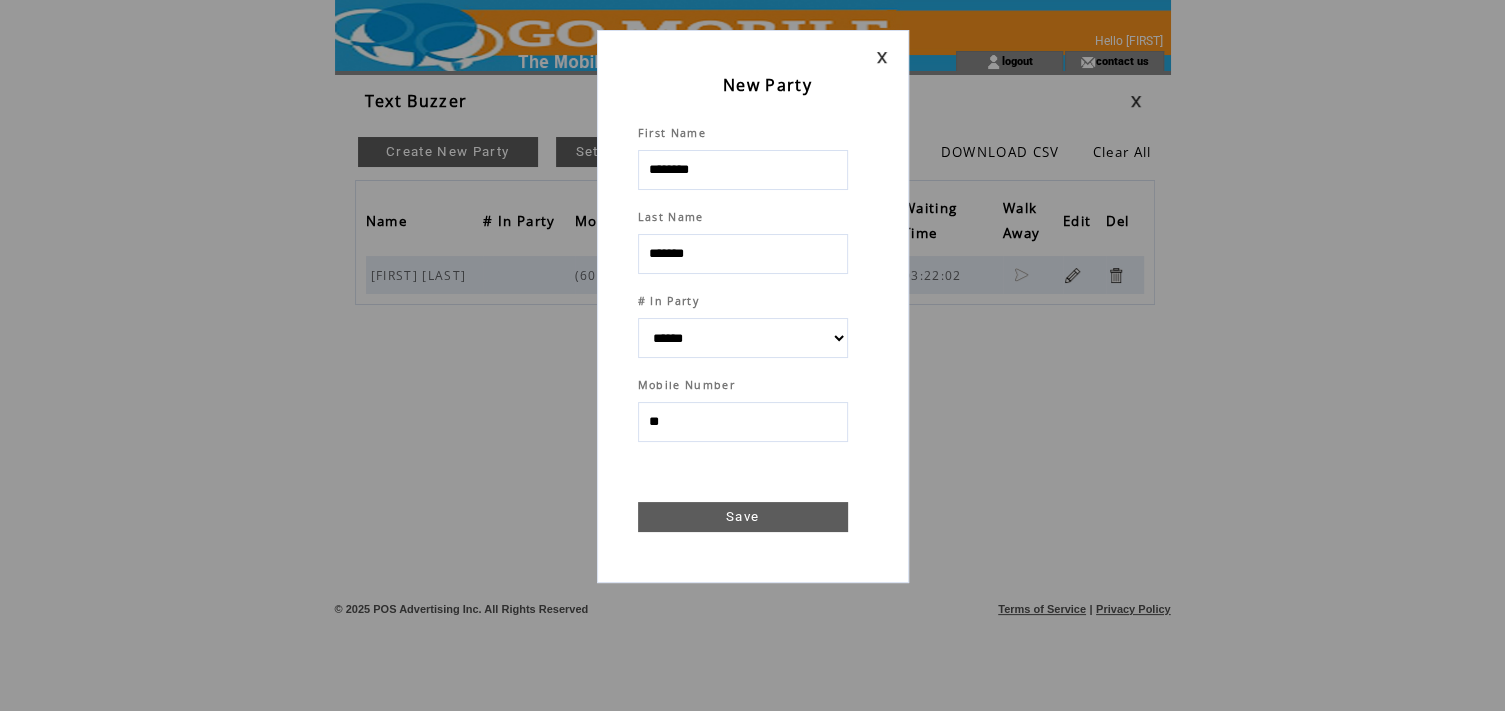 type on "***" 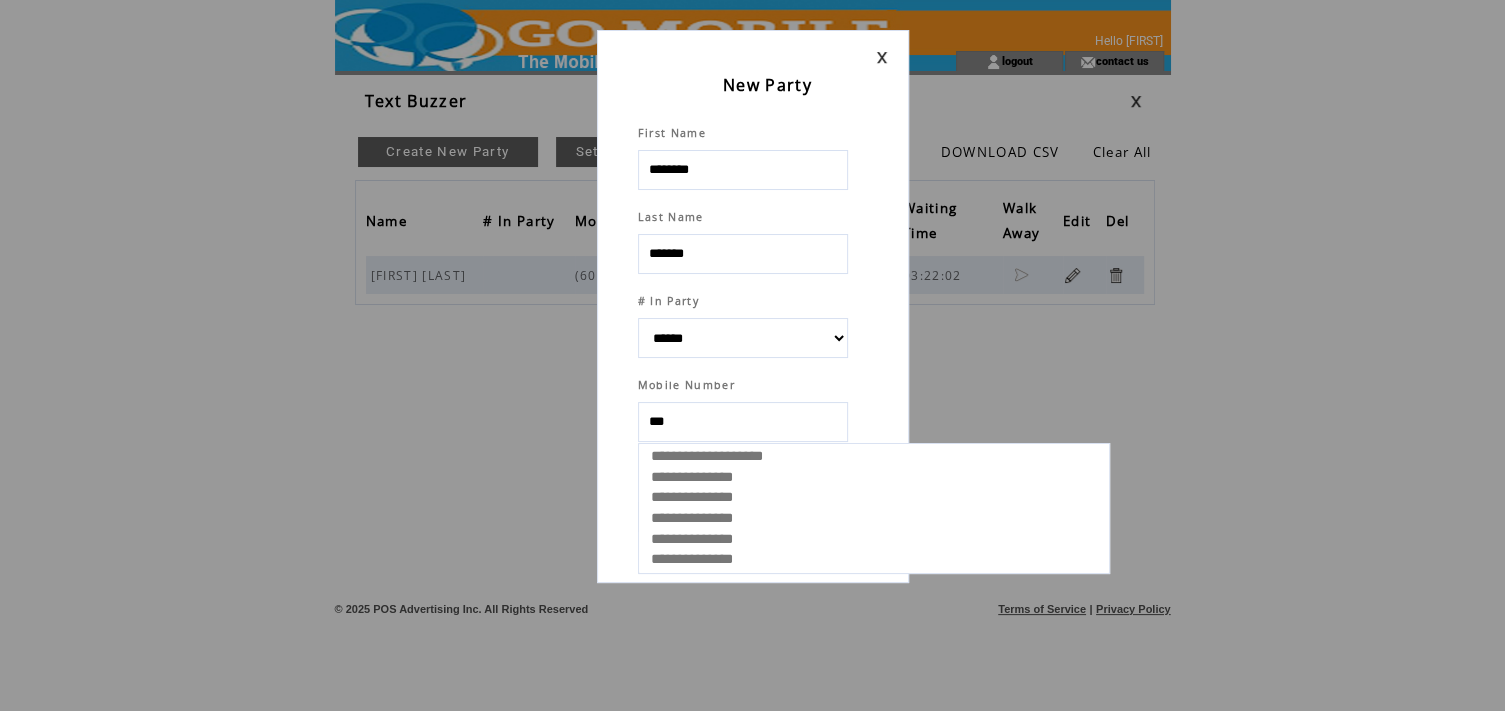 select 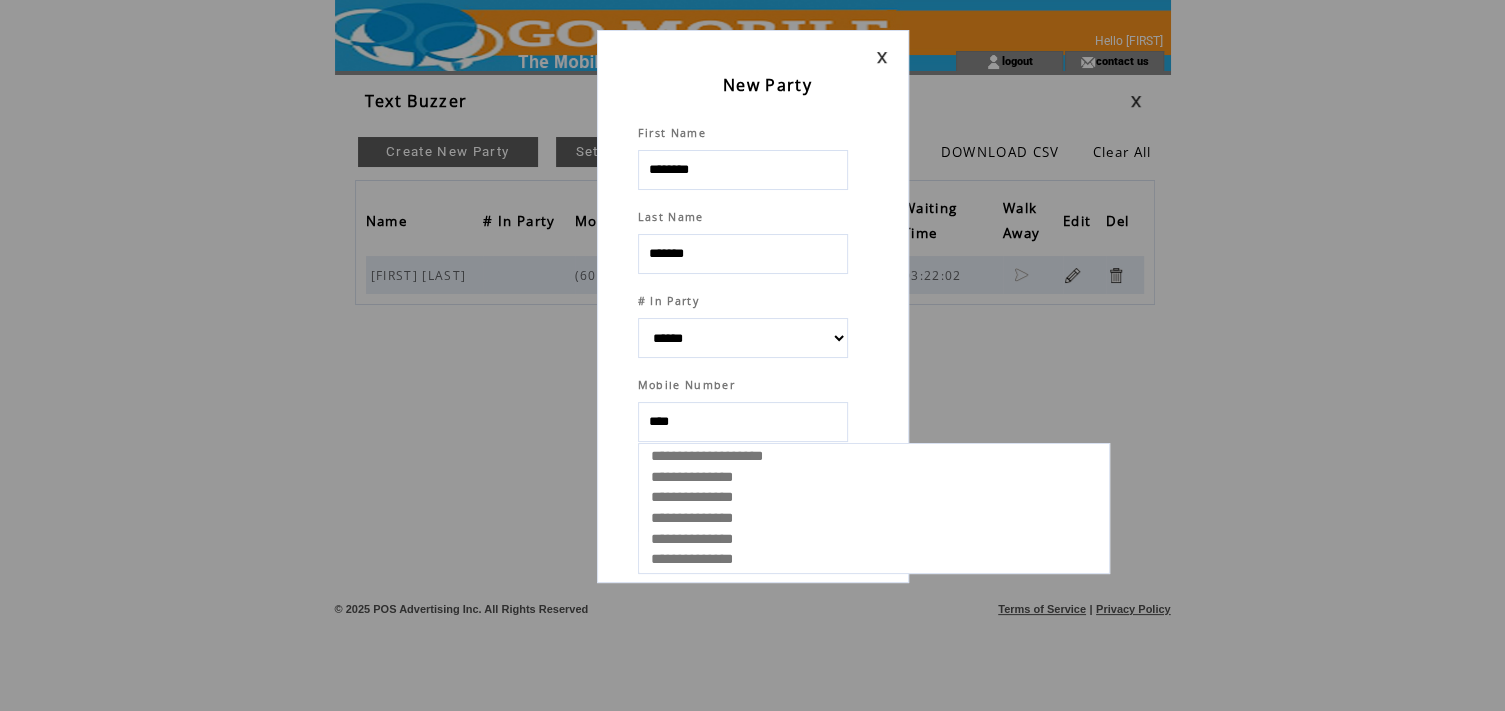 select 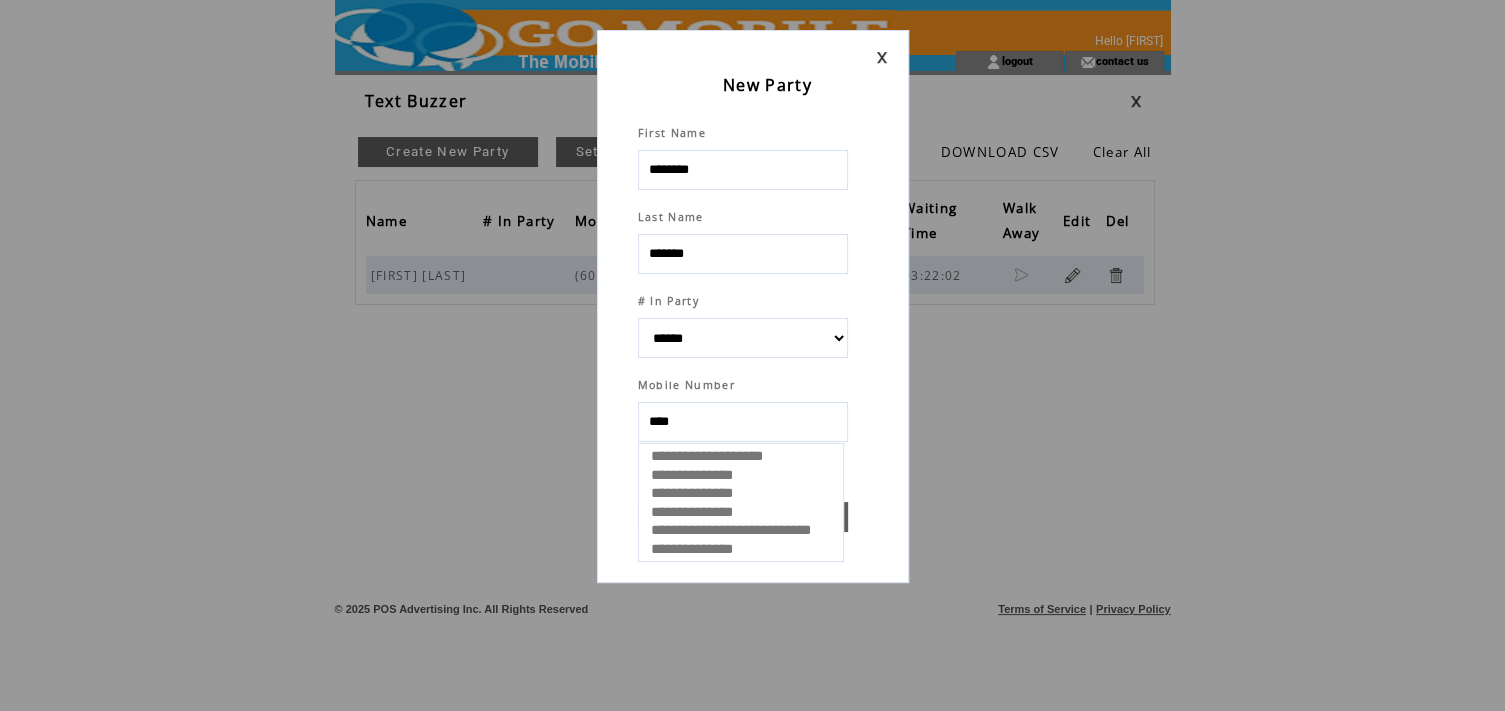 type on "*****" 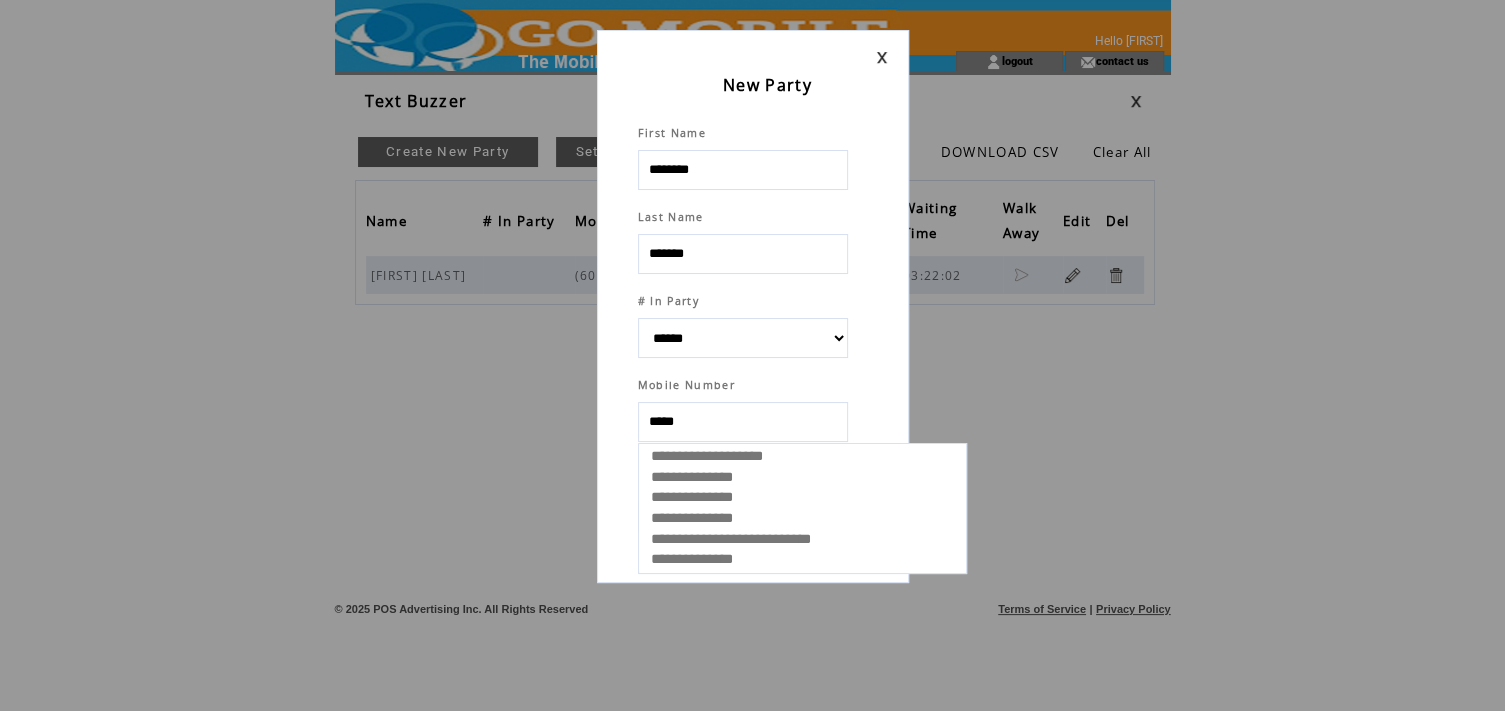 select 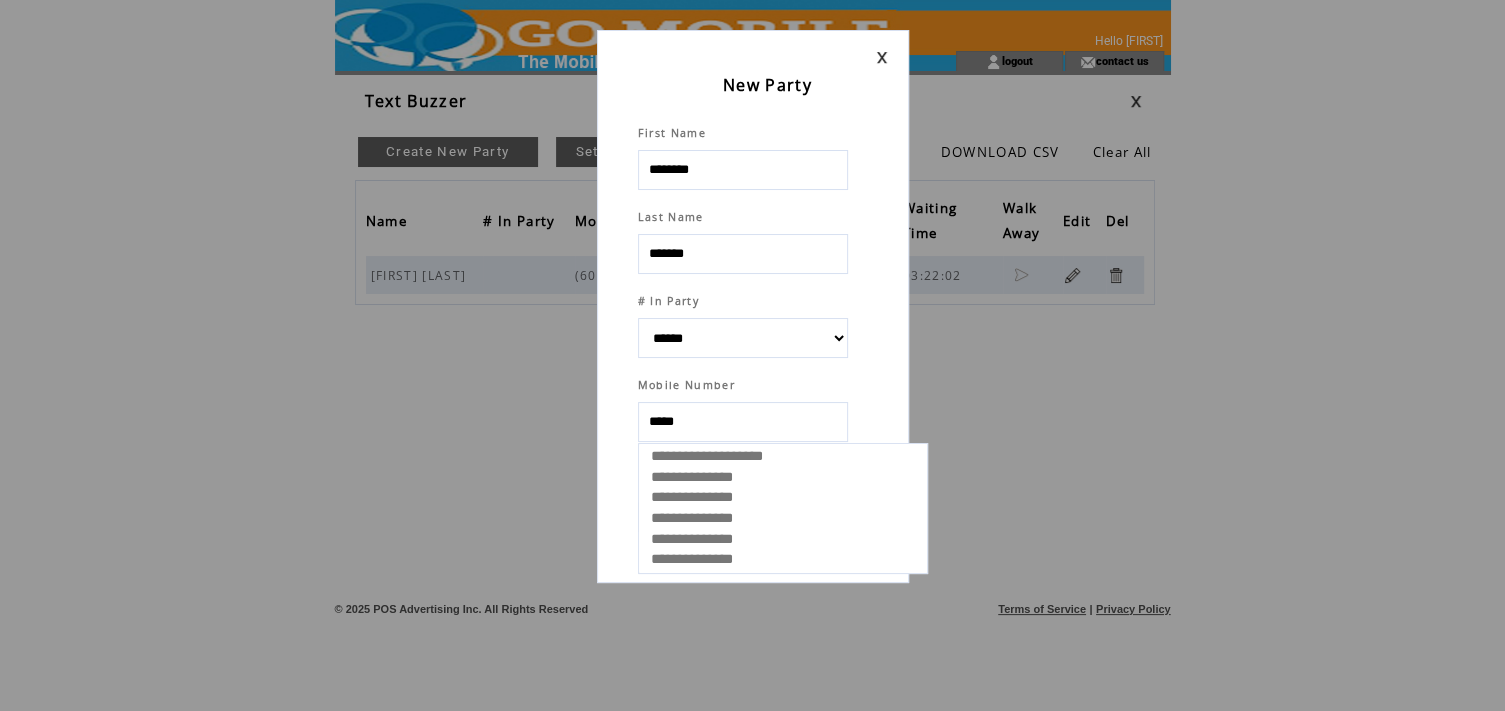type on "******" 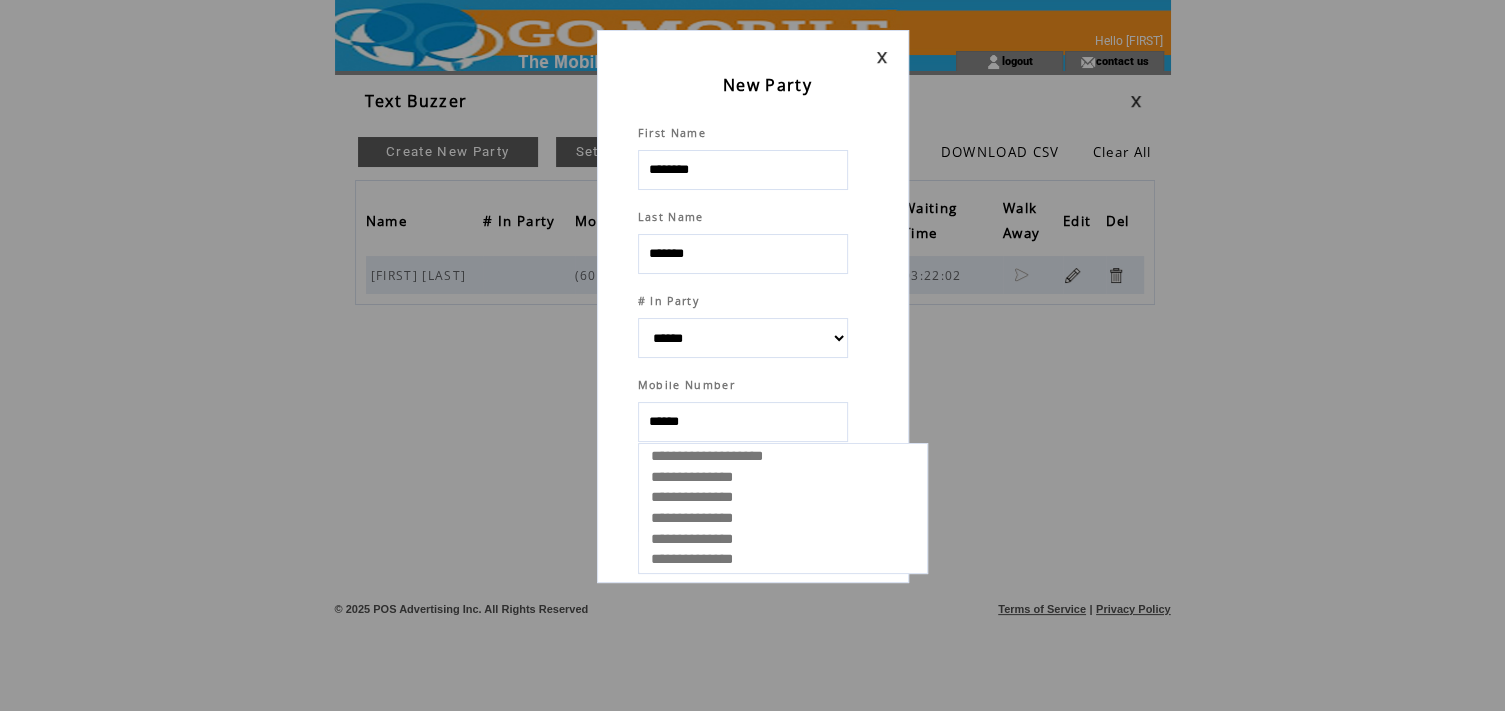select 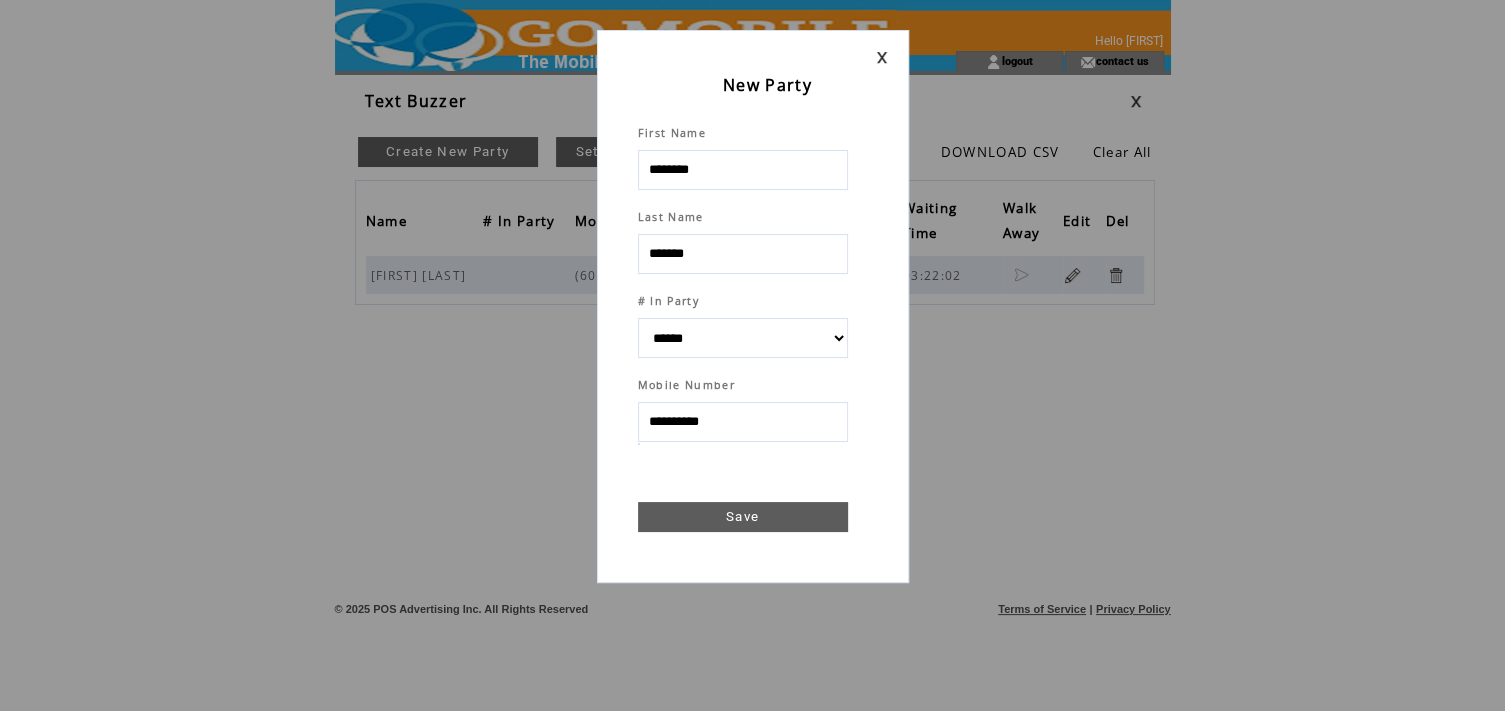 type on "**********" 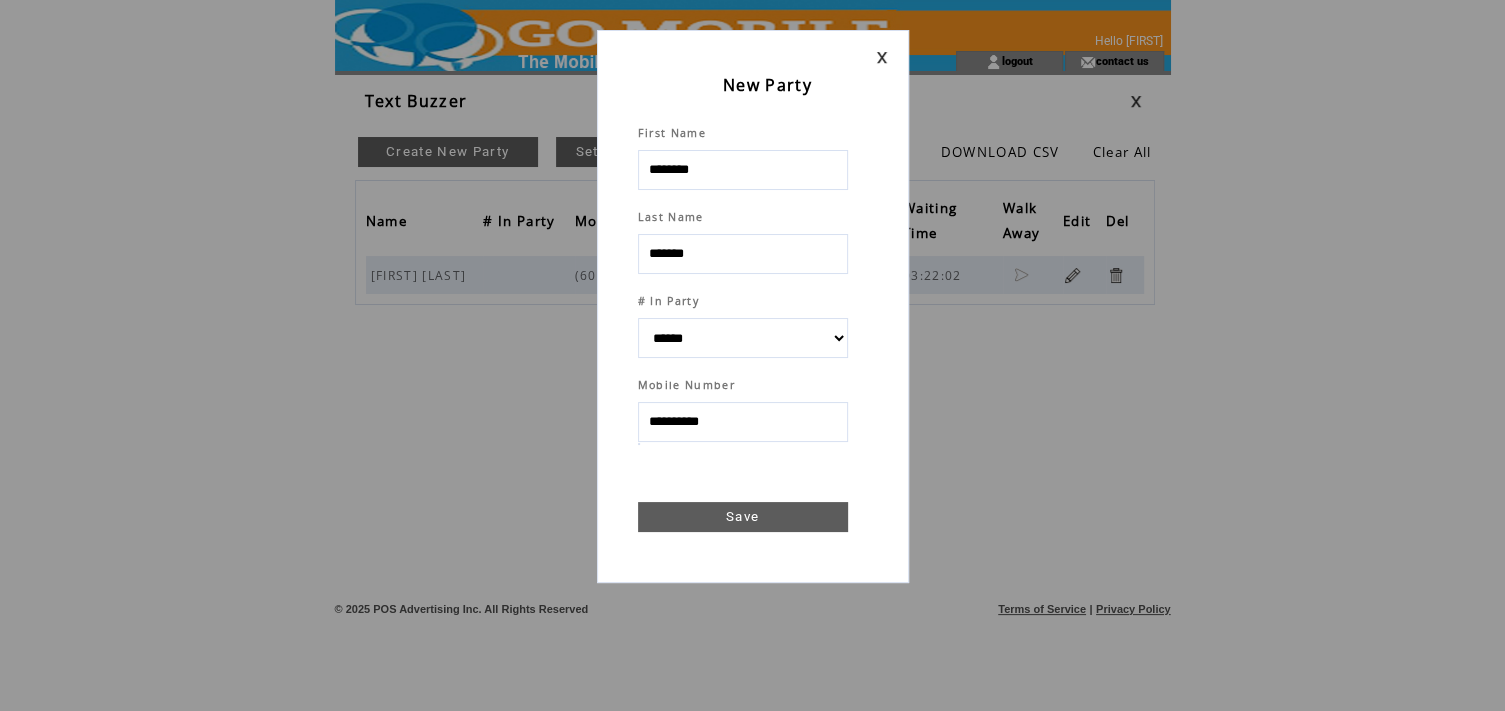 click on "Save" at bounding box center [743, 517] 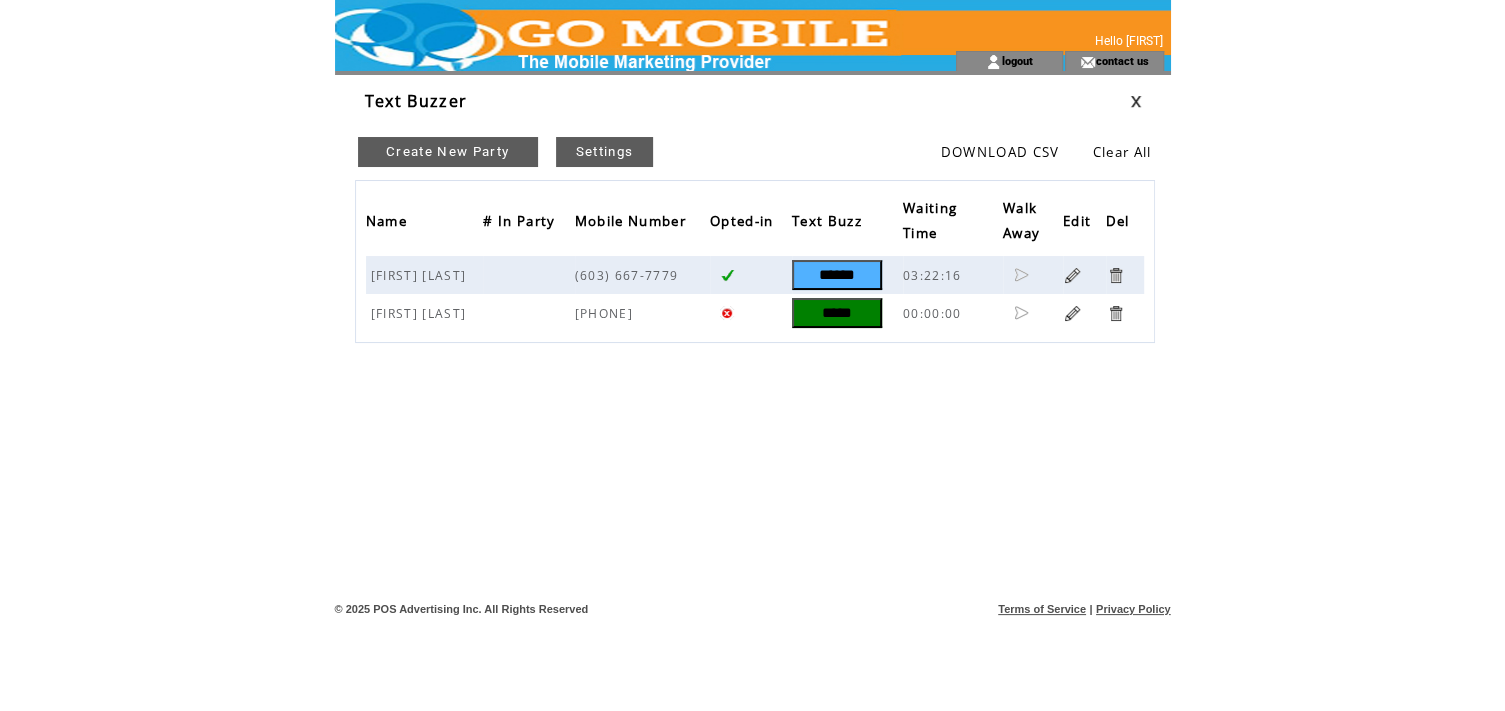 click on "*****" at bounding box center (837, 313) 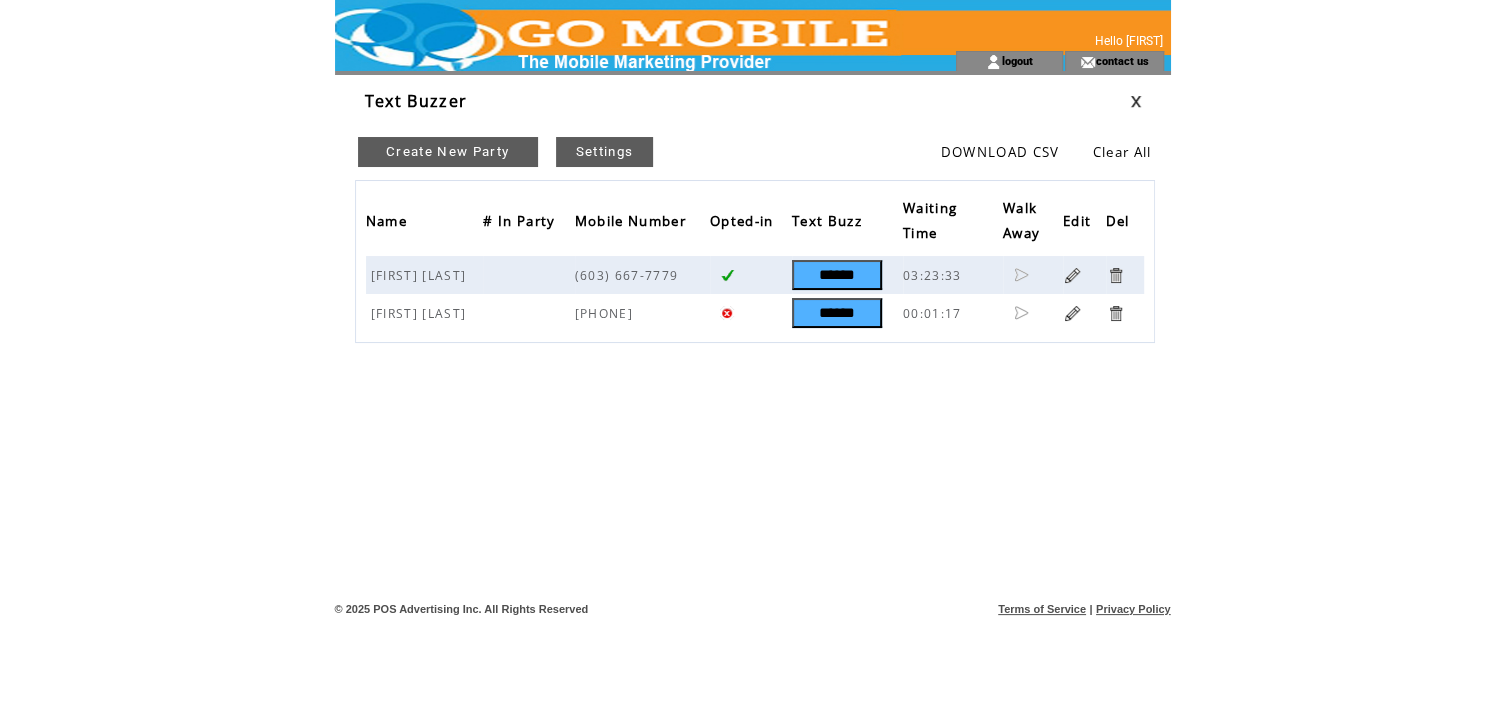 click on "Create New Party" at bounding box center (448, 152) 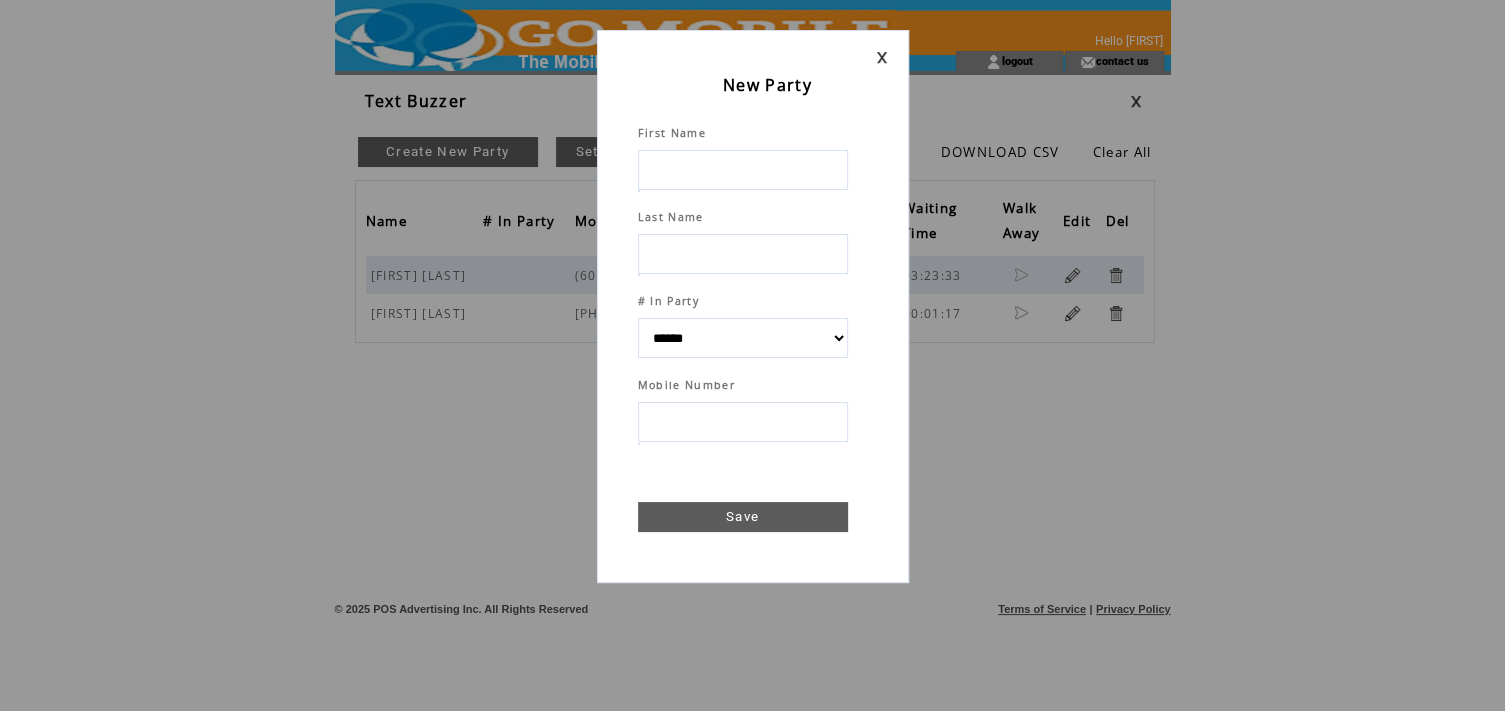 click at bounding box center (743, 170) 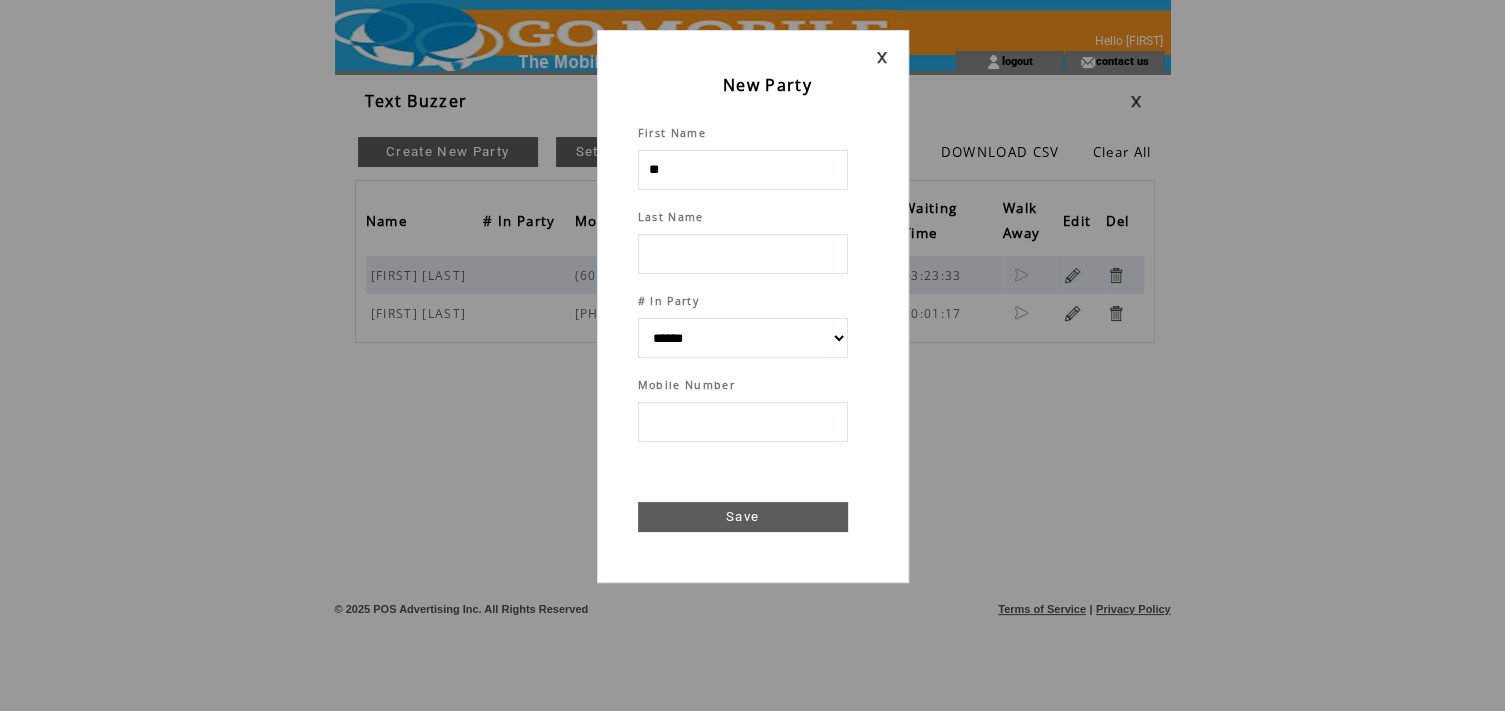 type on "***" 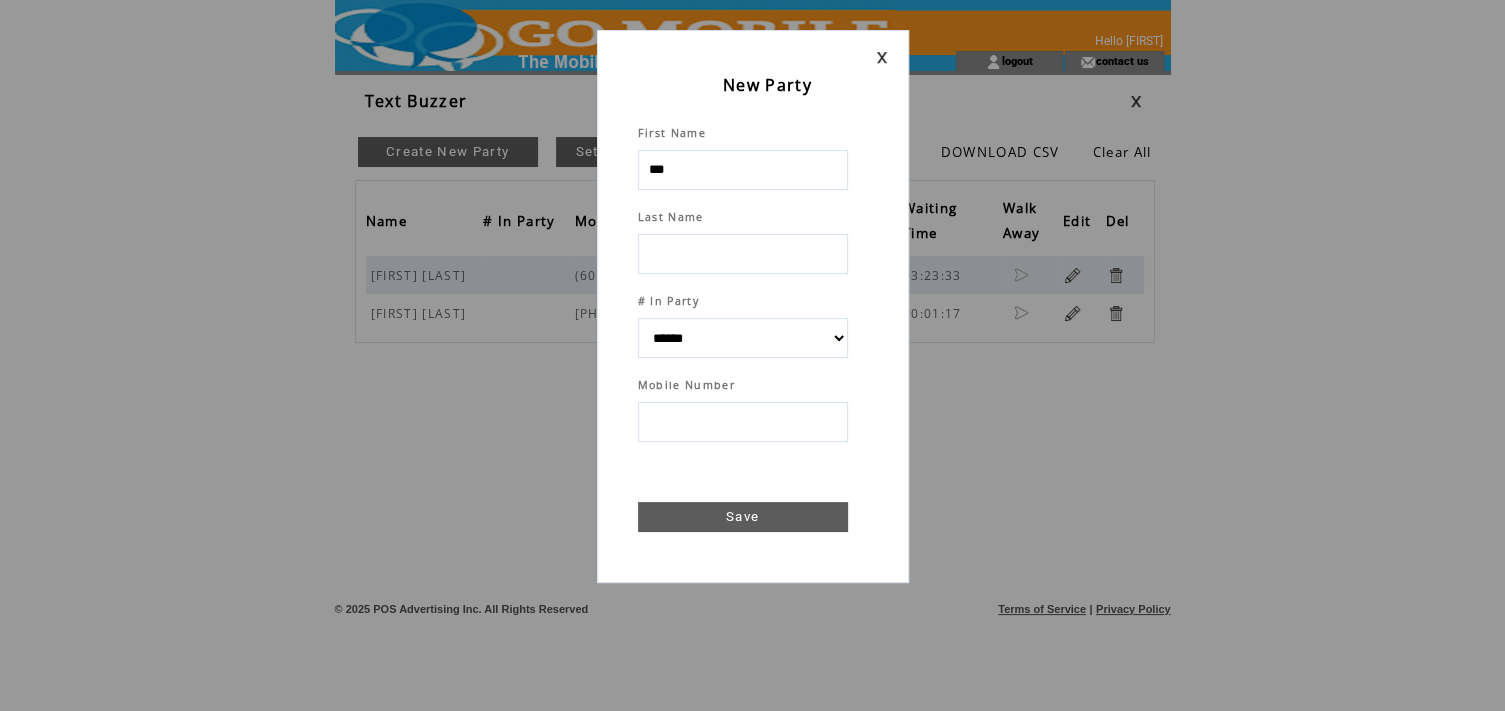 select 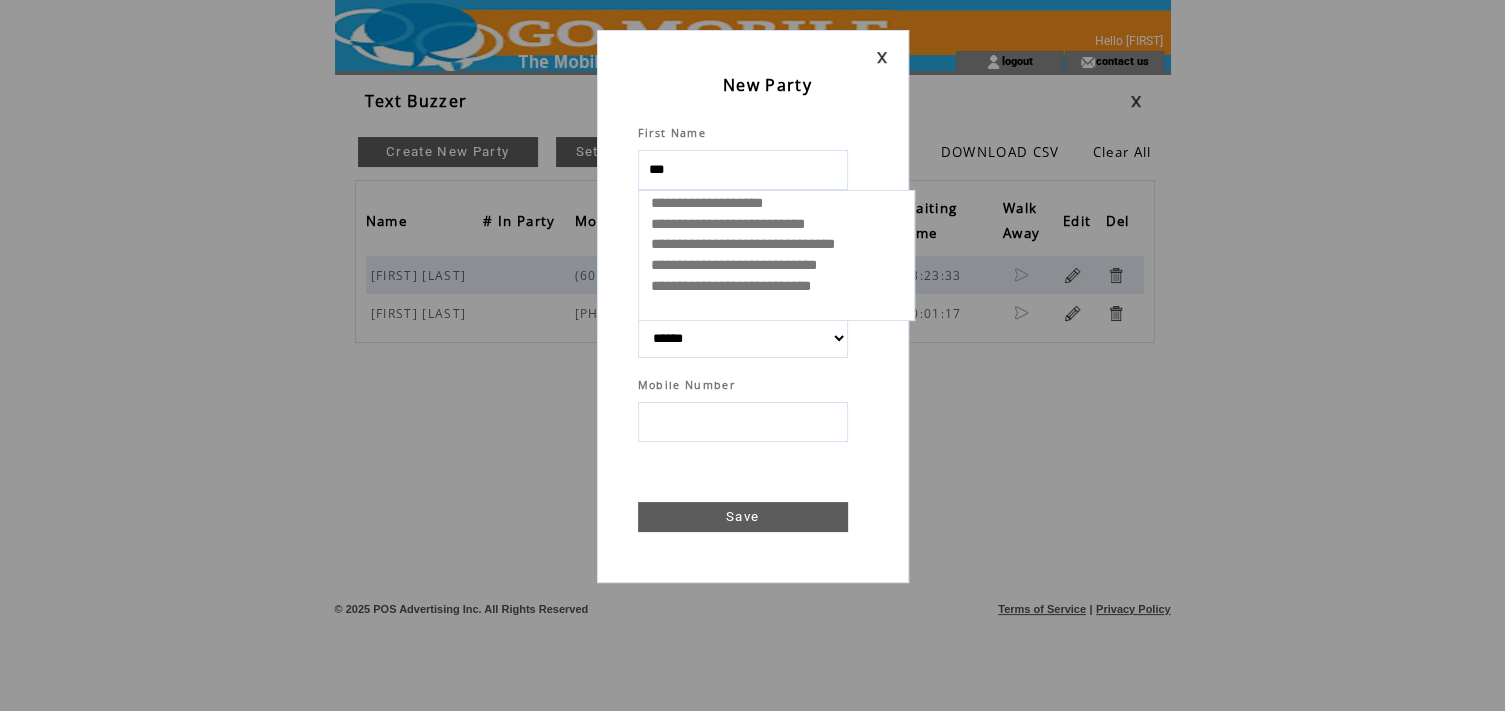 type on "****" 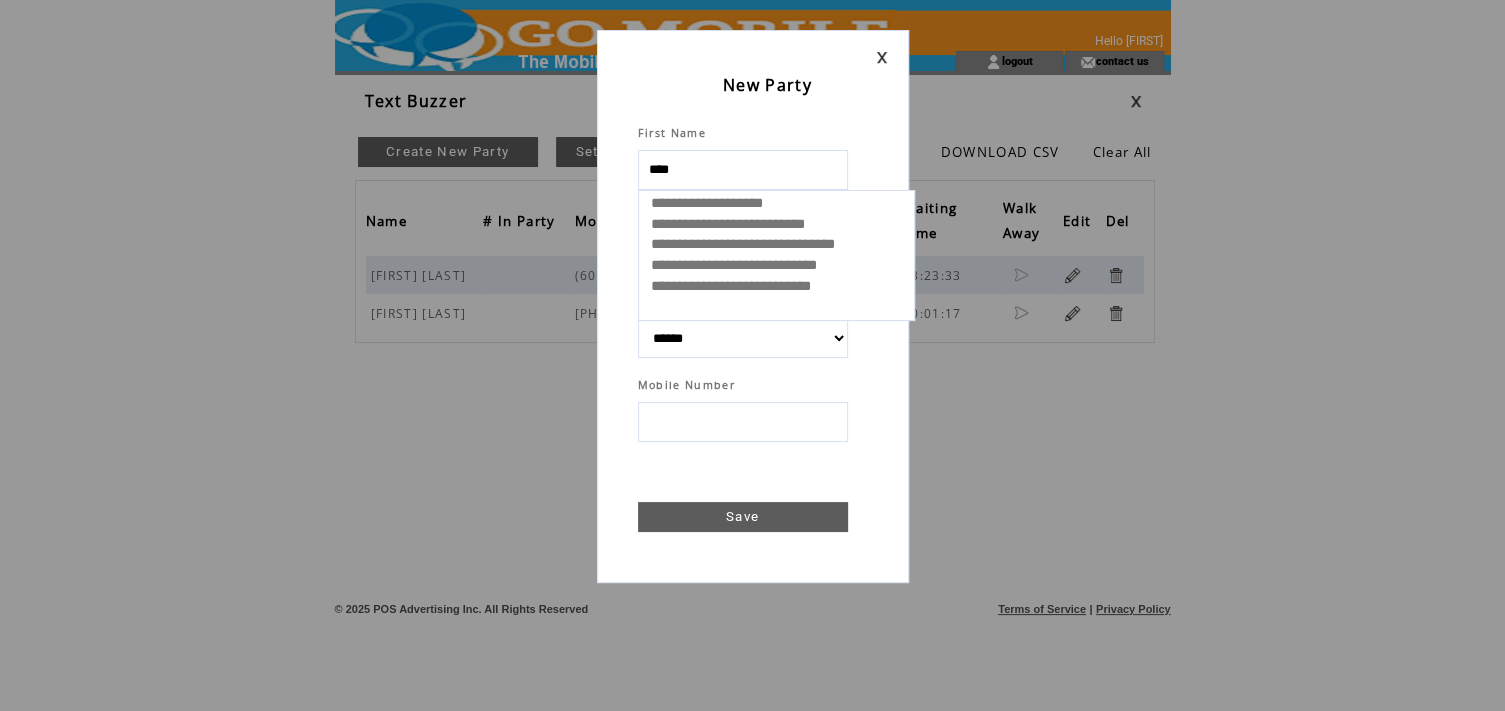 select 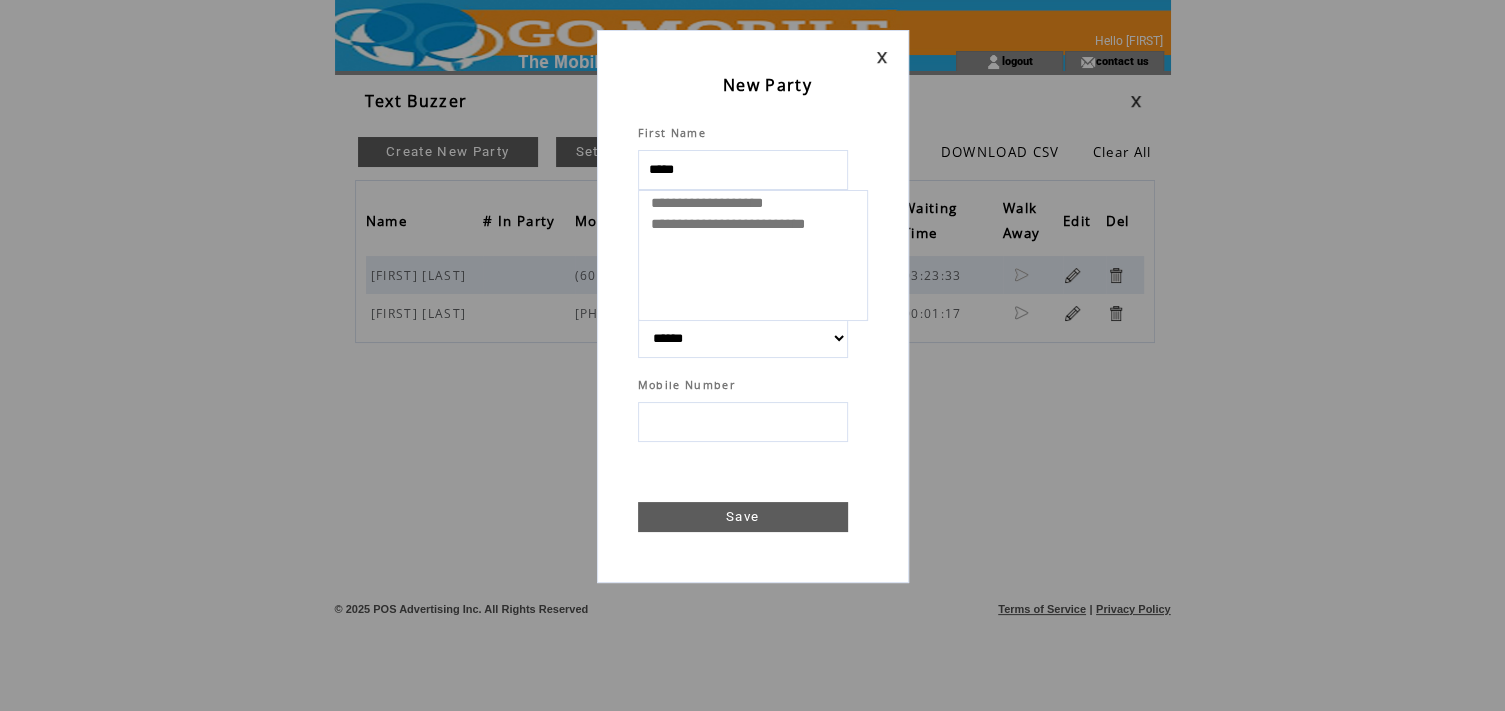 type on "******" 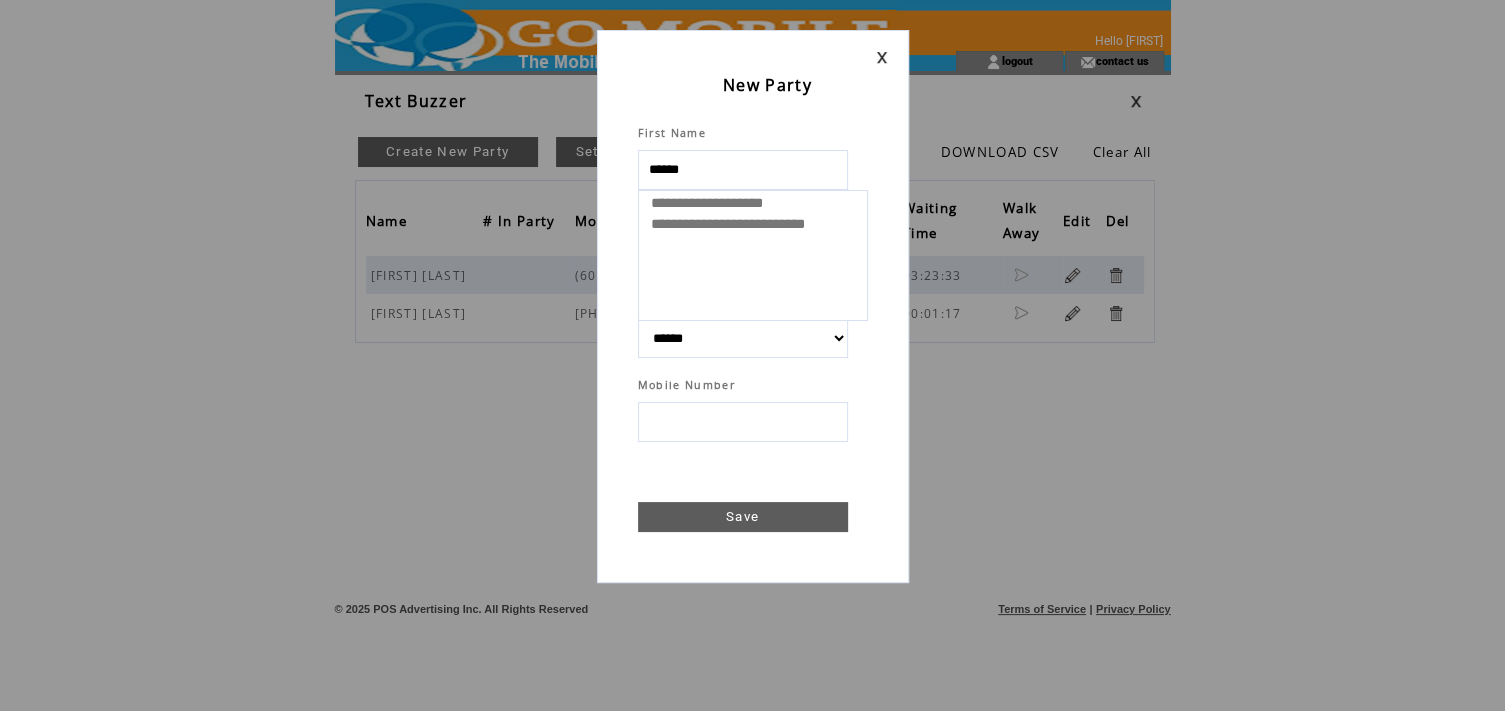 select 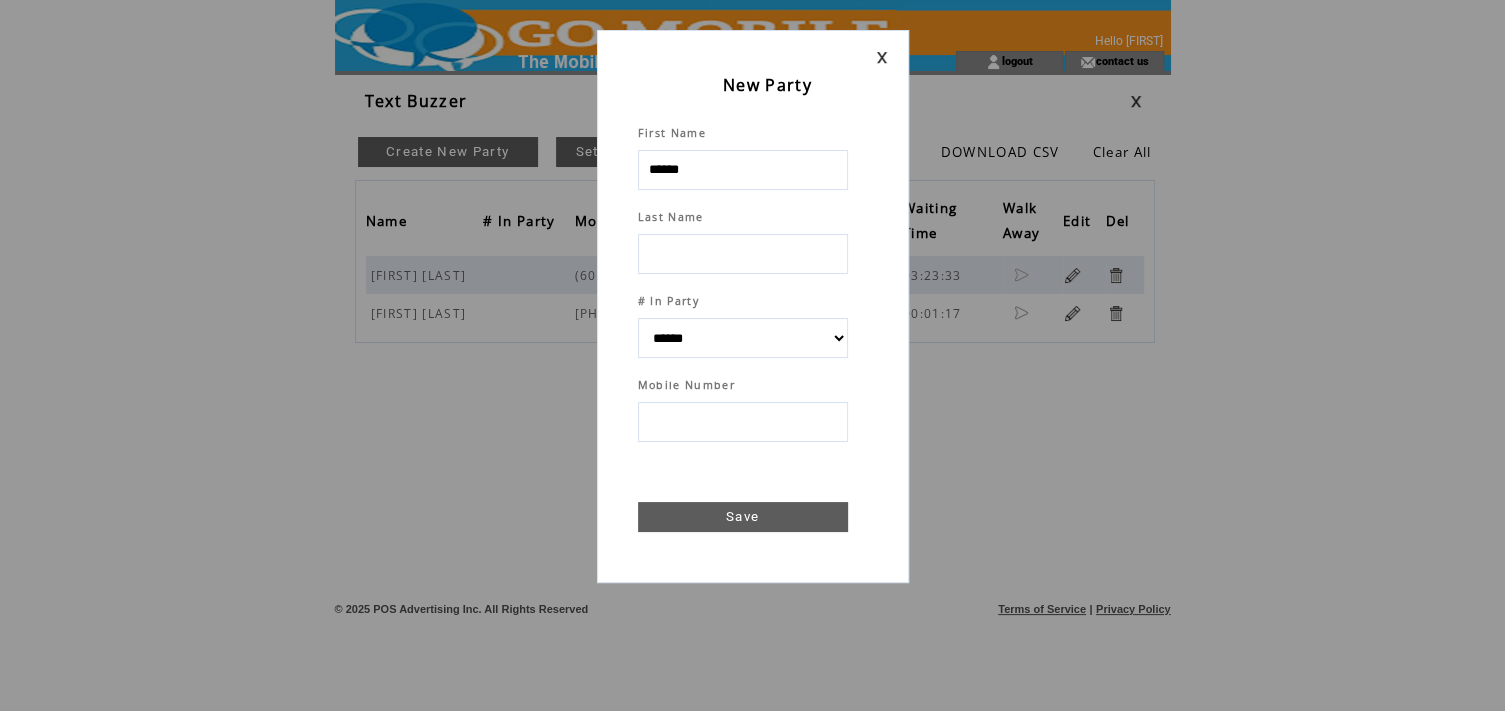 click at bounding box center [743, 254] 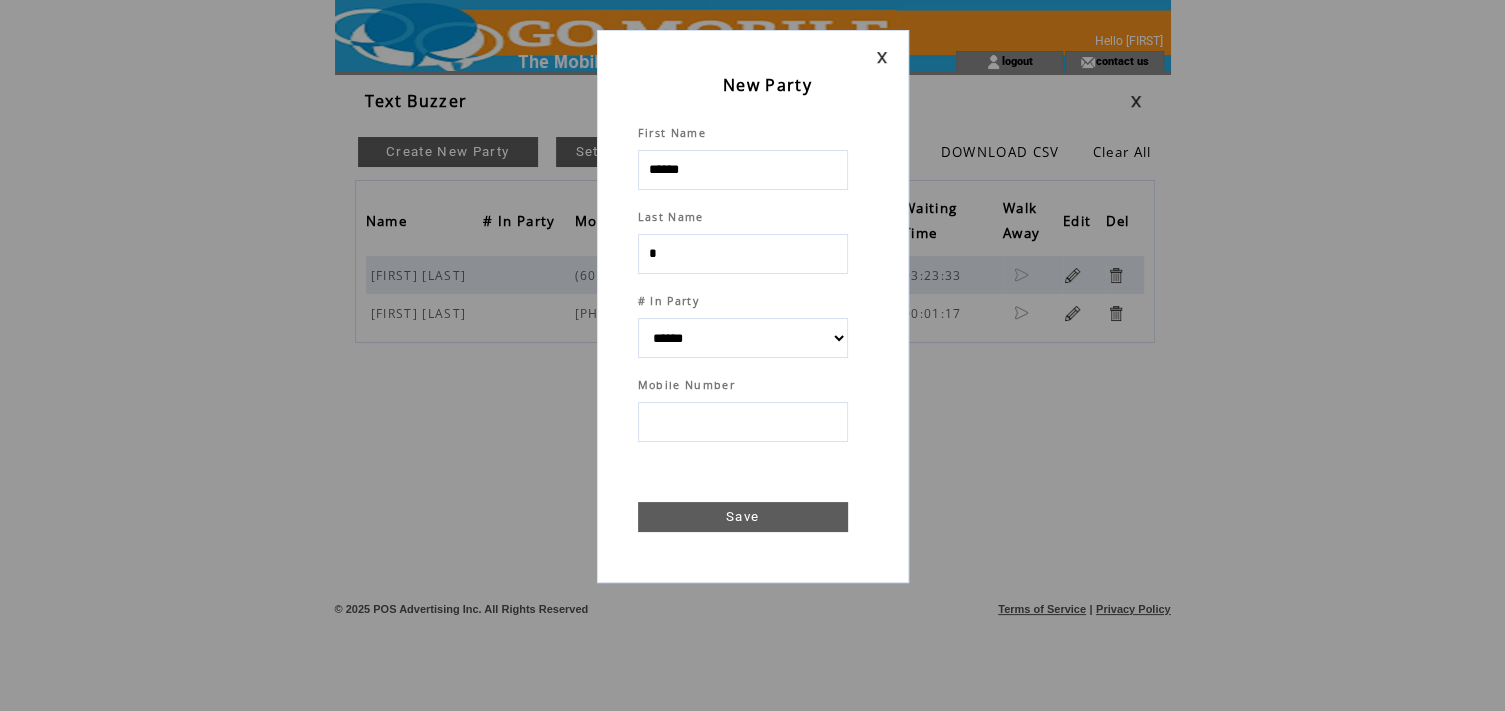 type on "**" 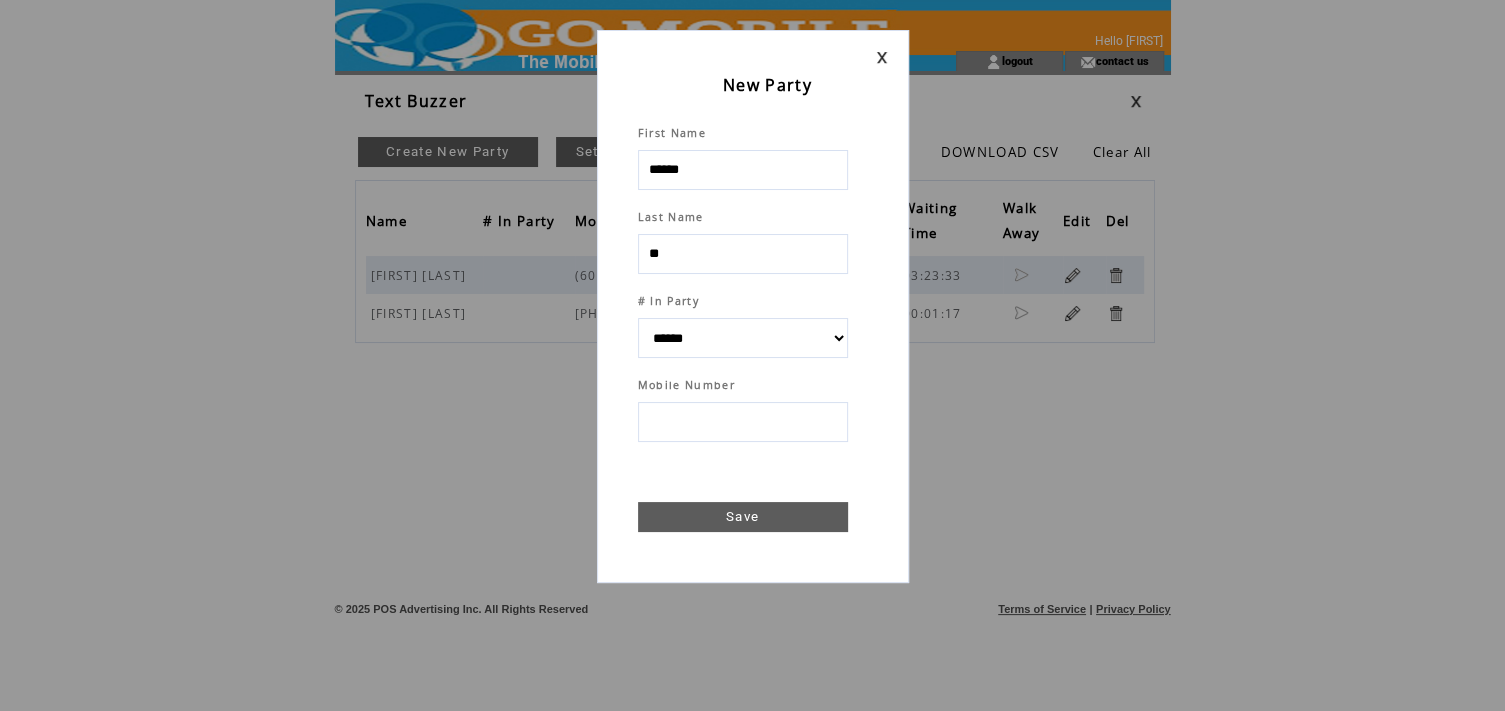 select 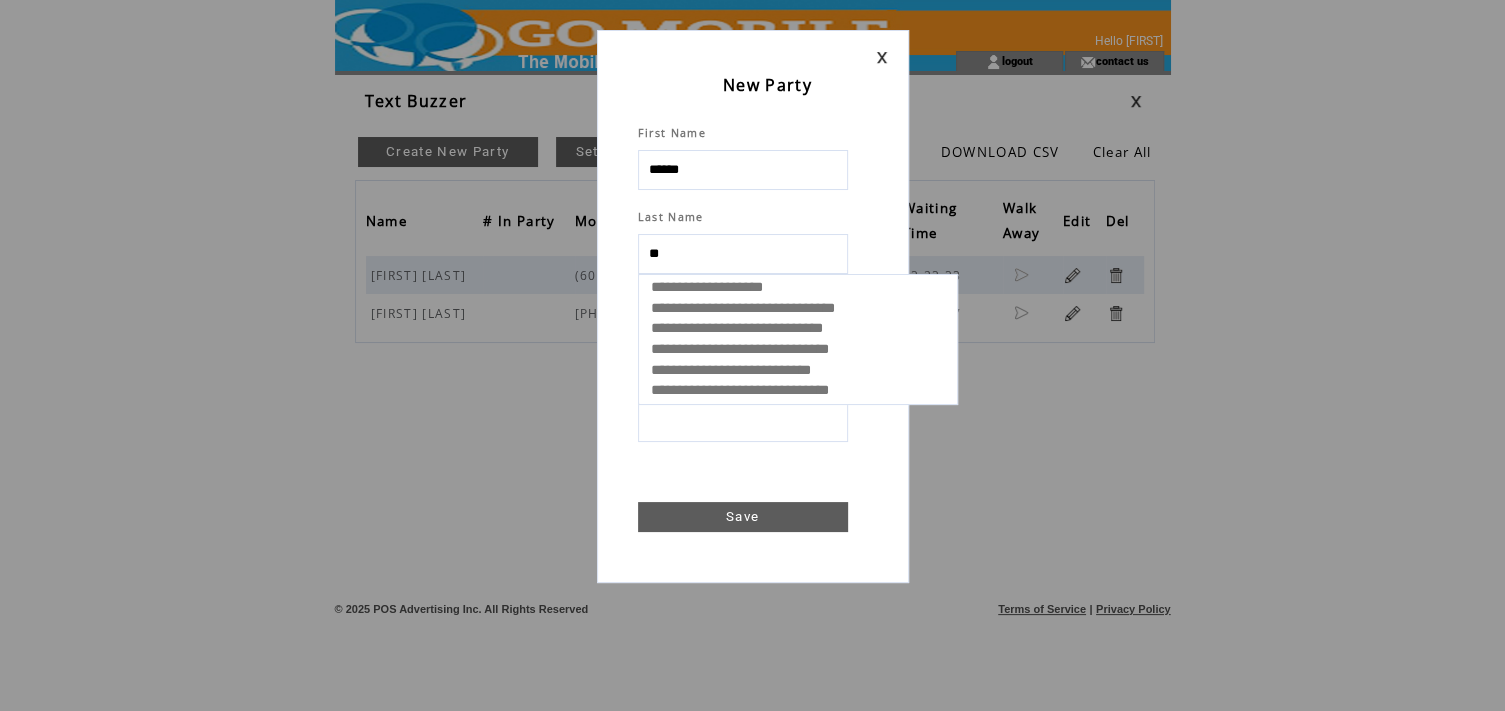 type on "***" 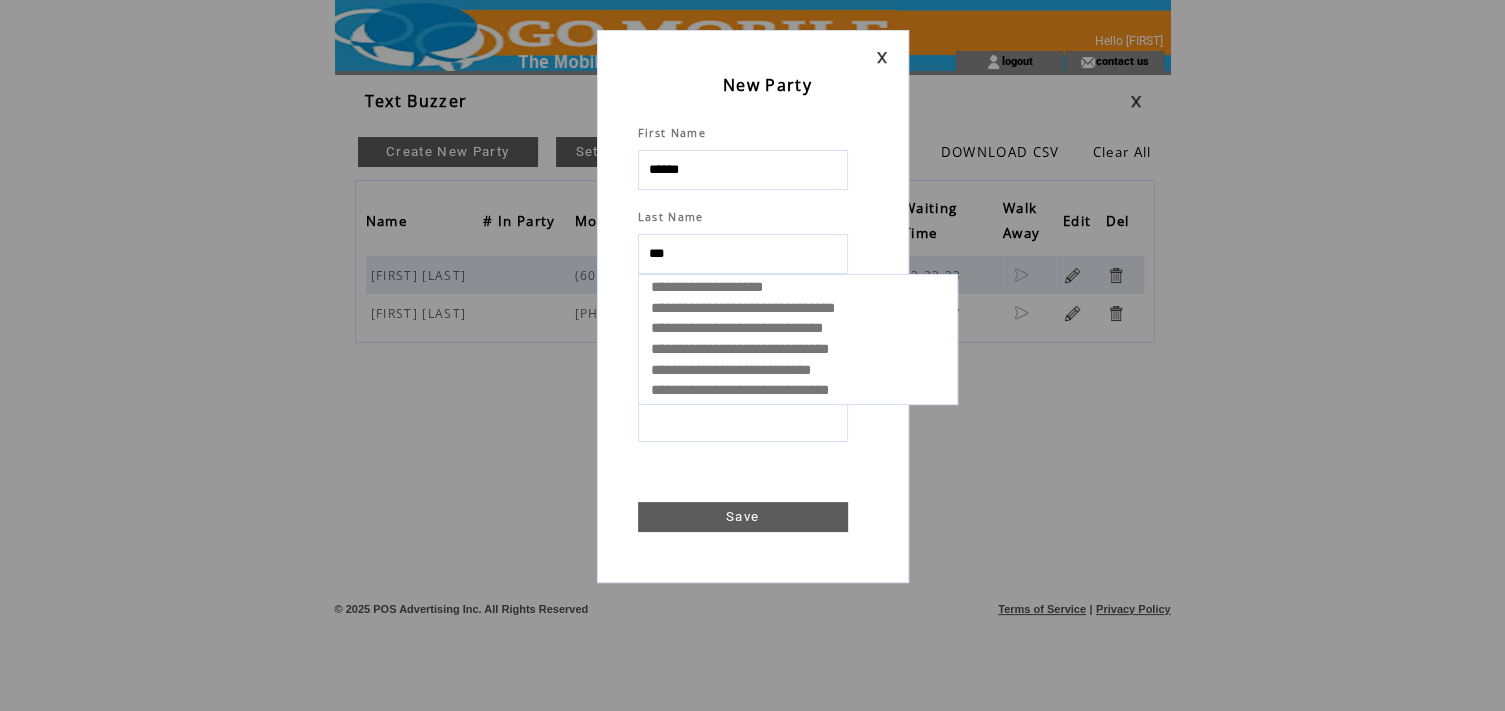 select 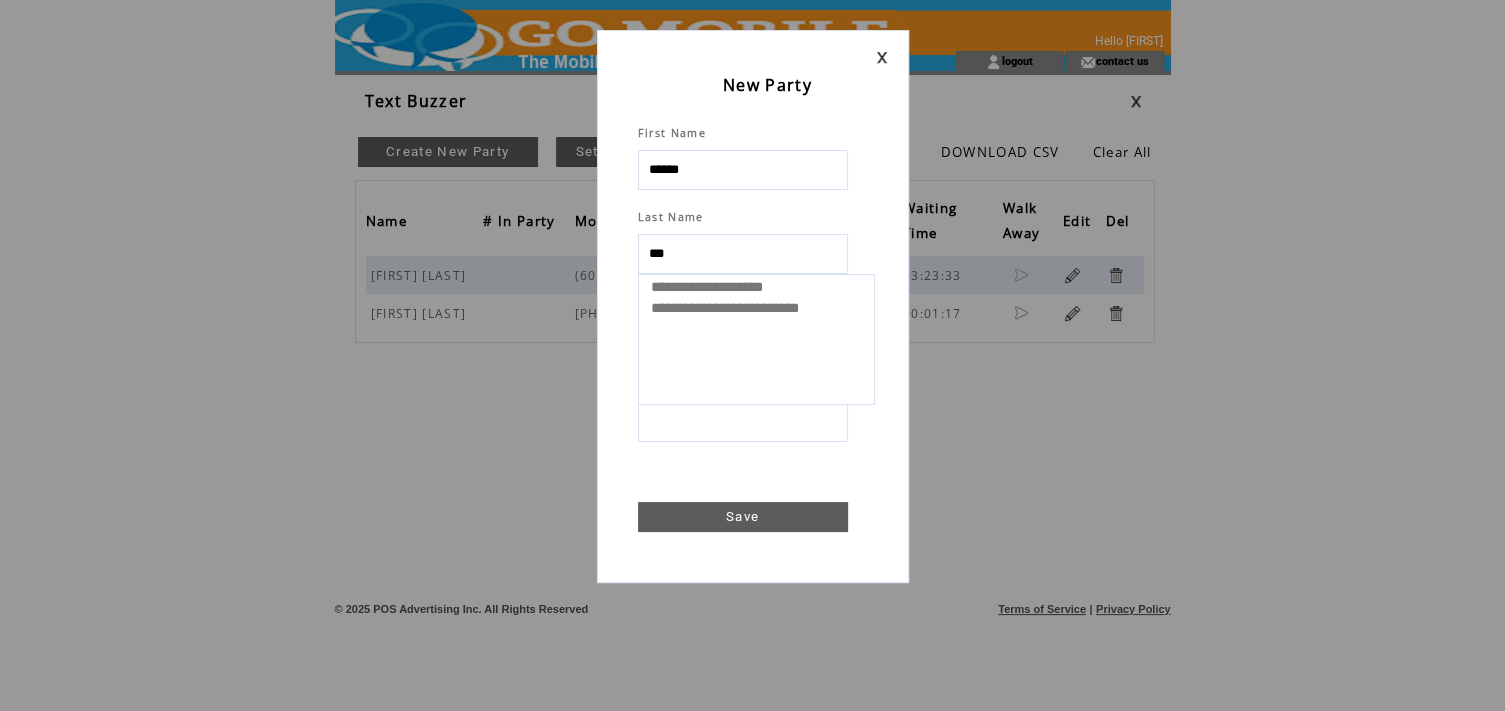 type on "****" 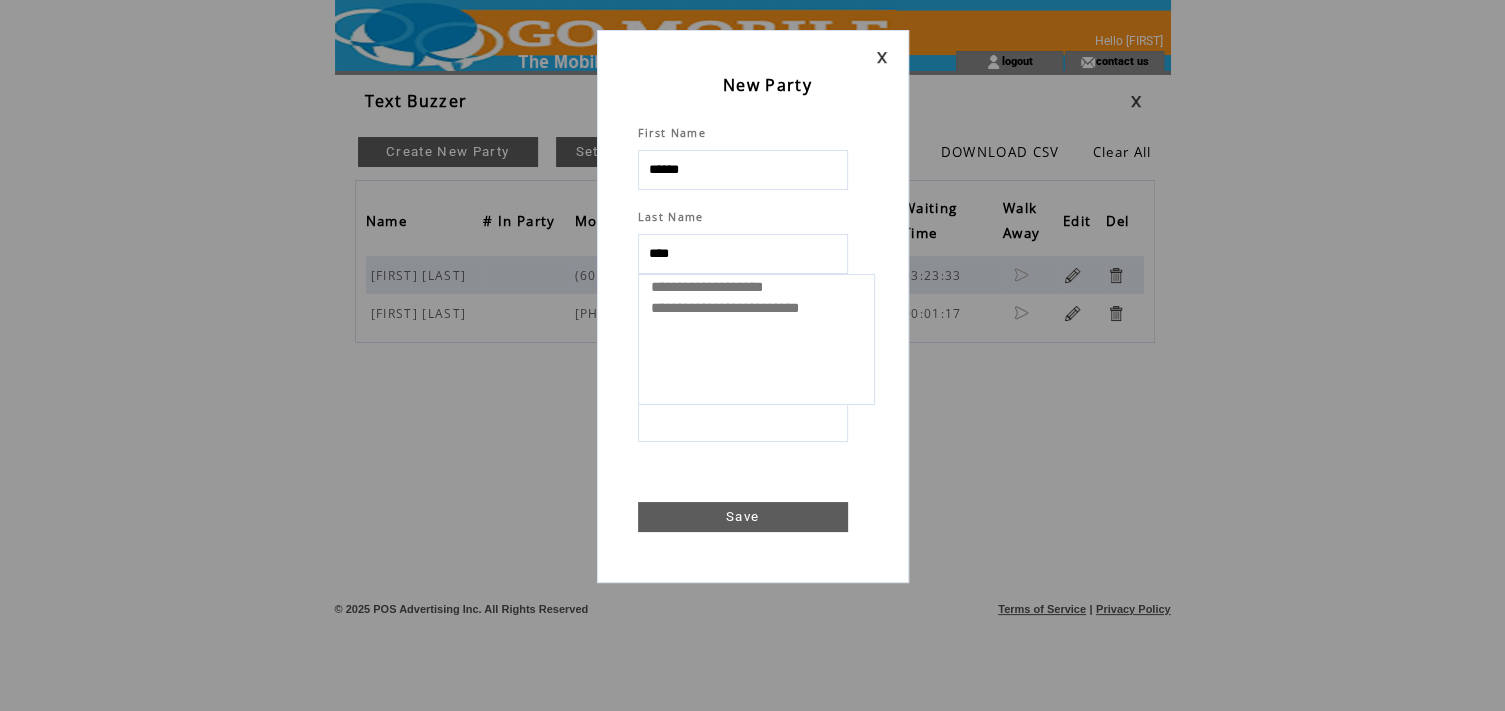 select 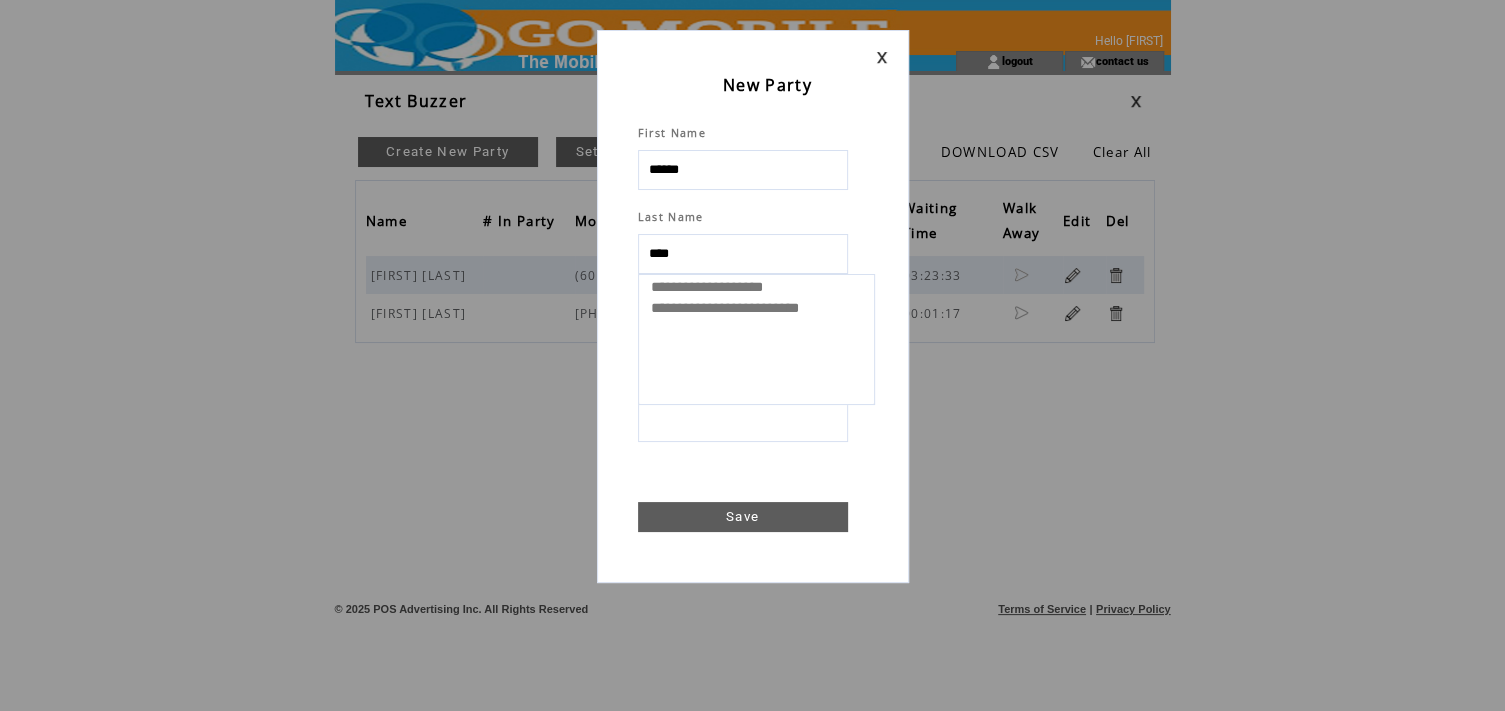 click at bounding box center (743, 422) 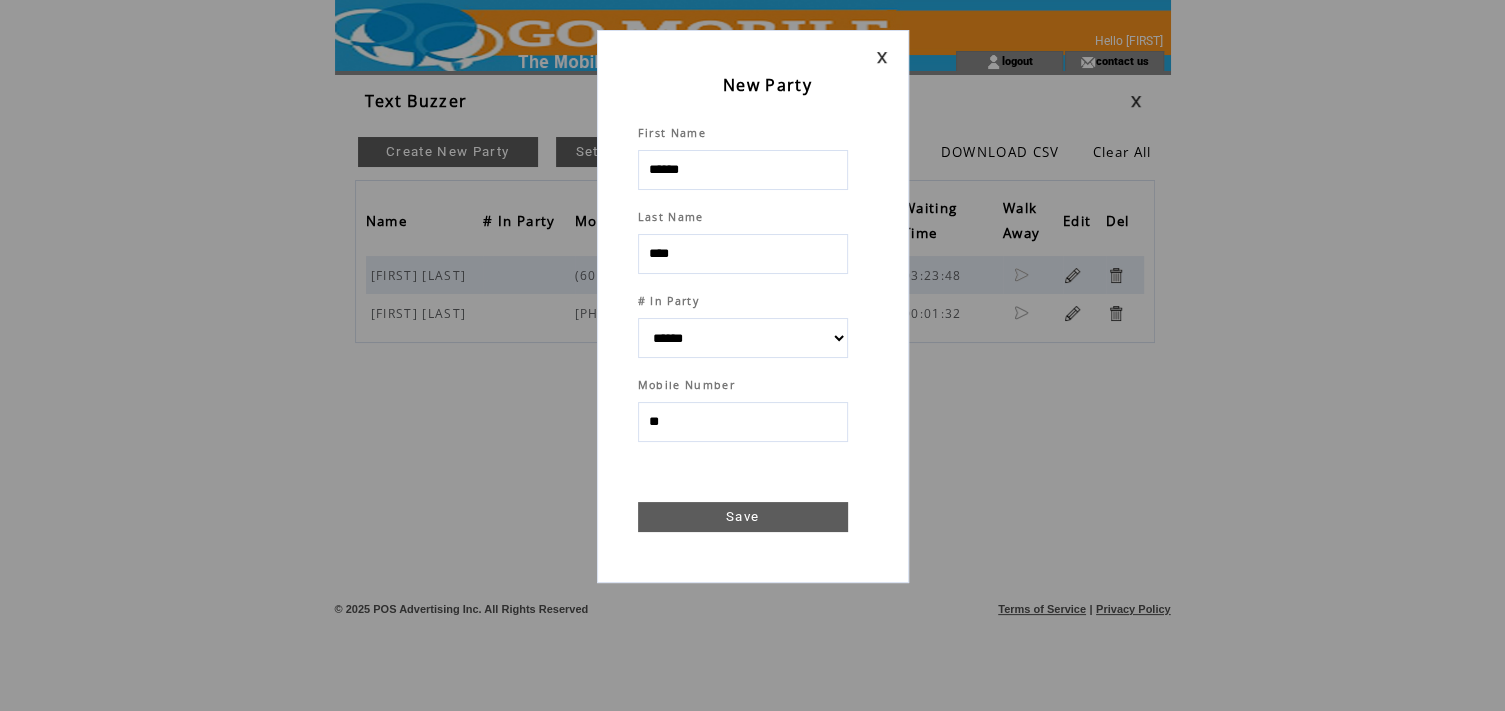 type on "***" 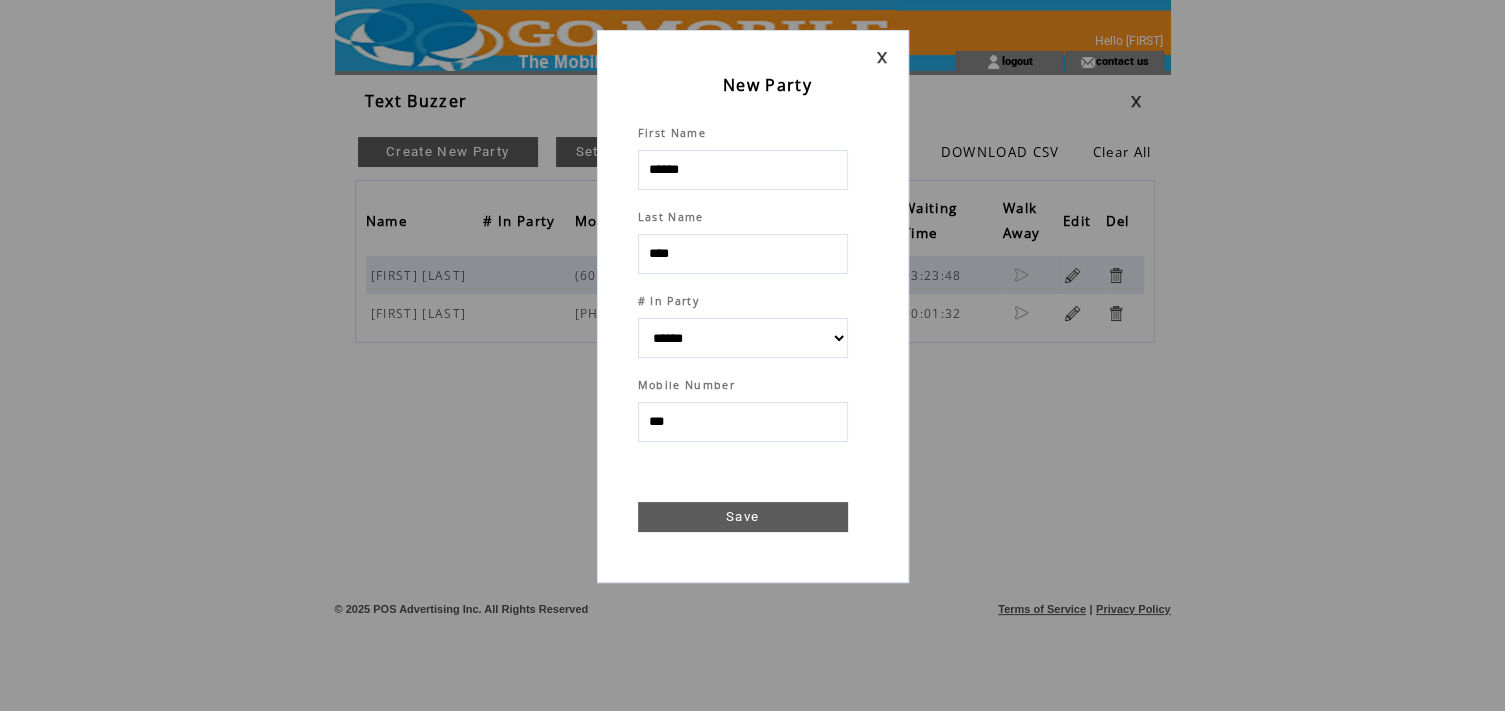 select 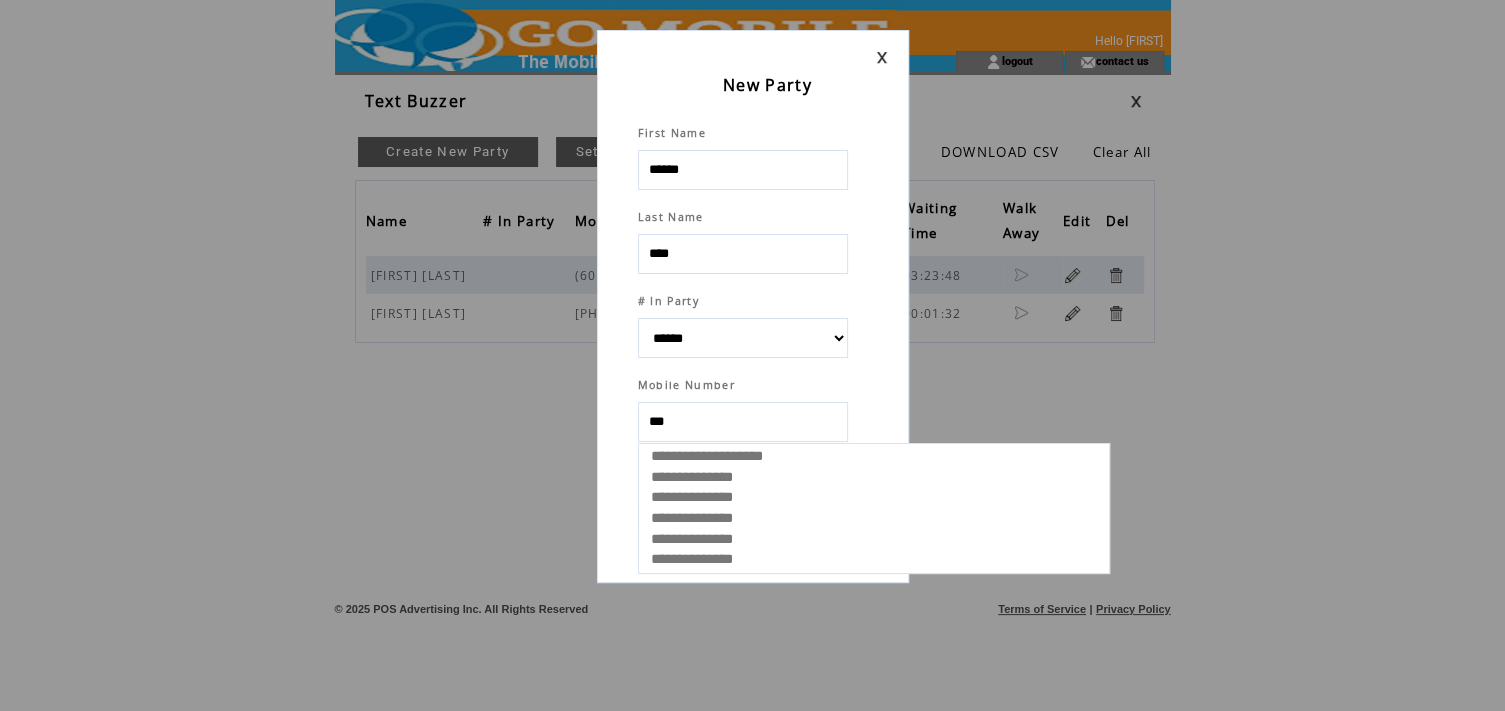 select 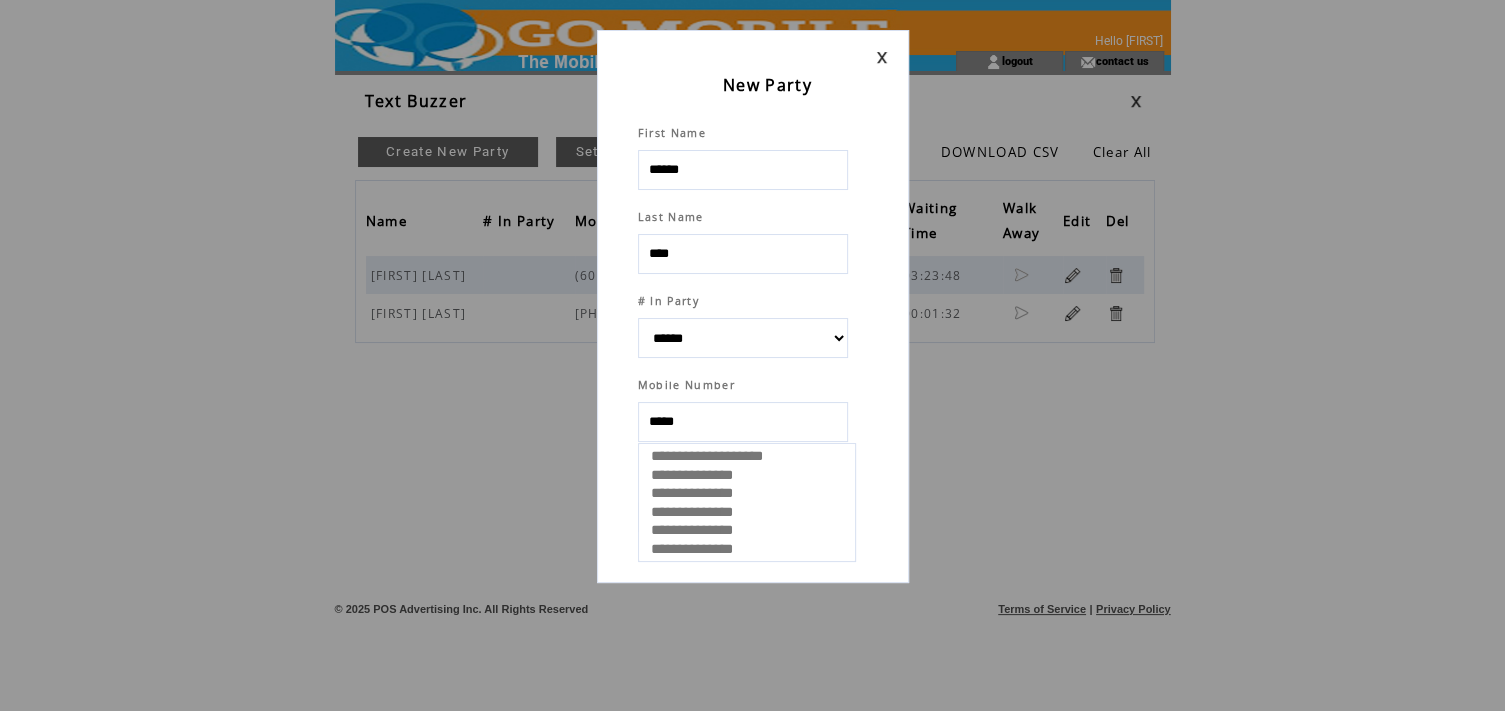type on "******" 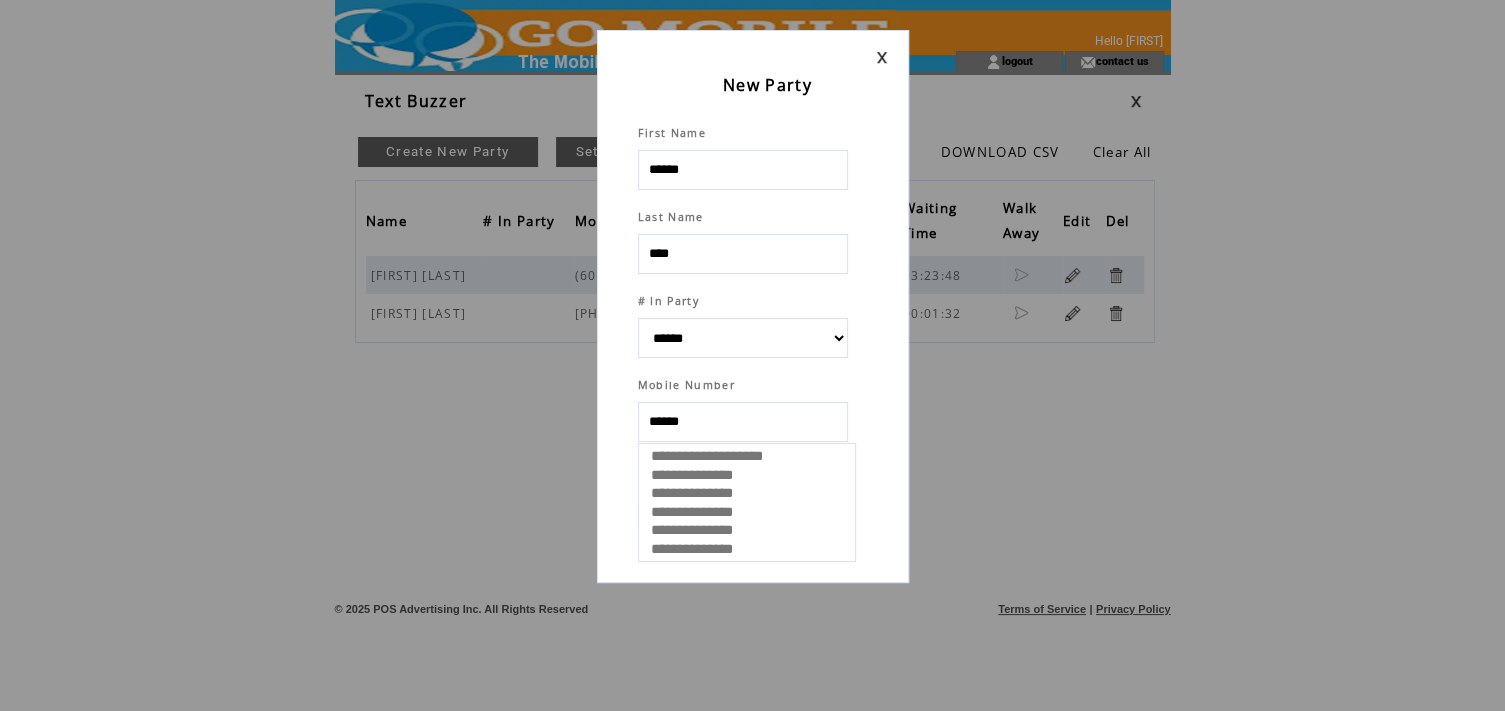 select 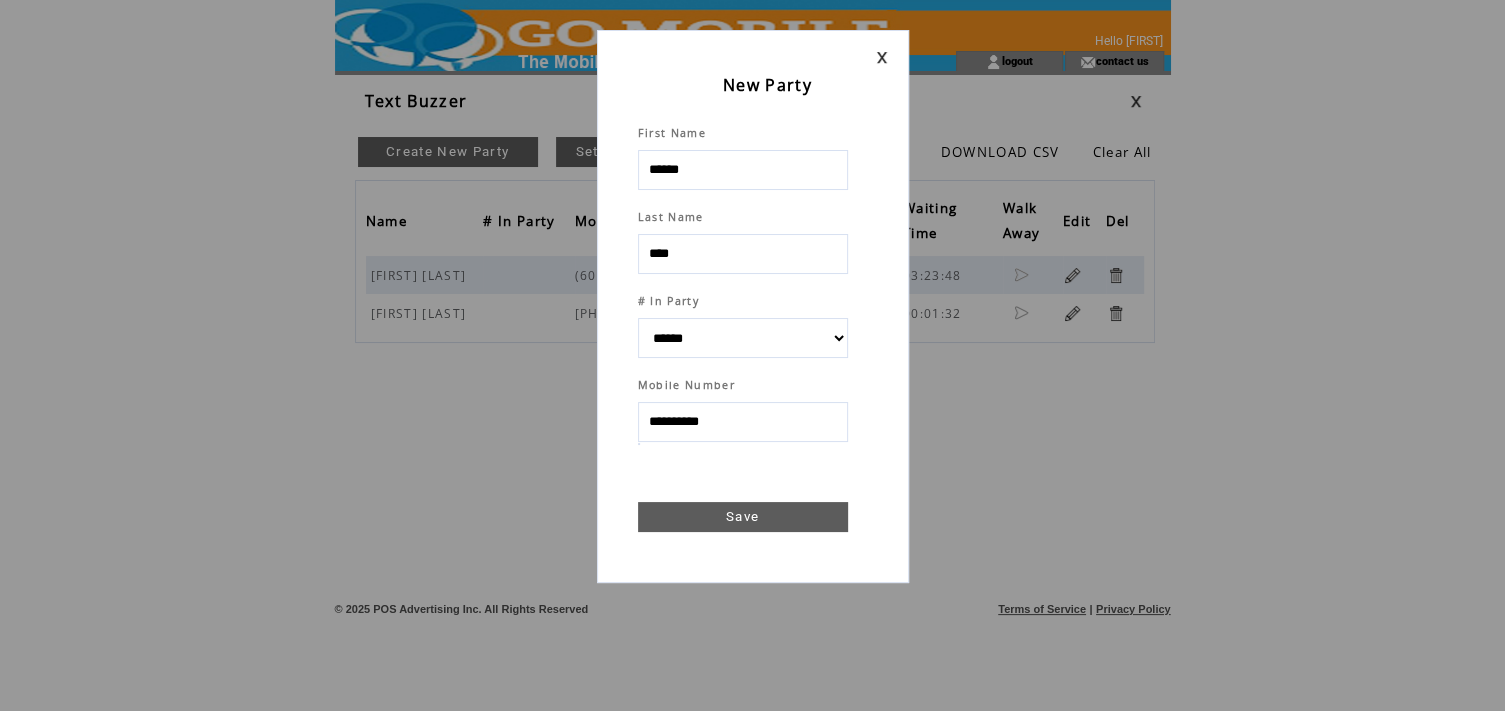 type on "**********" 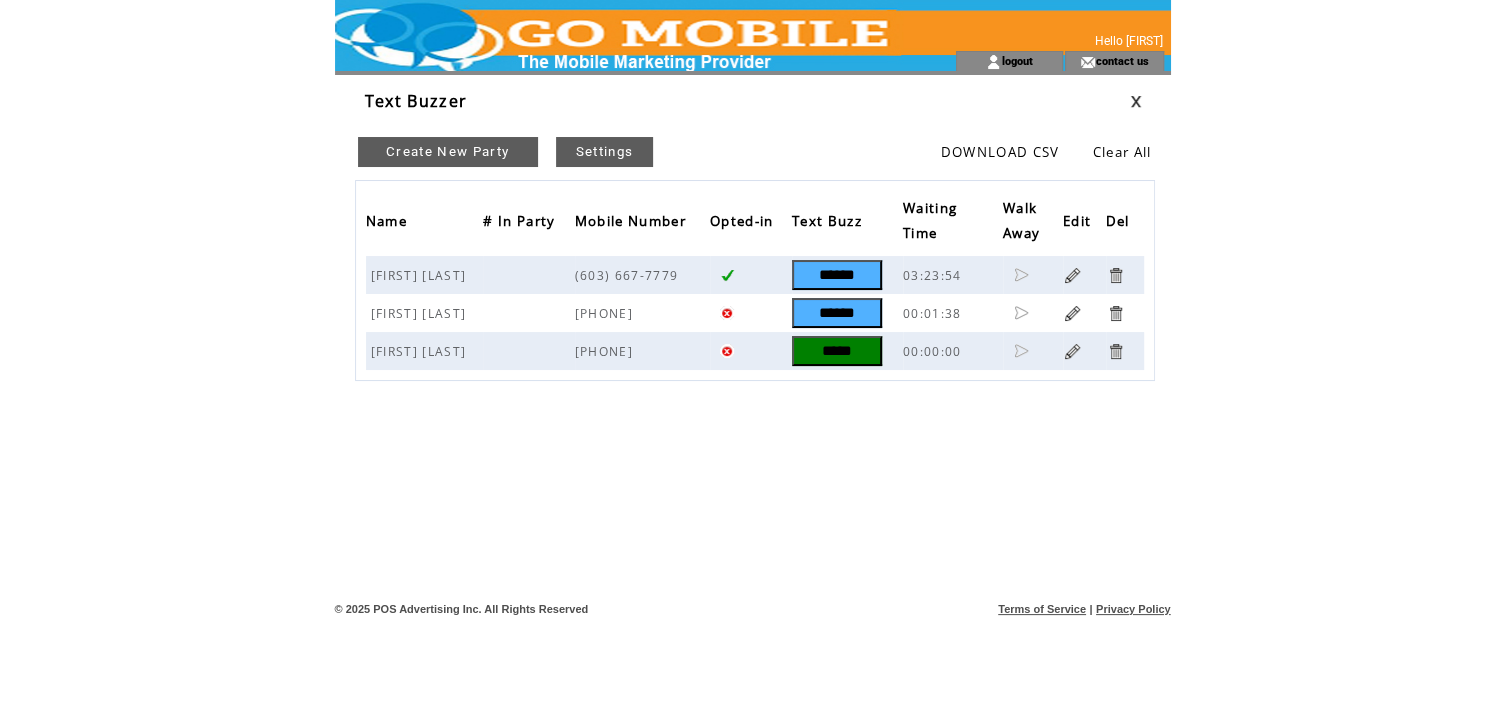 click on "*****" at bounding box center (837, 351) 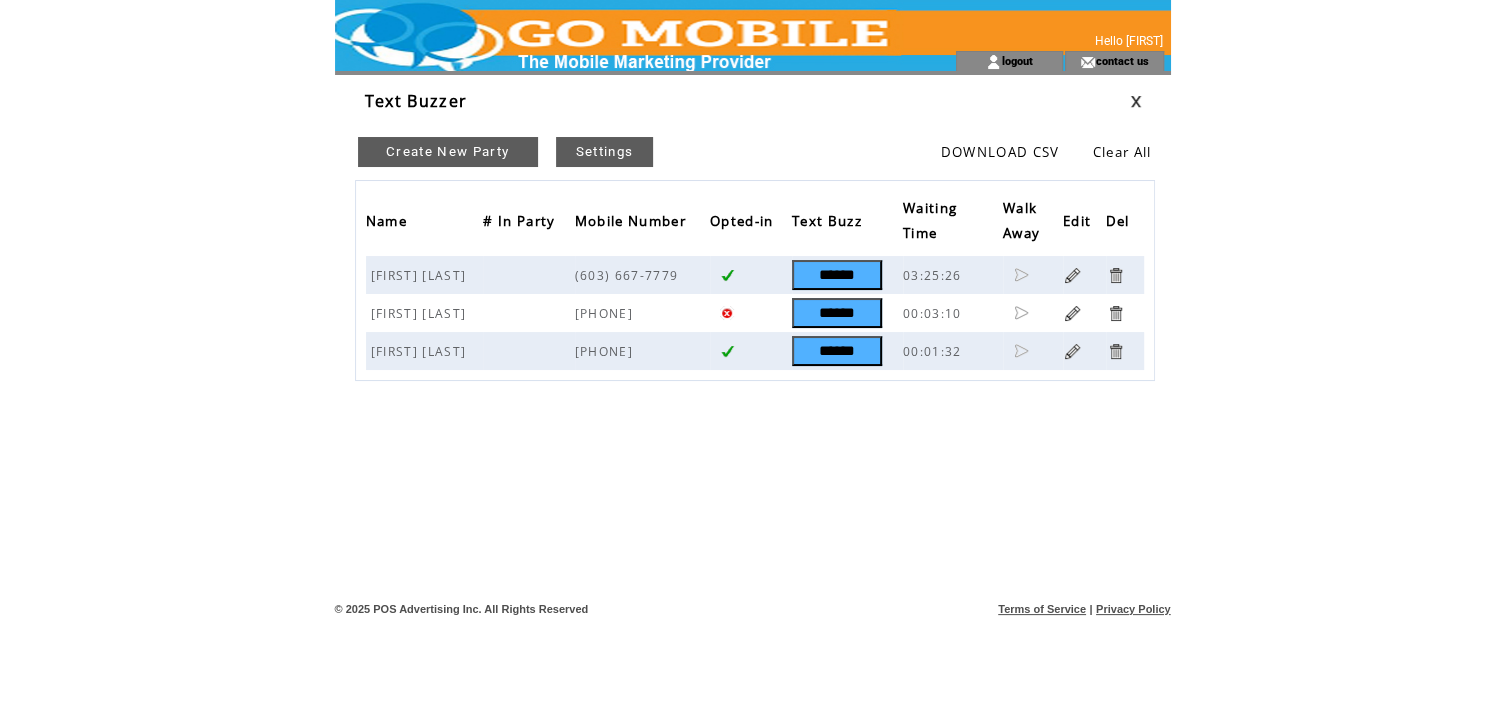 click on "Create New Party" at bounding box center [448, 152] 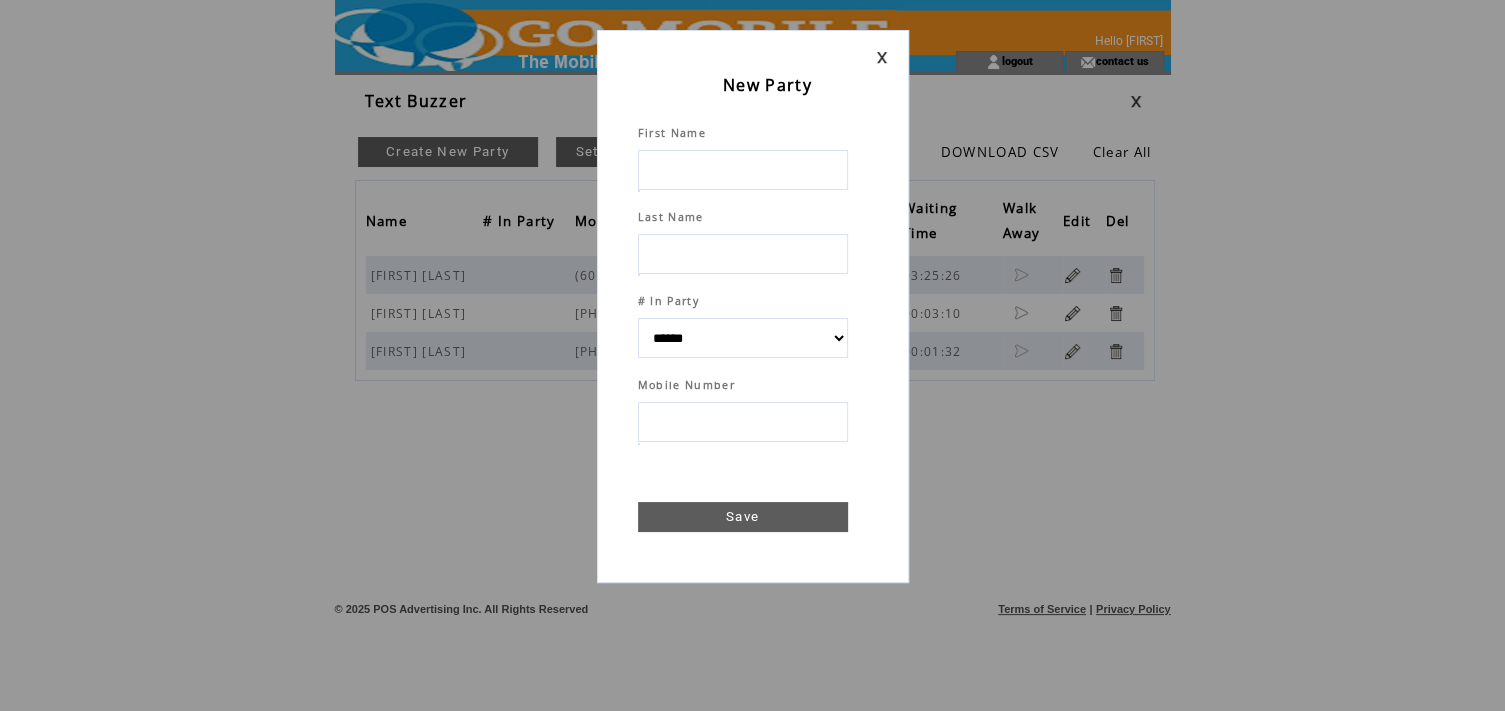 click at bounding box center [743, 170] 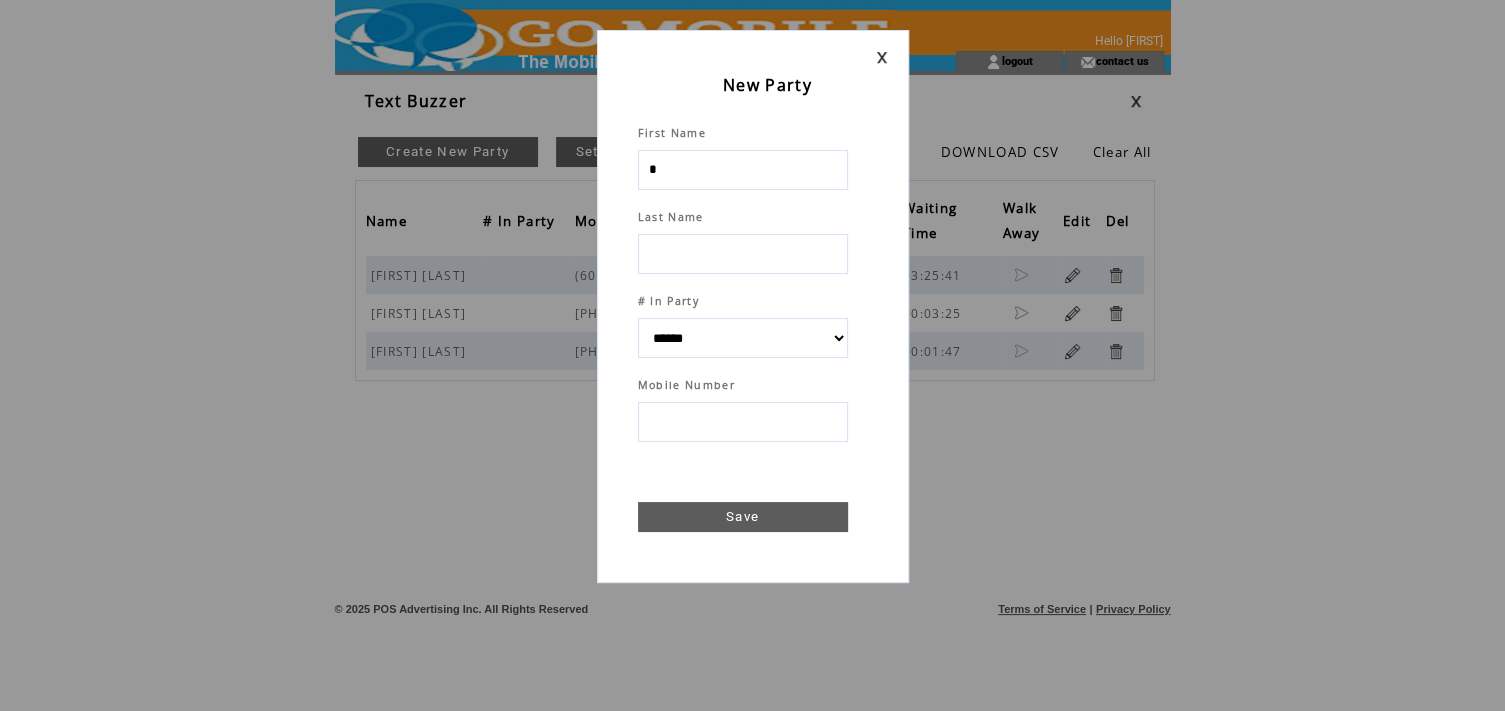 type on "**" 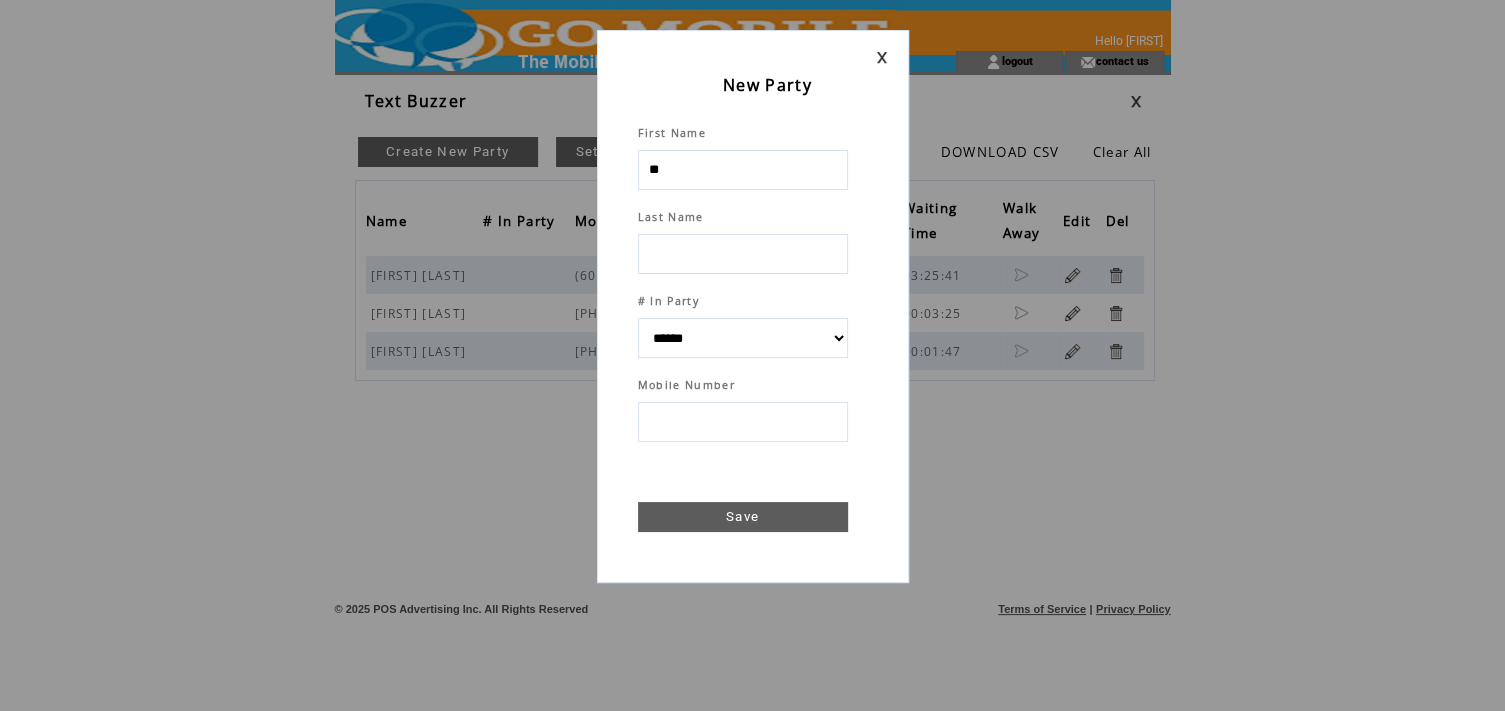 select 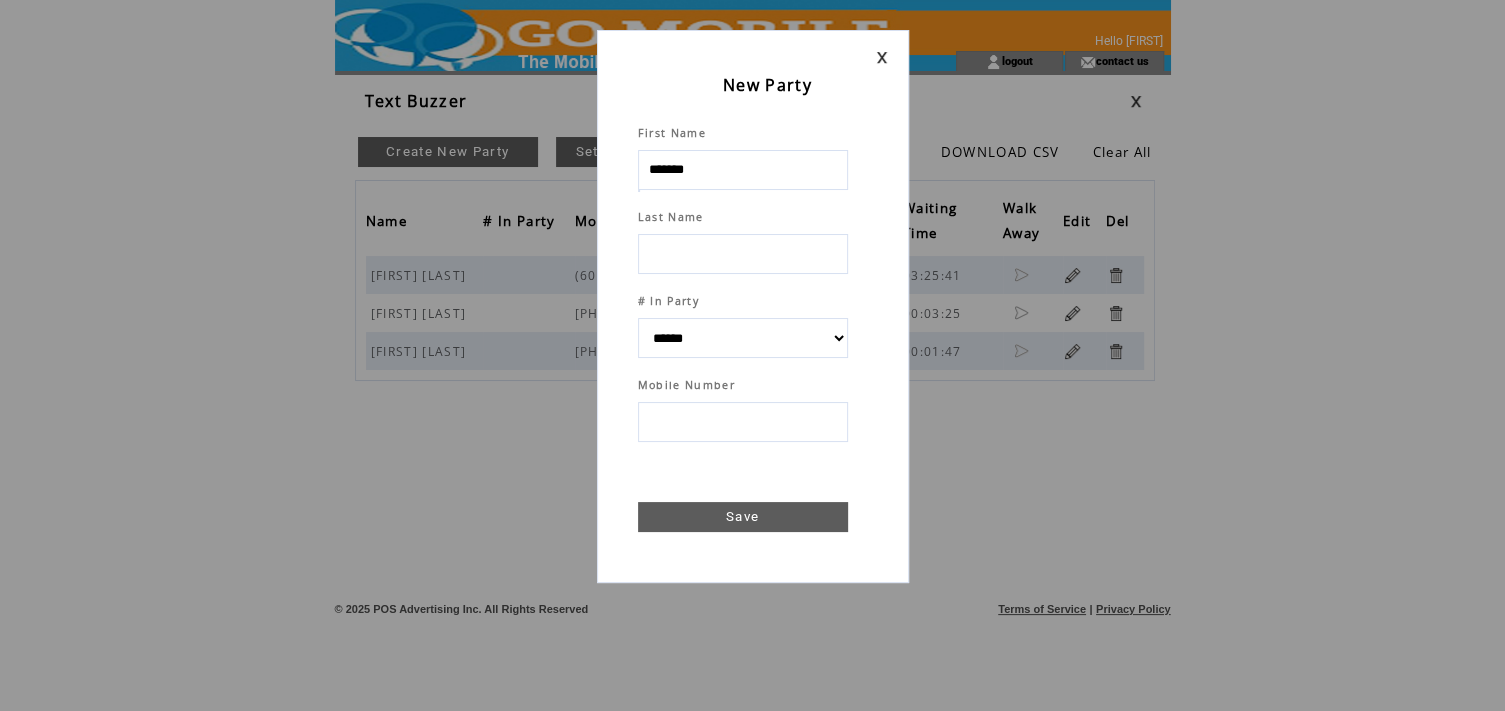 type on "*******" 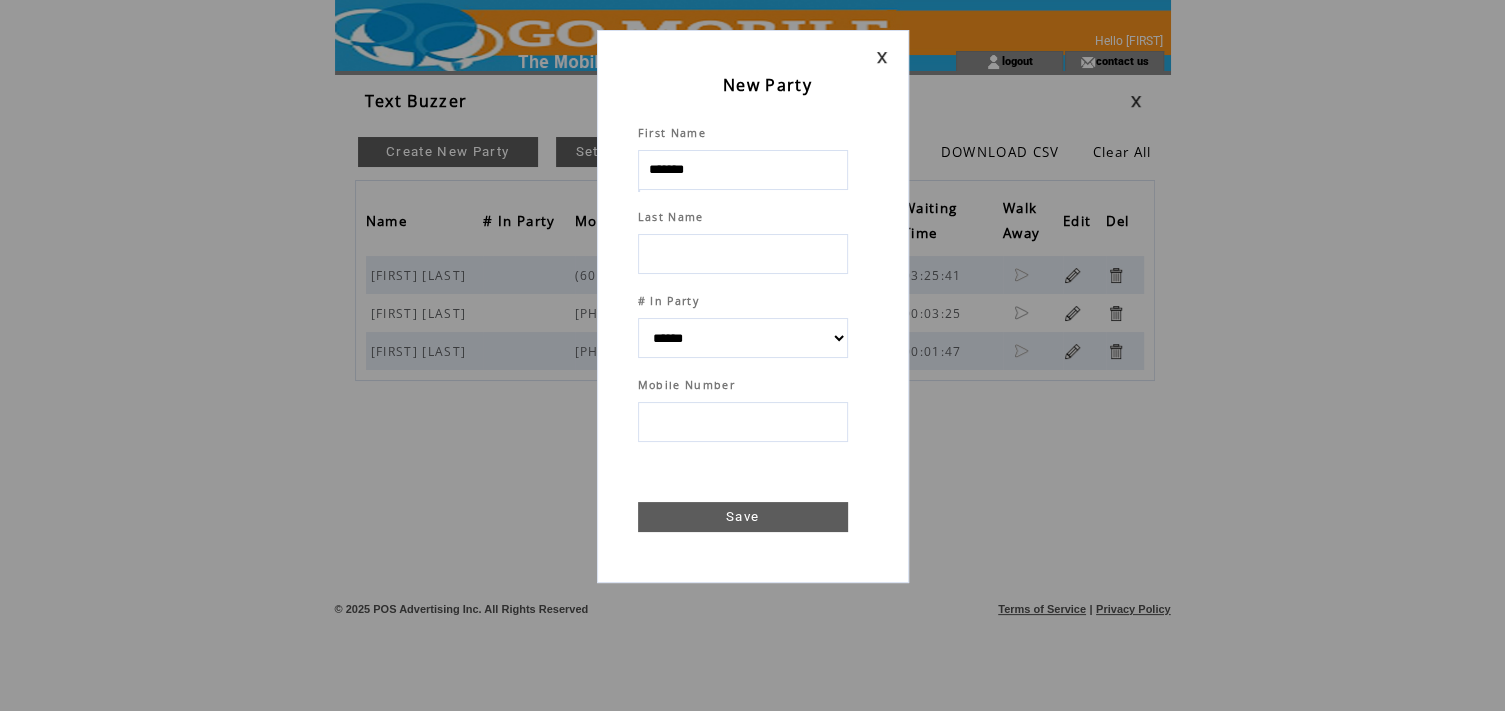 click at bounding box center [743, 254] 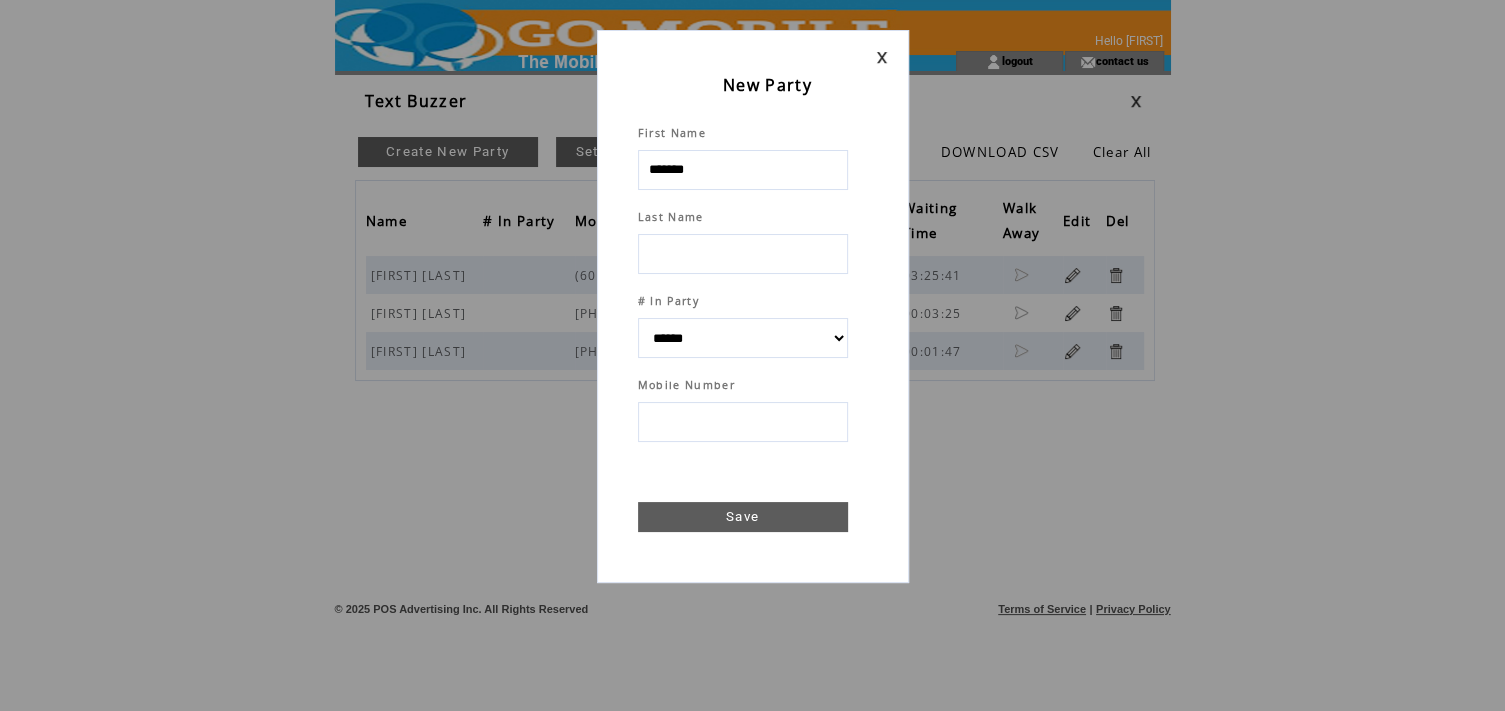 type on "*" 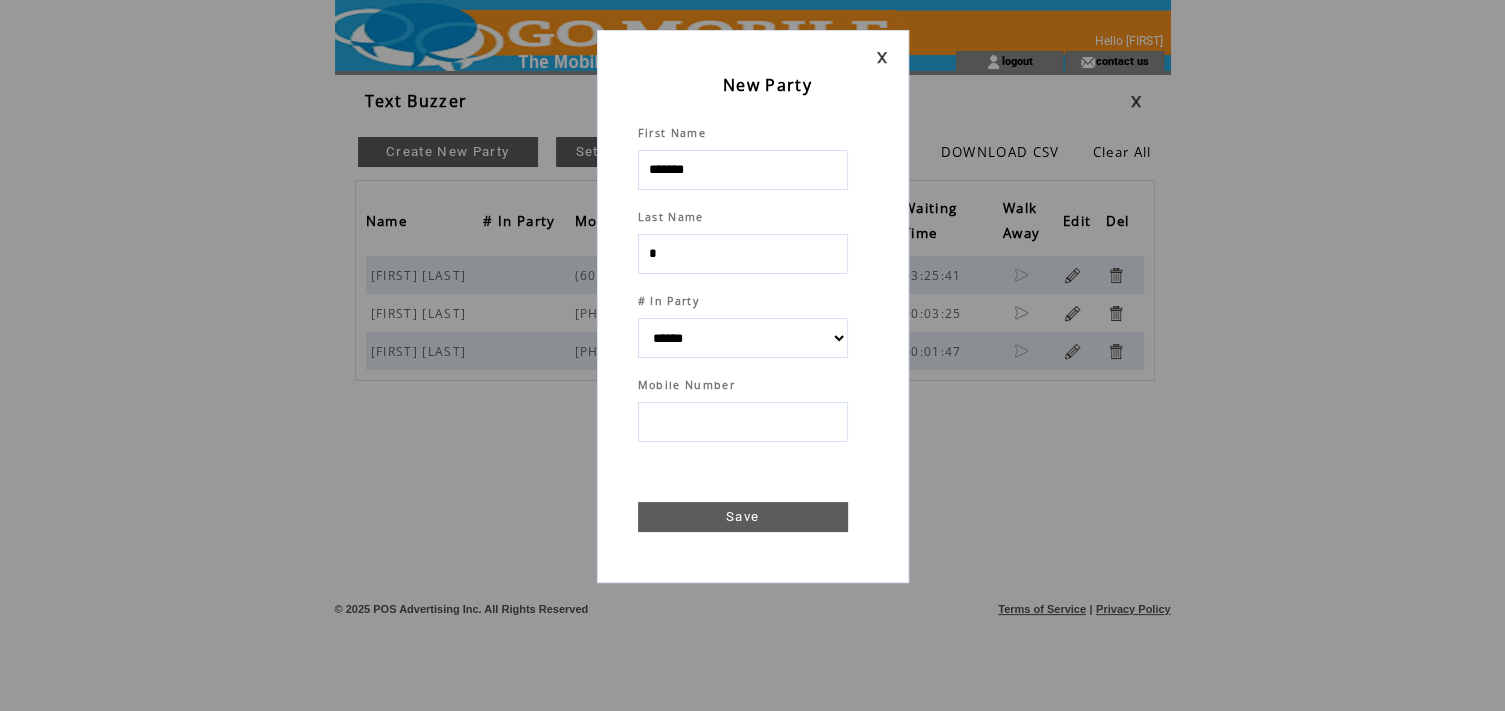 select 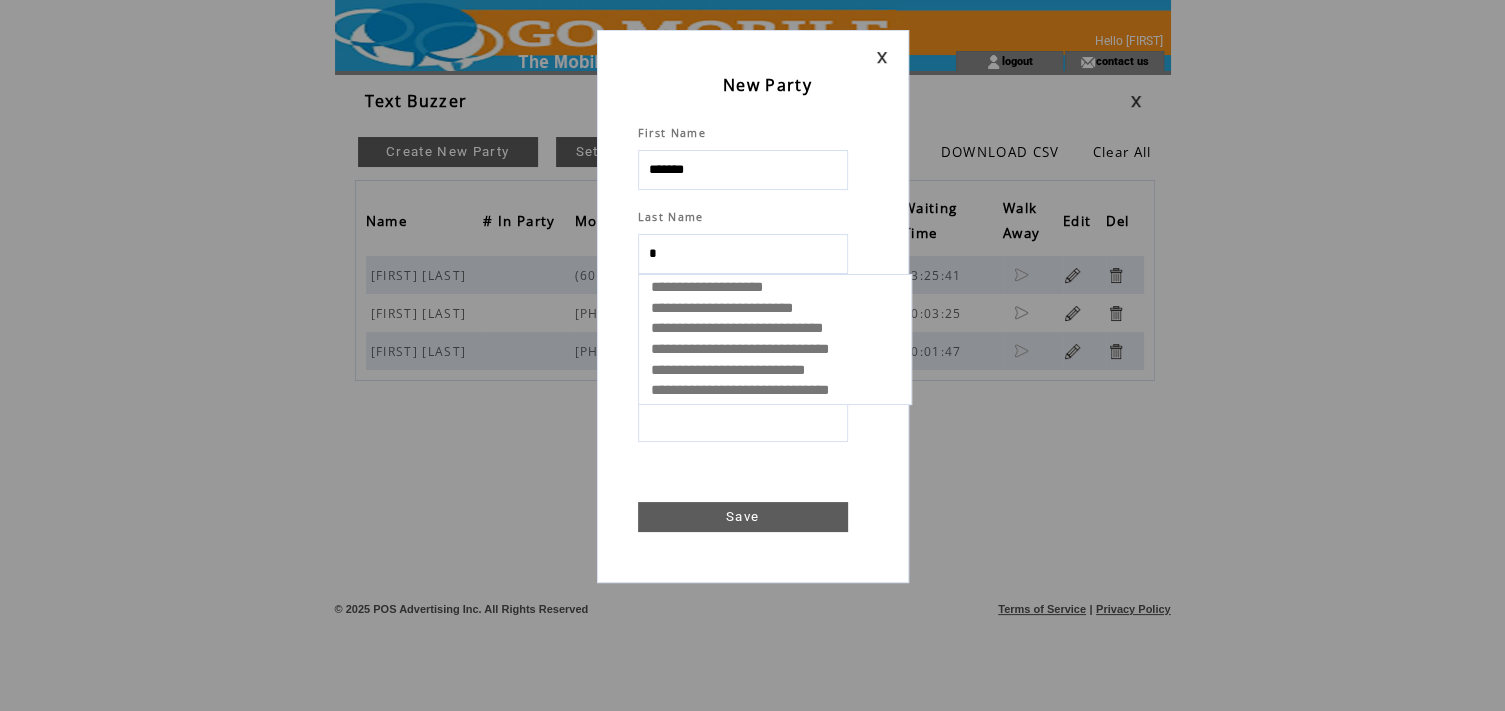 type on "**" 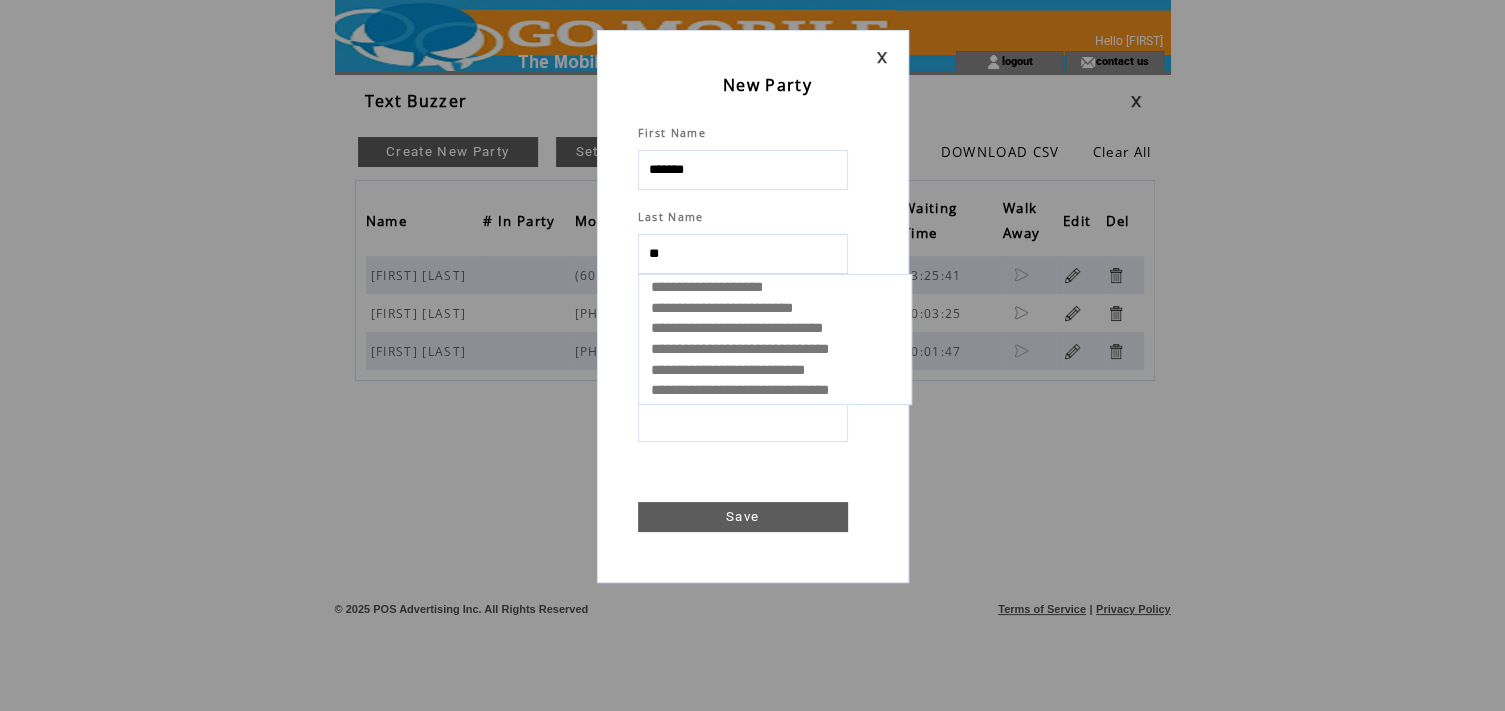 select 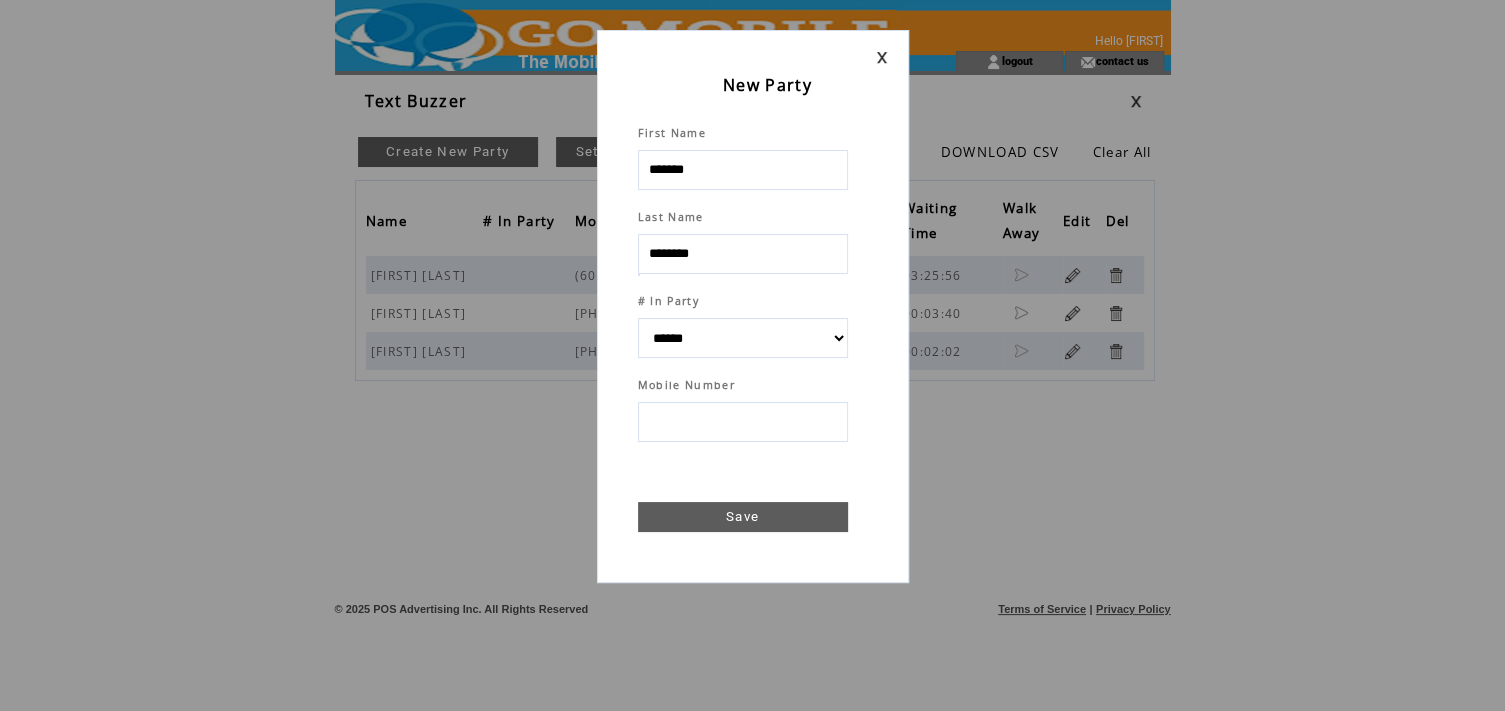 type on "********" 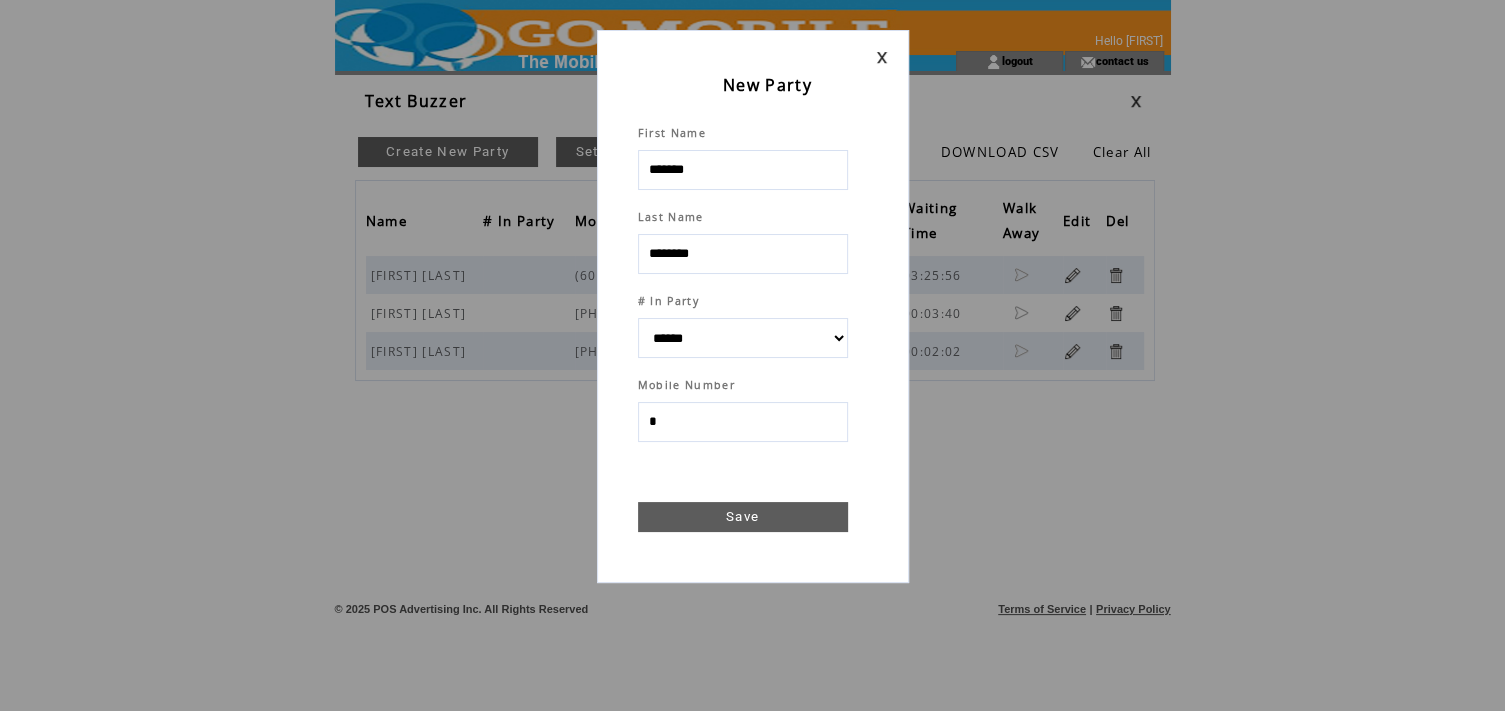 type on "**" 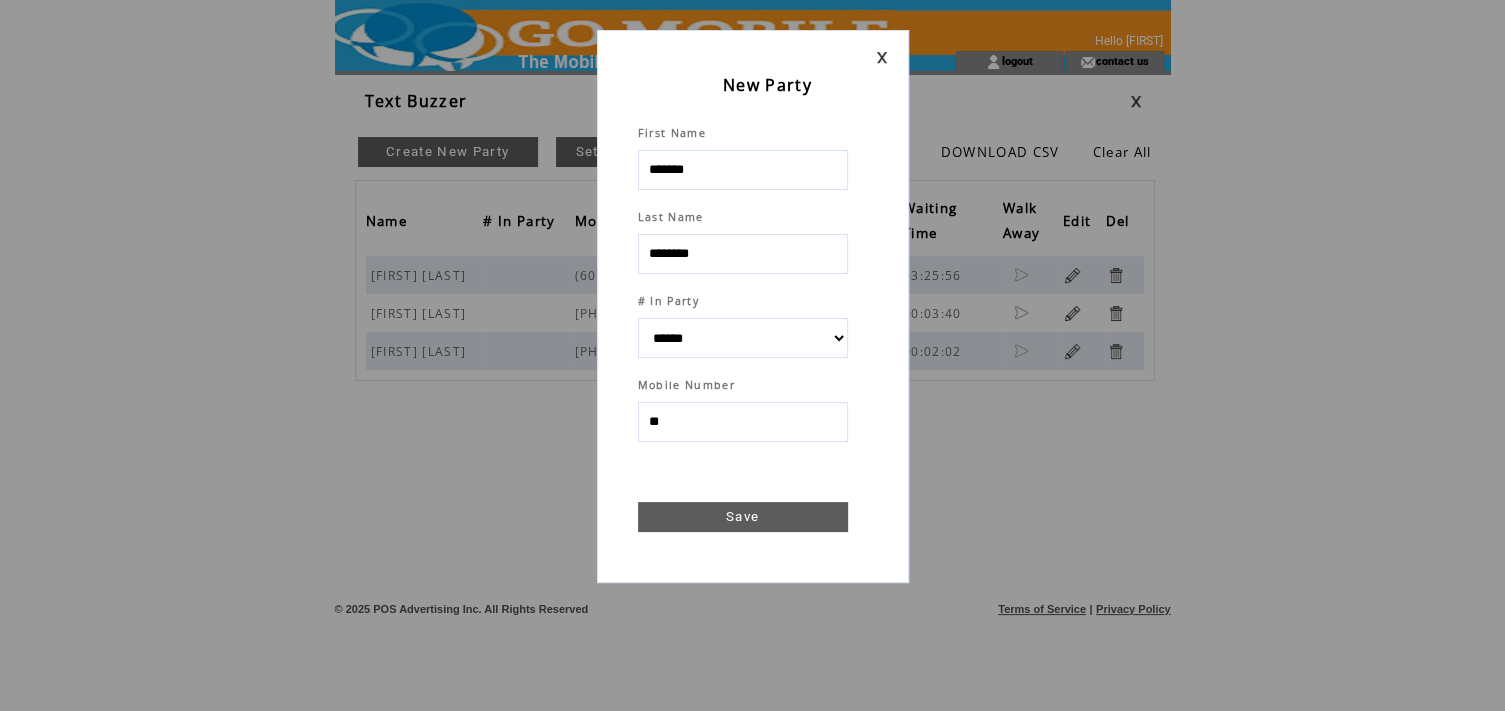 select 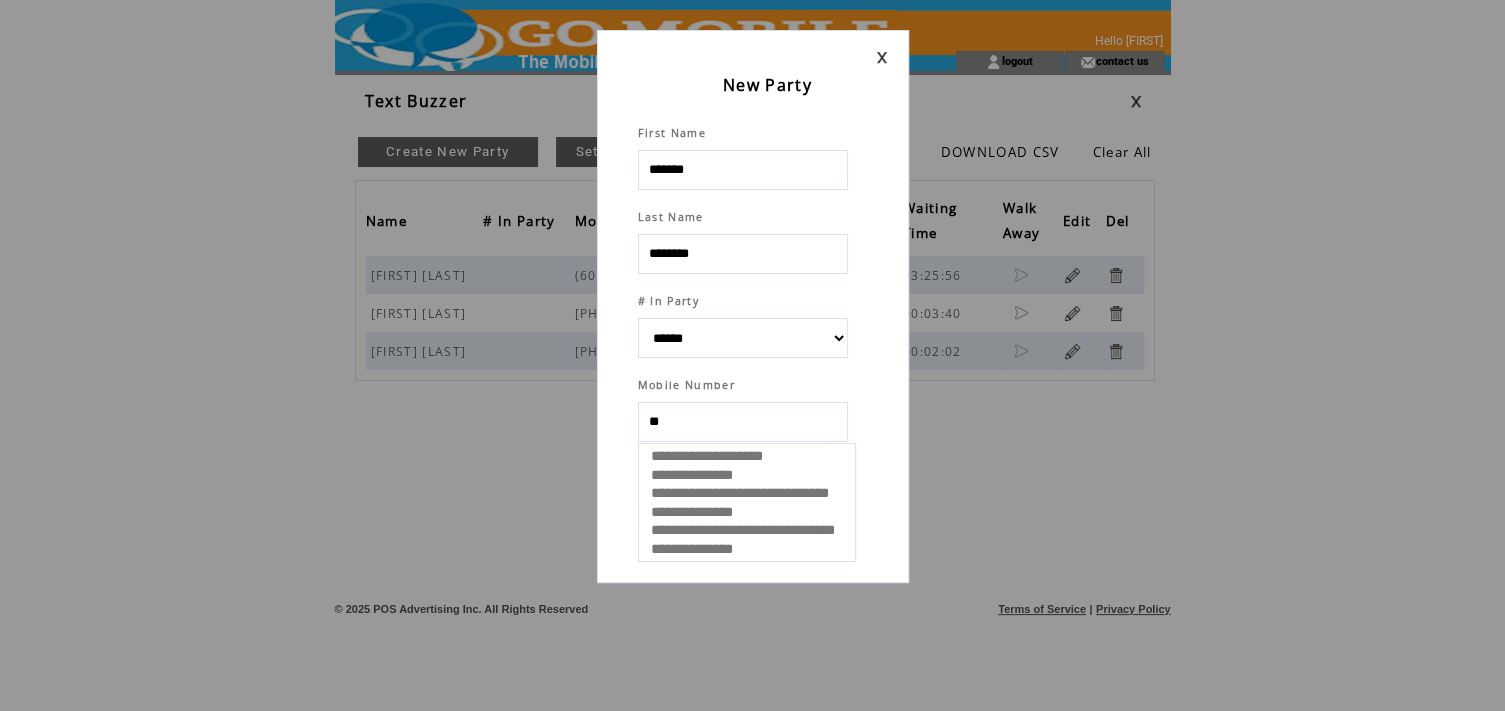 type on "***" 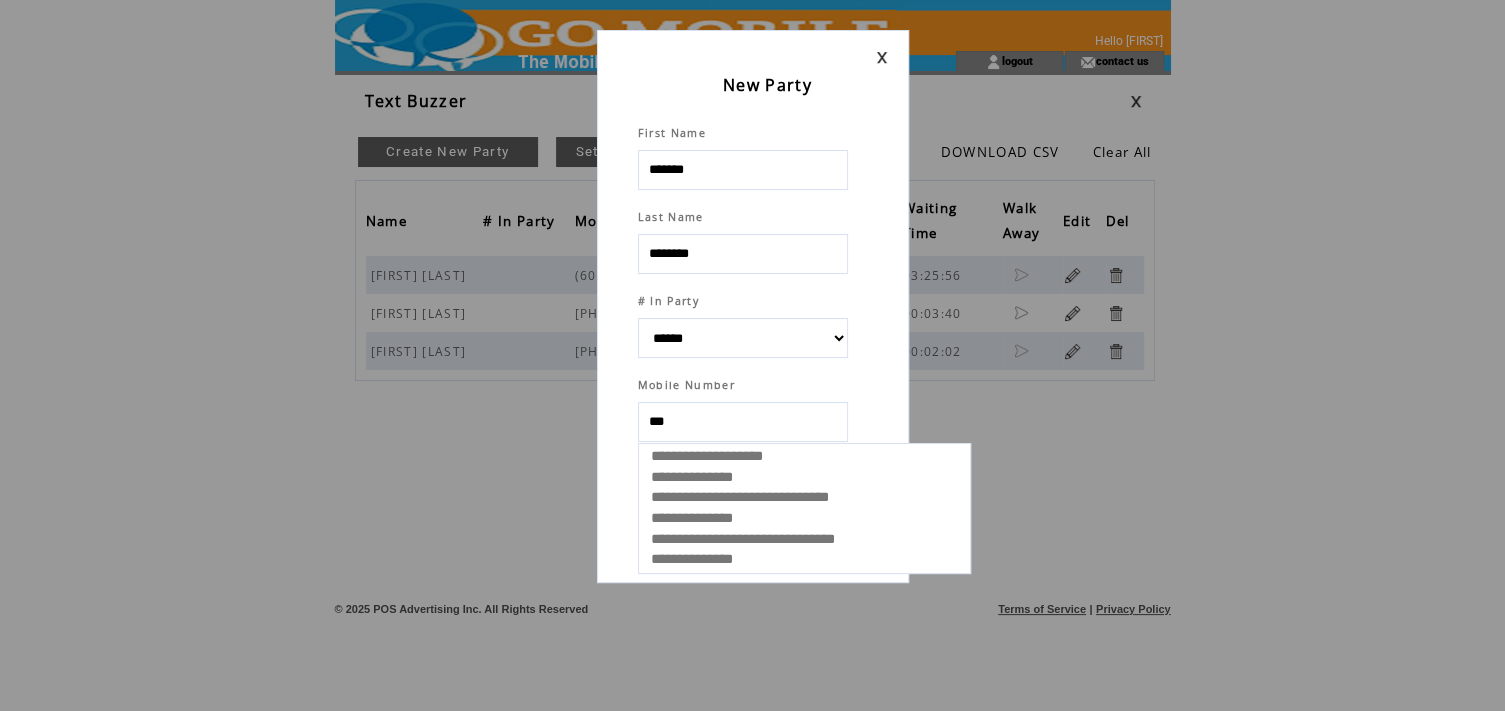 select 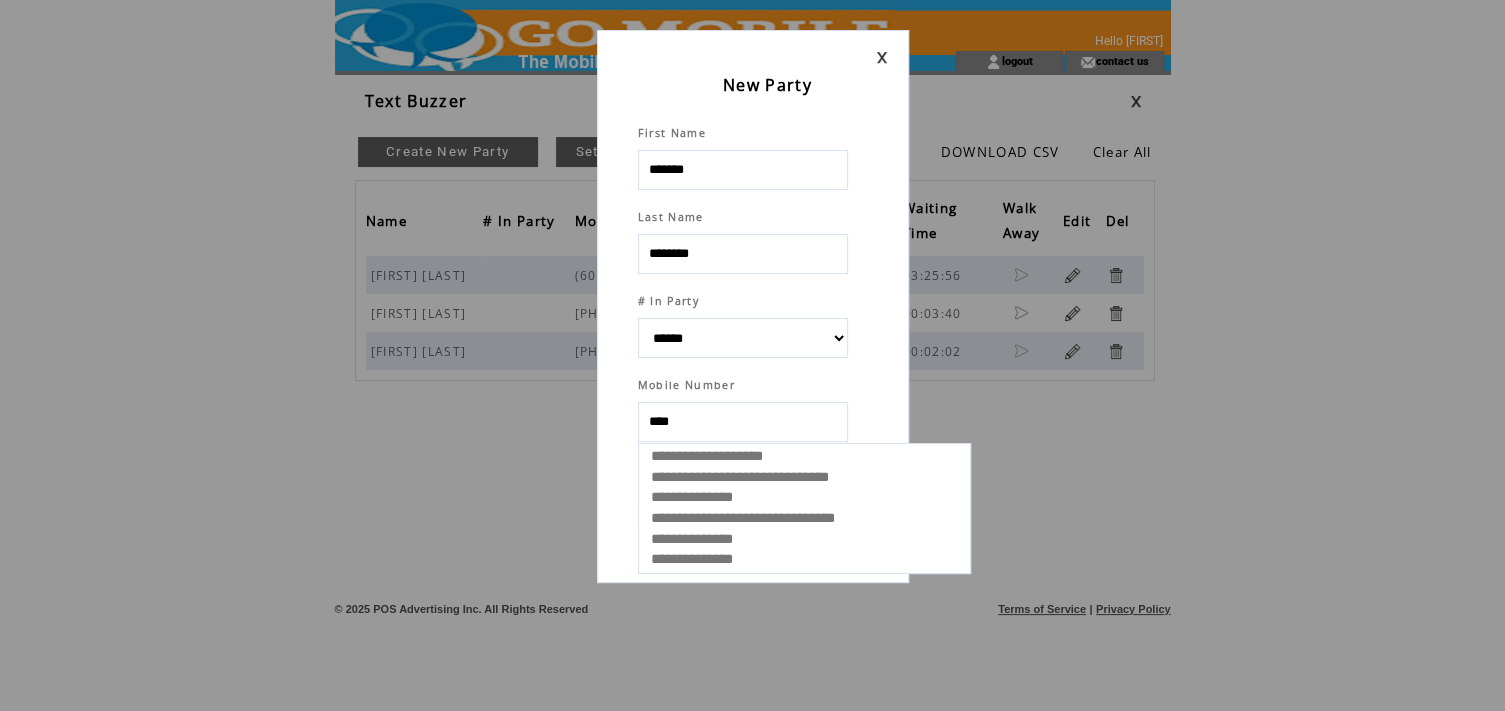 type on "*****" 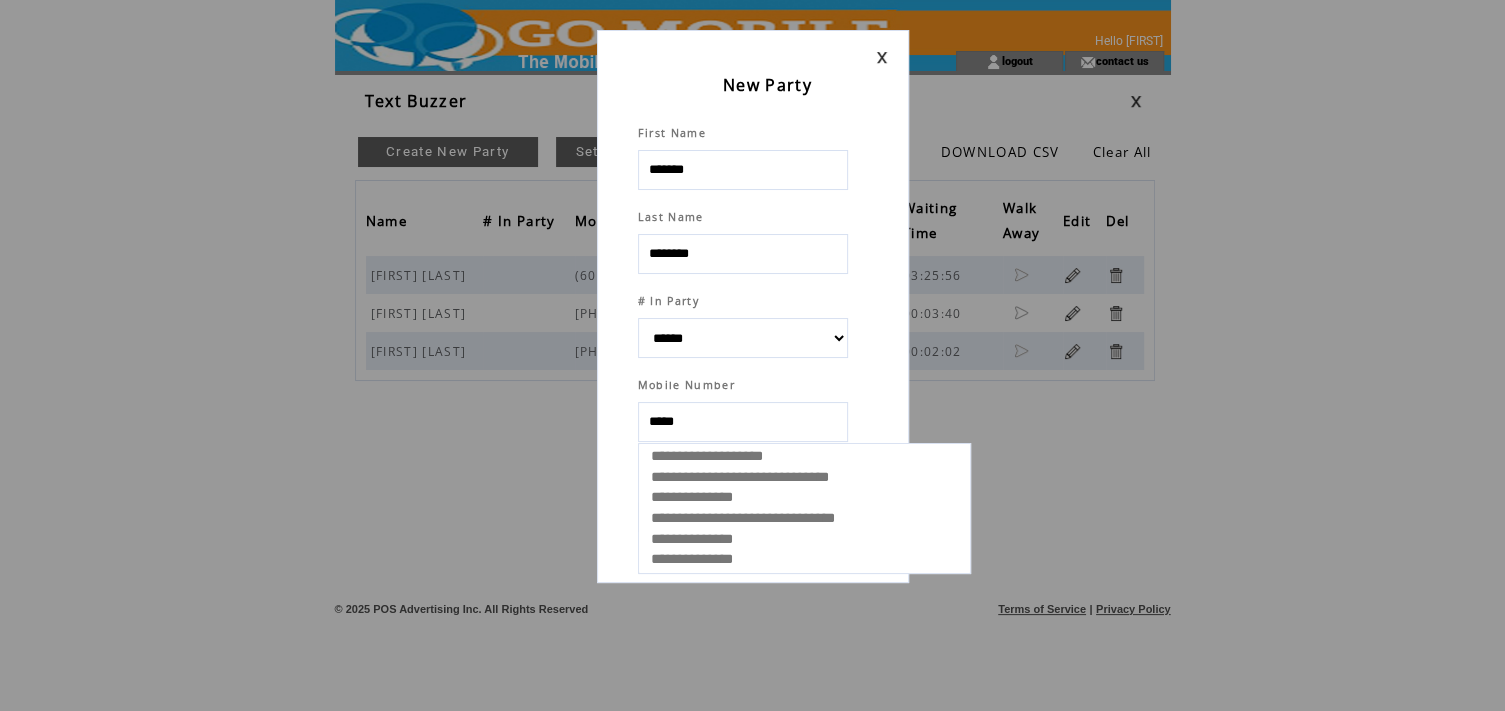 select 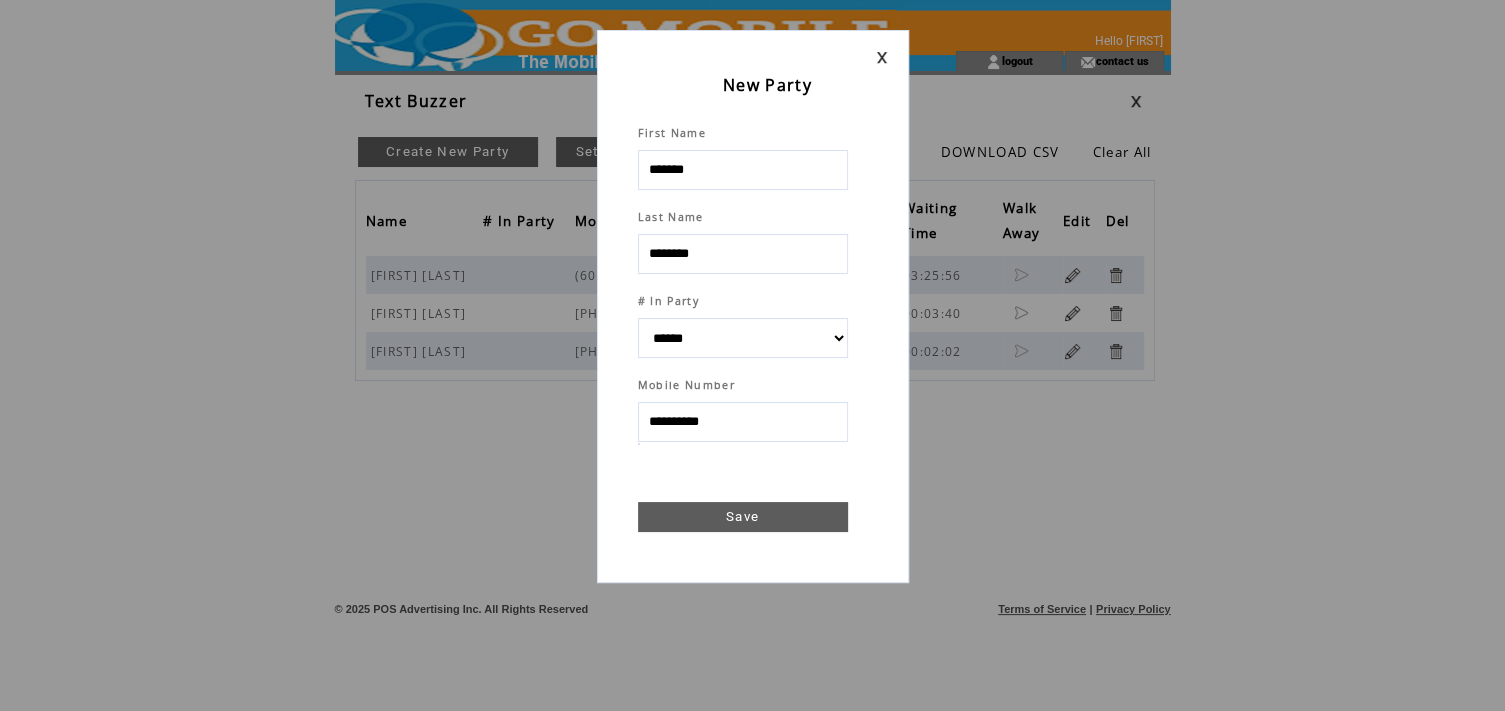 type on "**********" 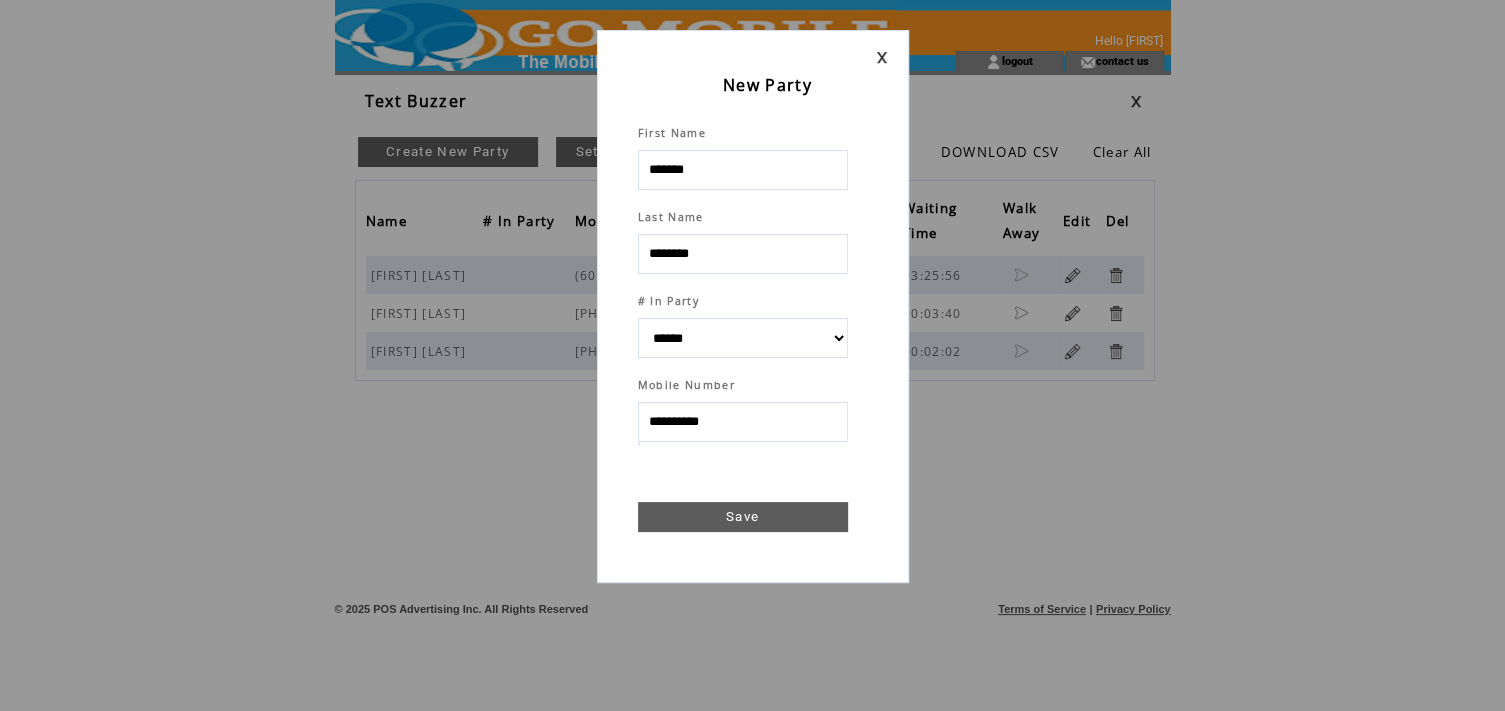 click on "Save" at bounding box center (743, 517) 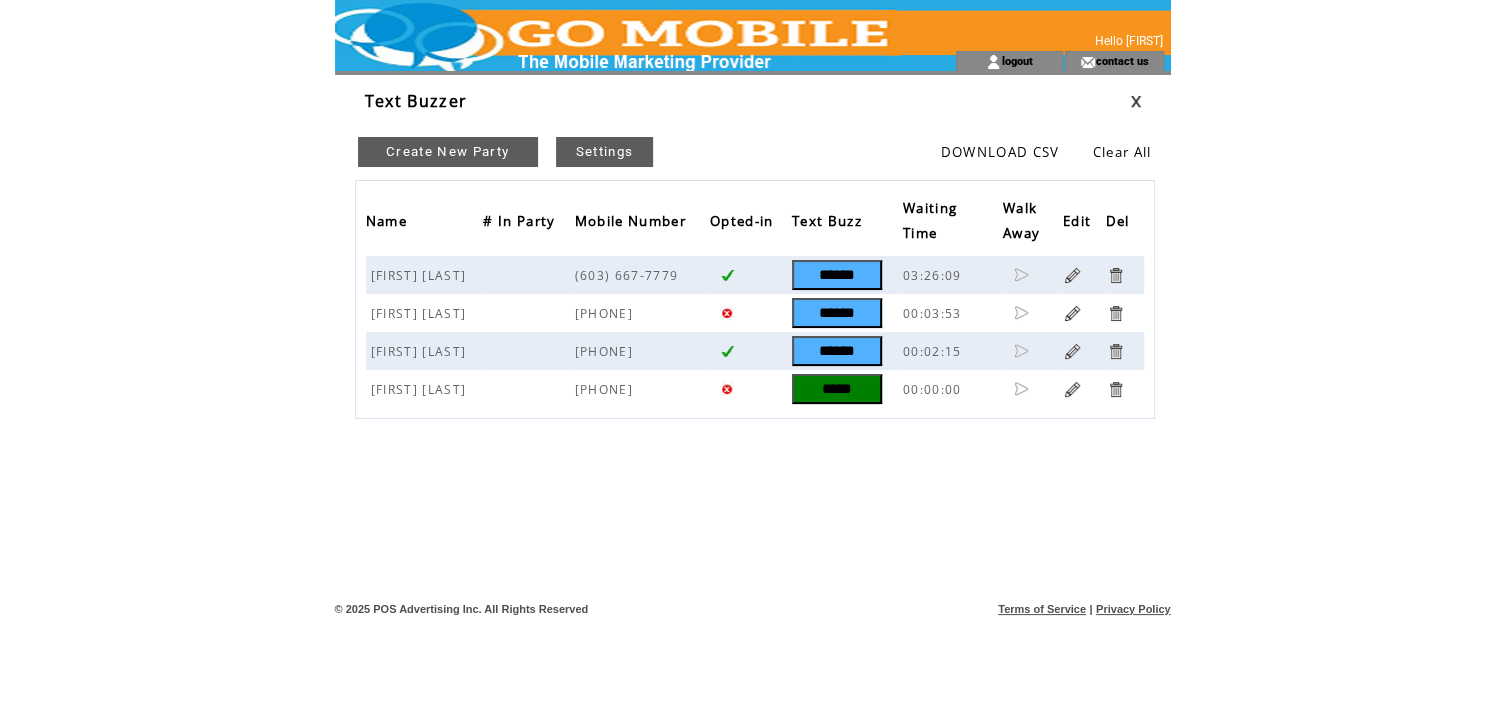 click on "*****" at bounding box center [837, 389] 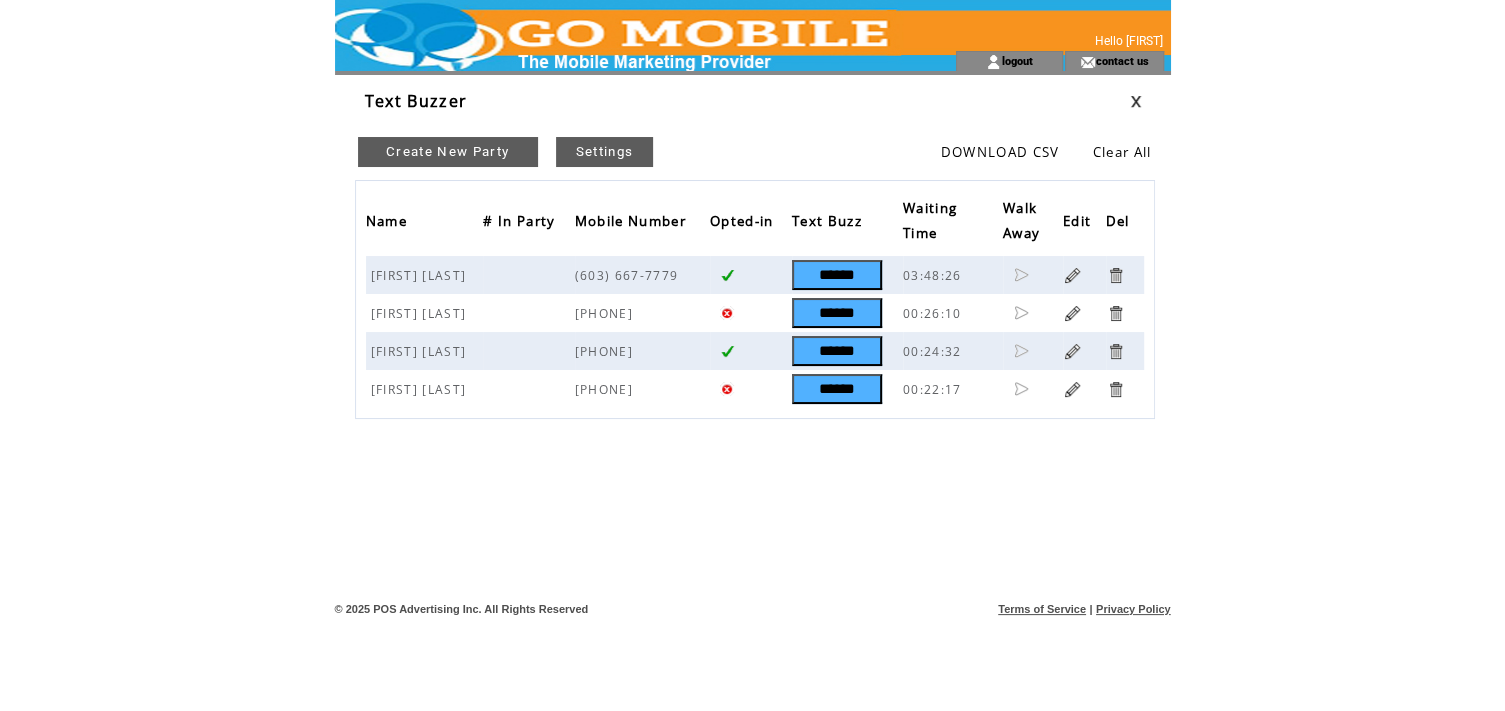 click on "Create New Party" at bounding box center [448, 152] 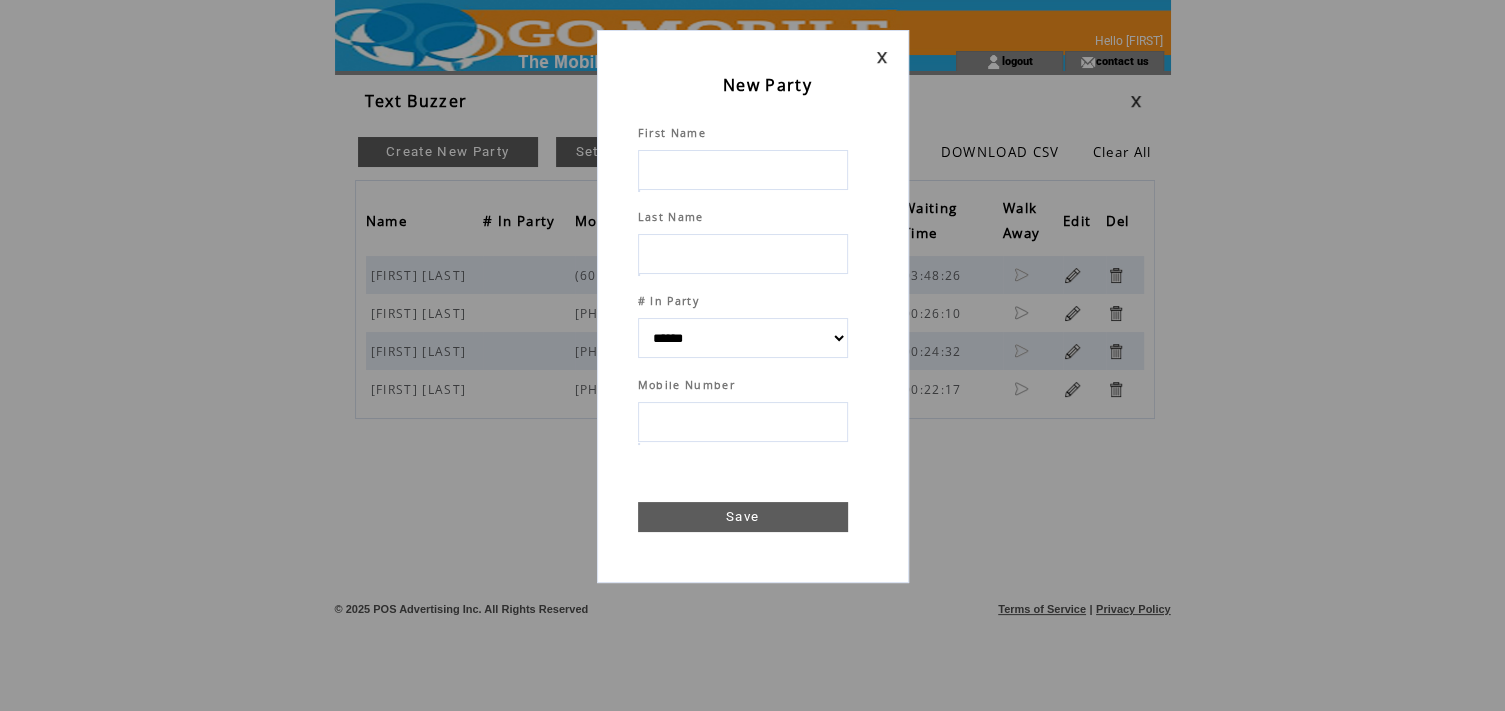 click at bounding box center (743, 170) 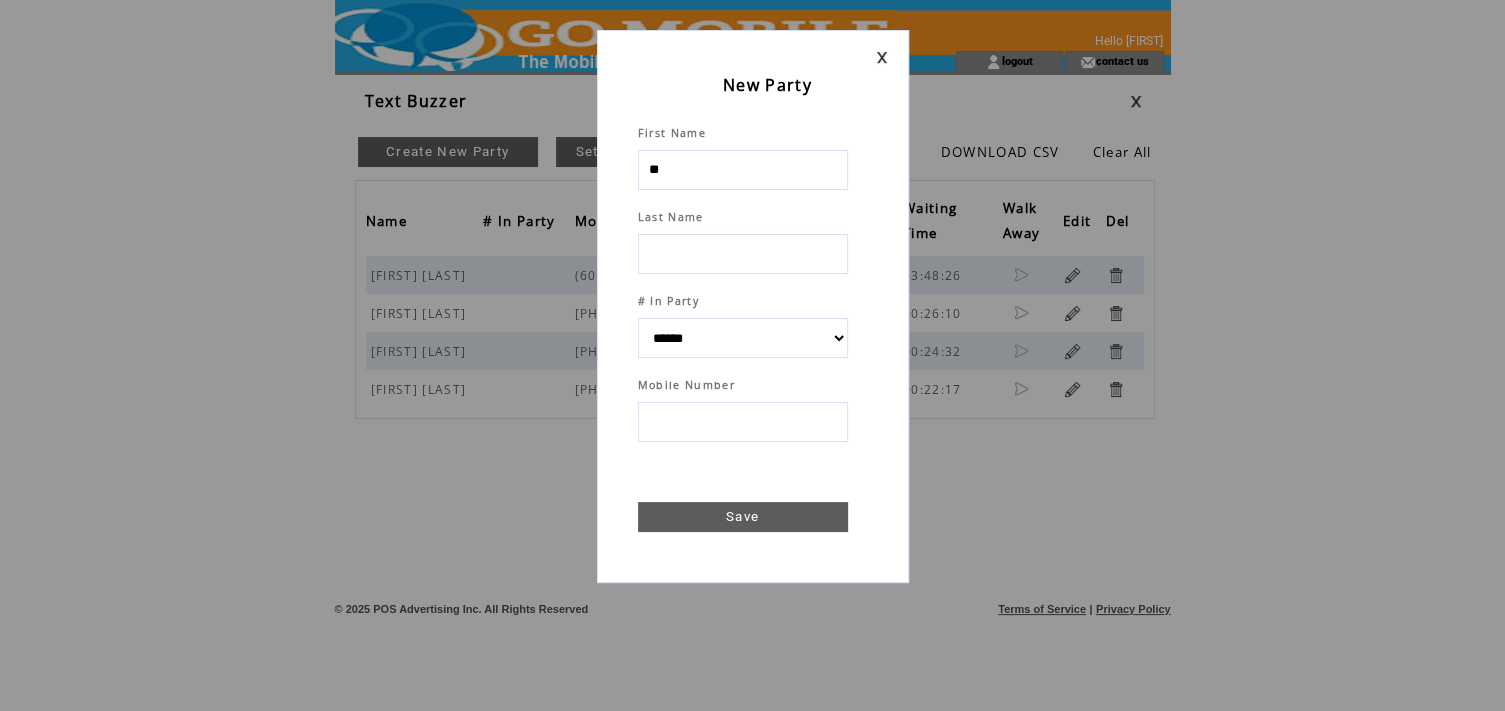 type on "***" 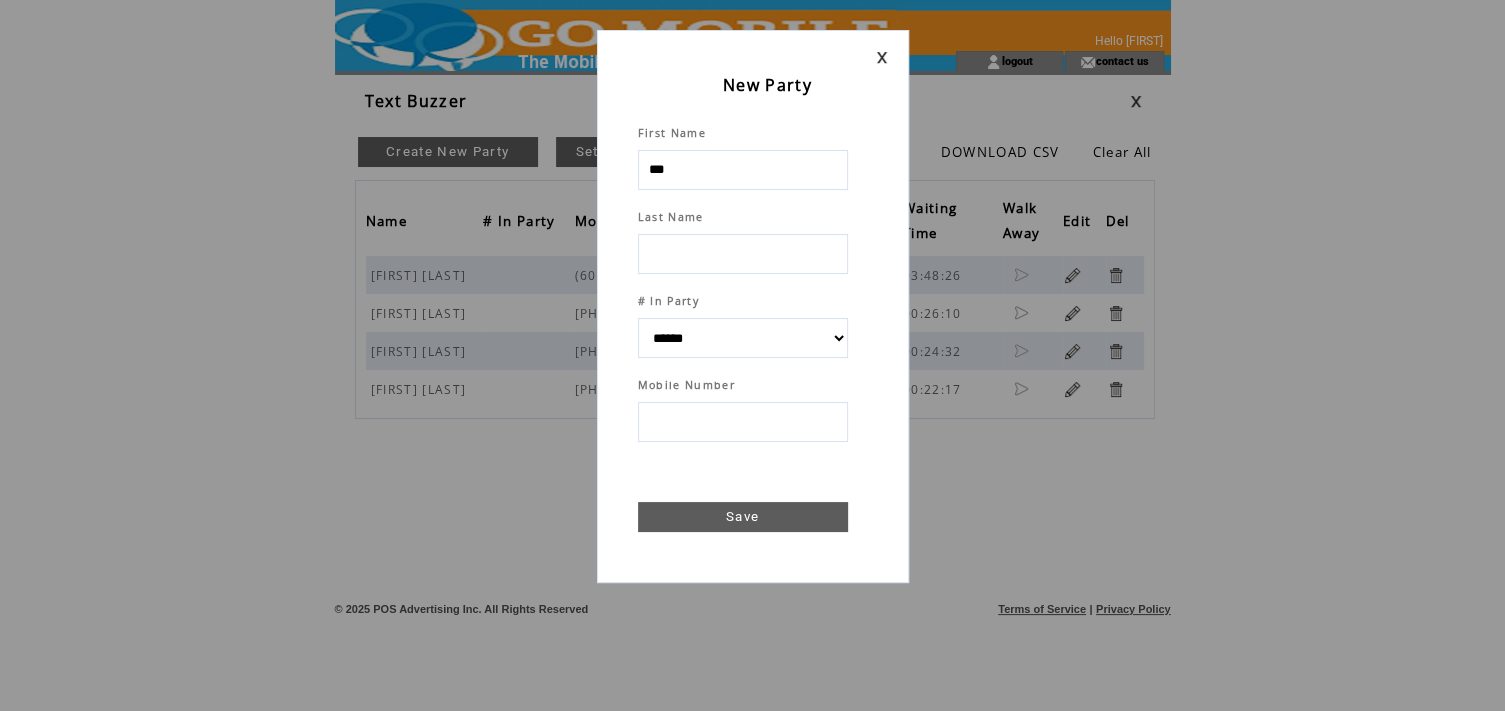 select 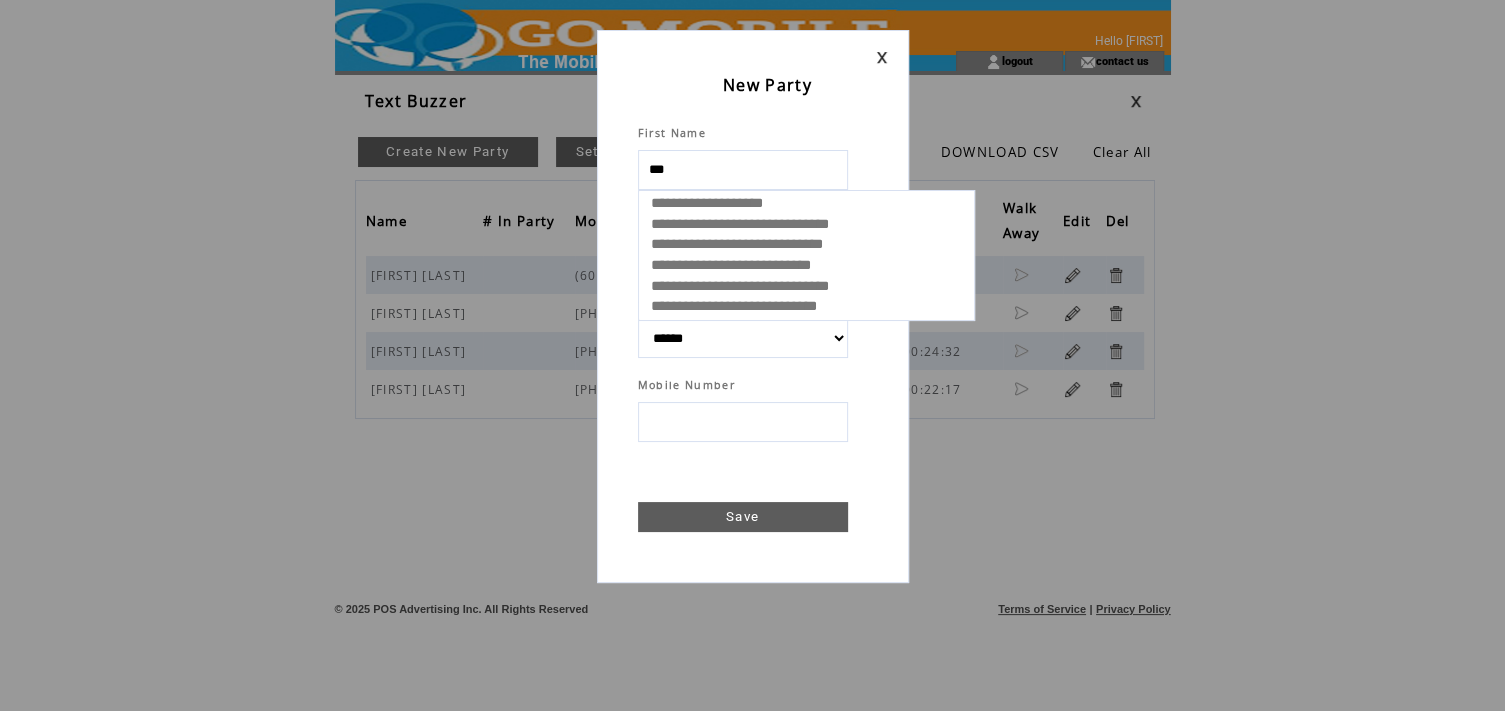 type on "****" 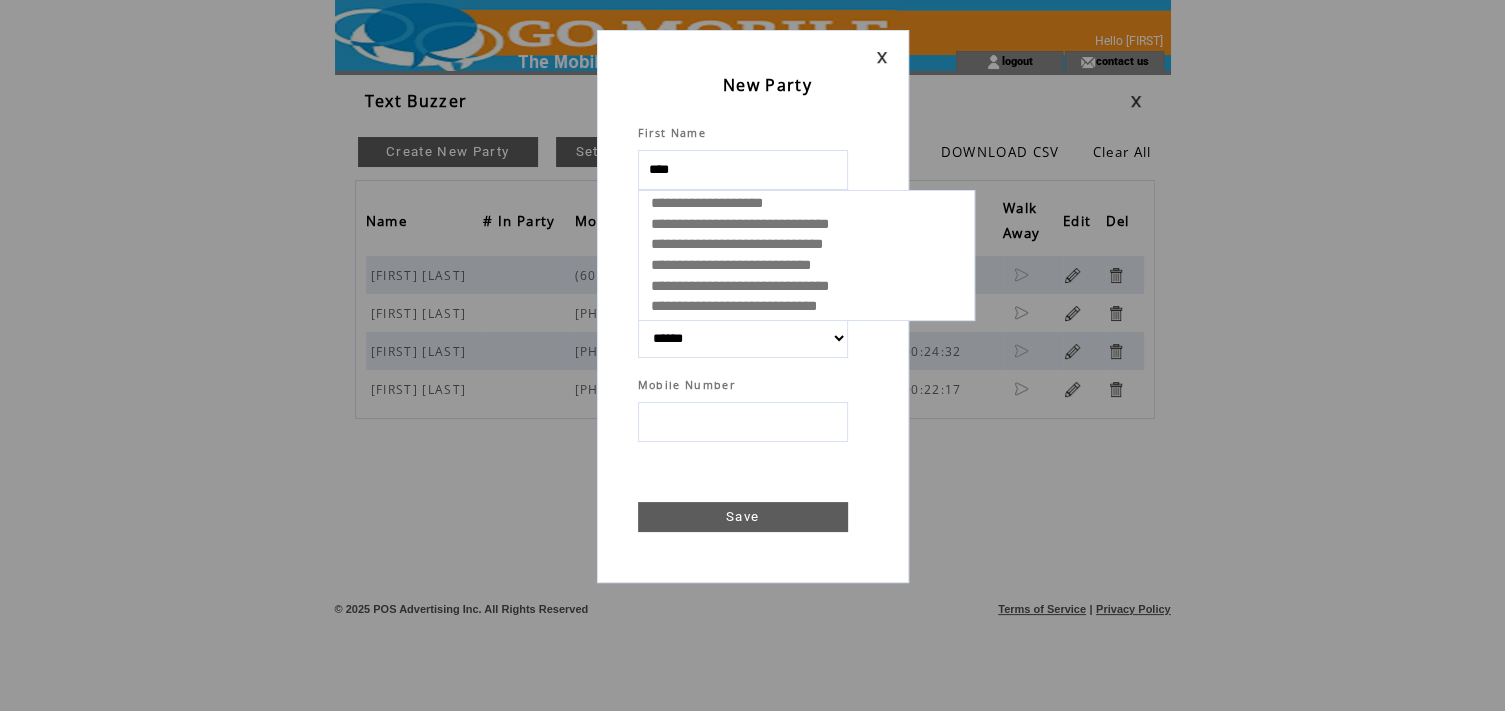 select 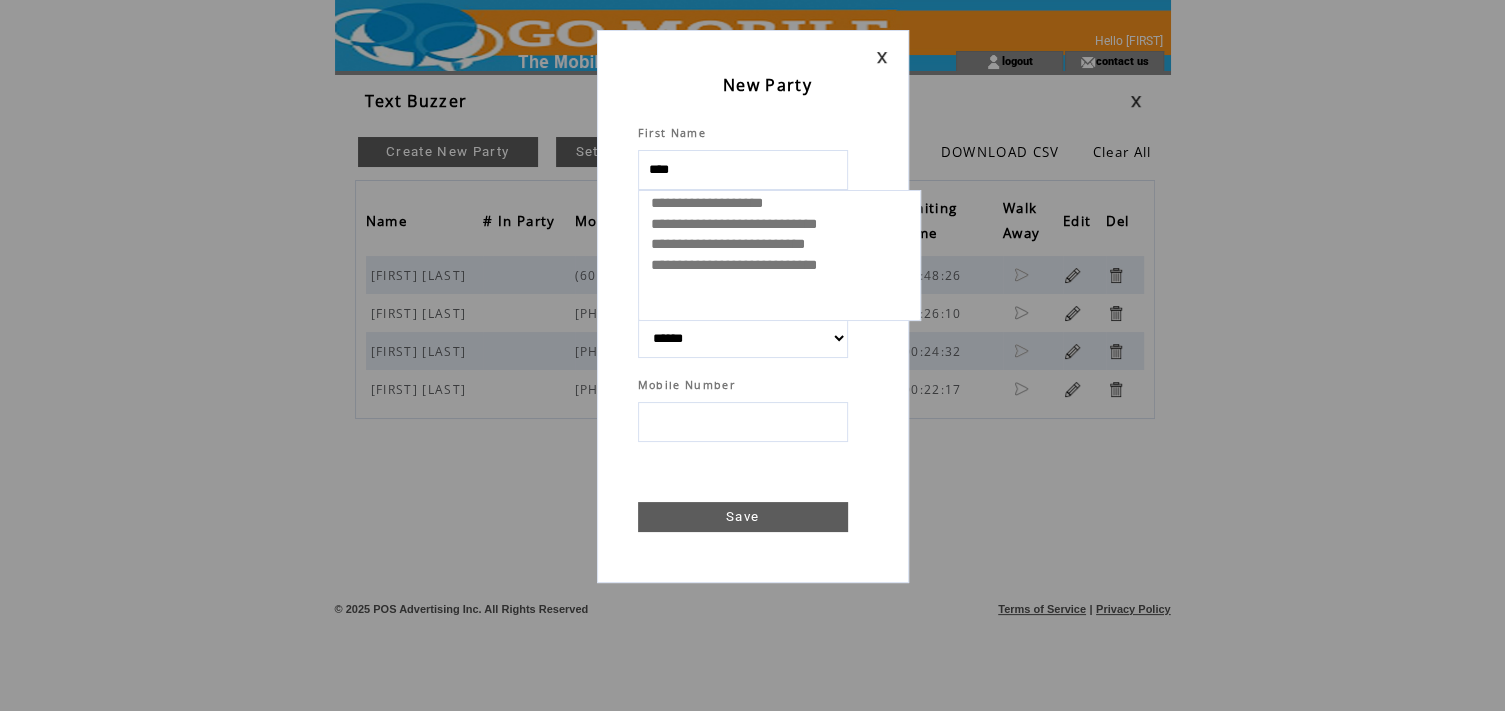 select 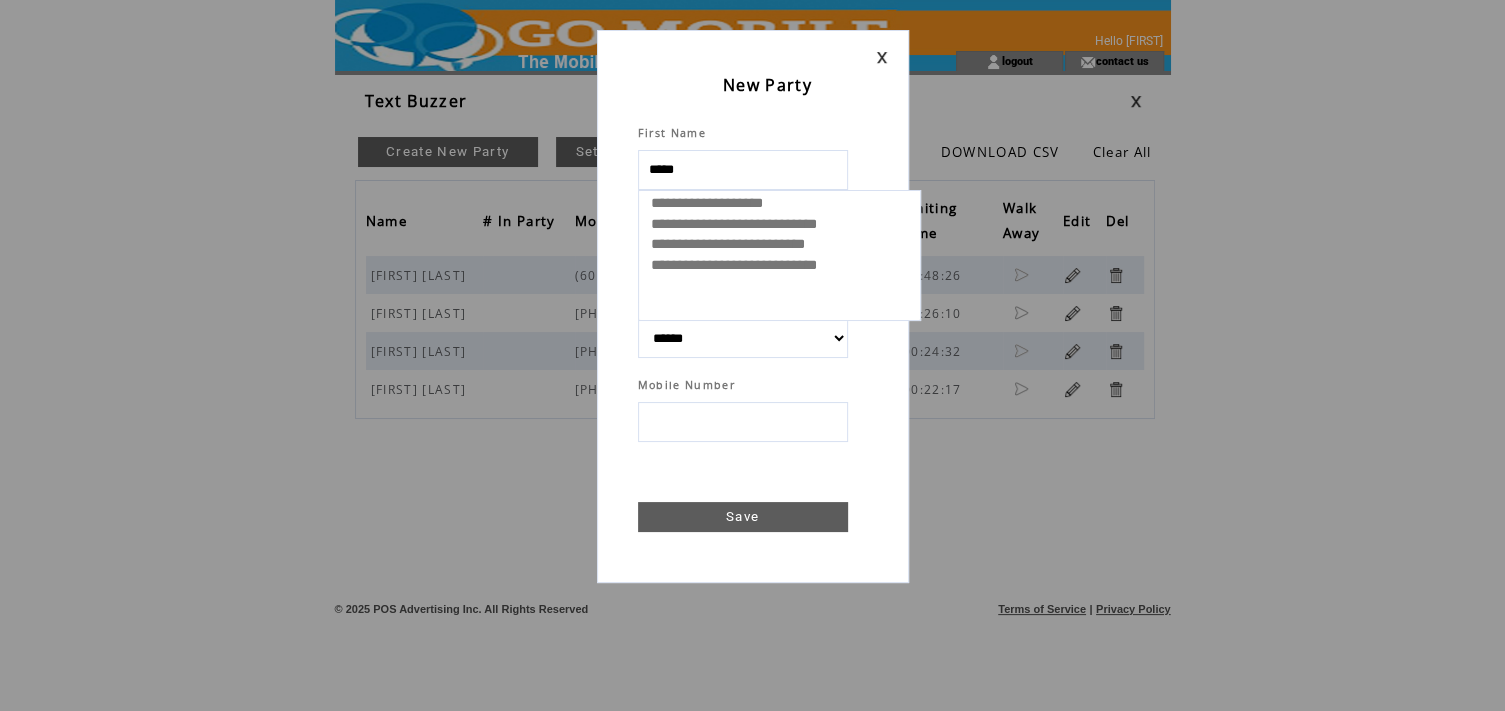 type on "******" 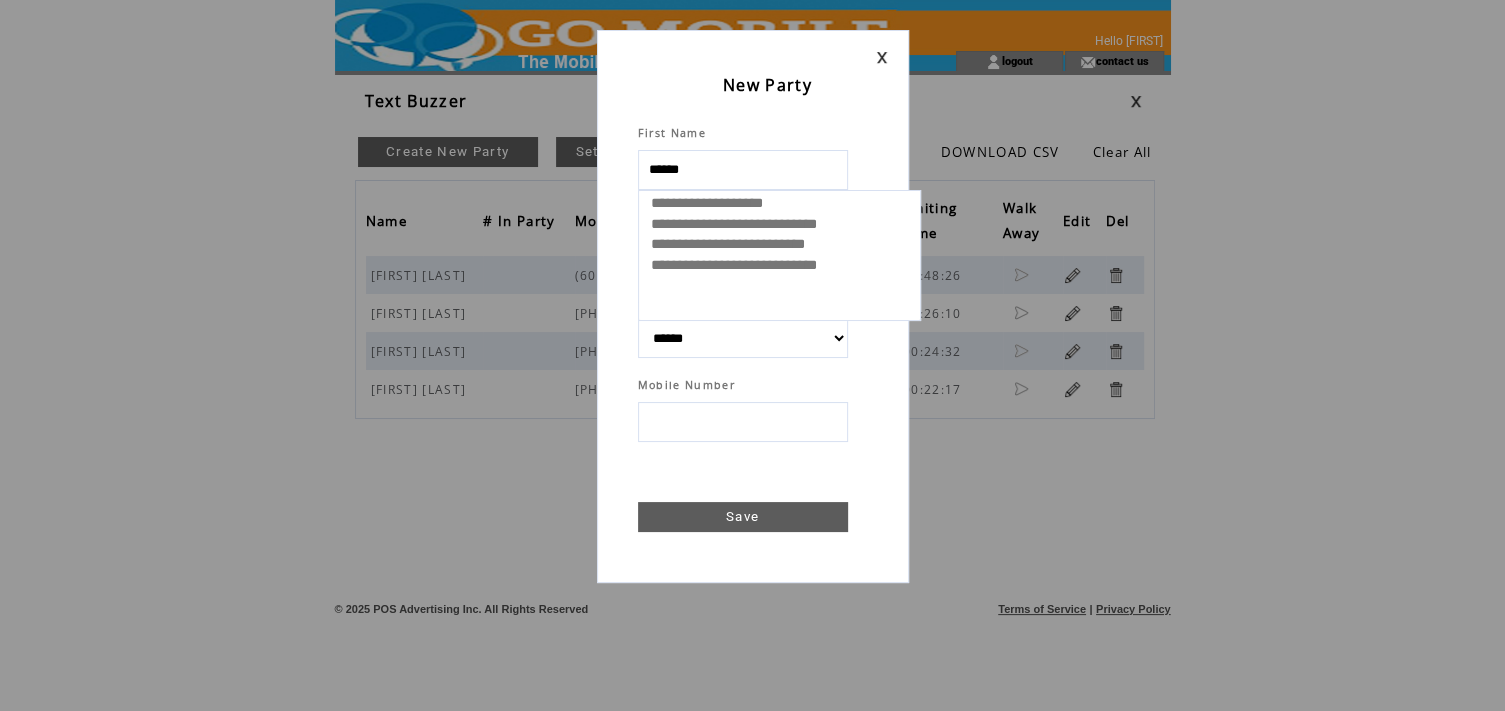 select 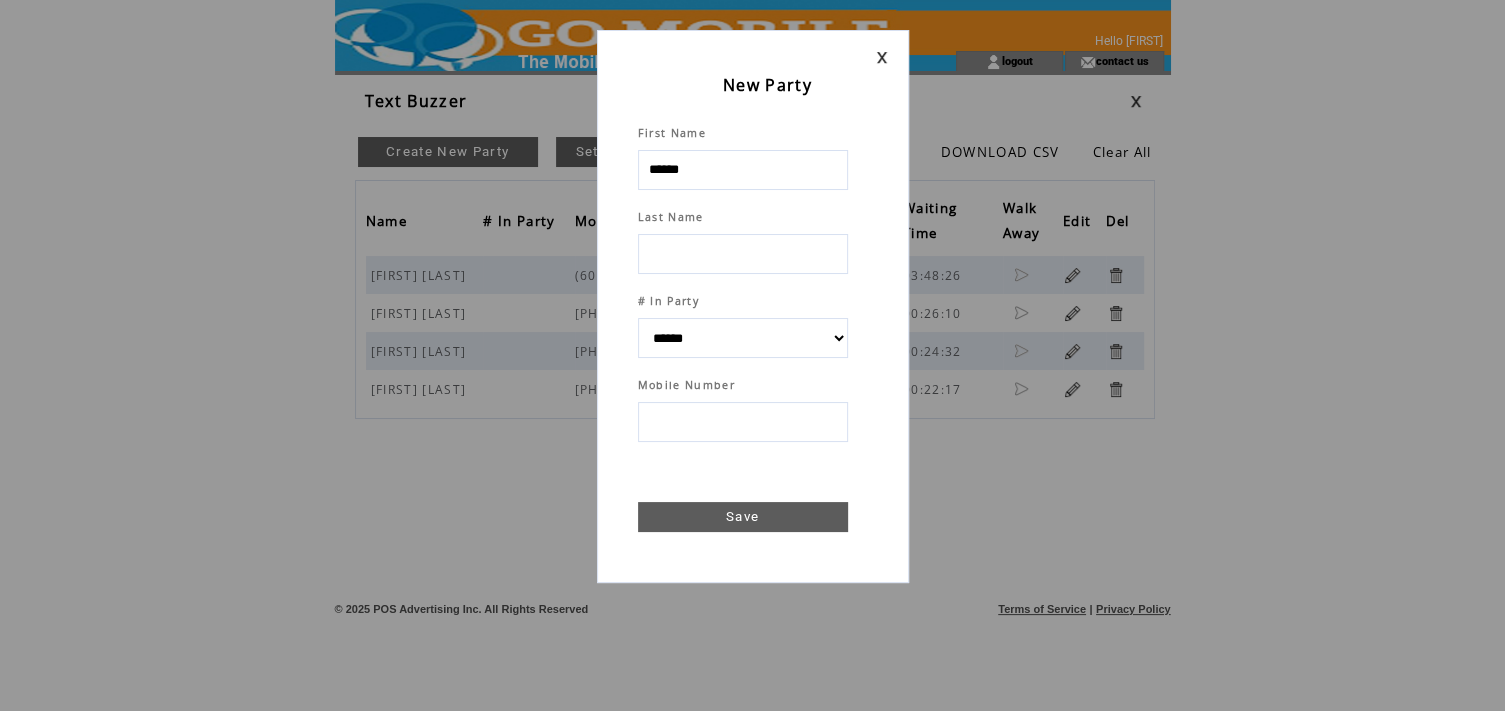 click at bounding box center [743, 254] 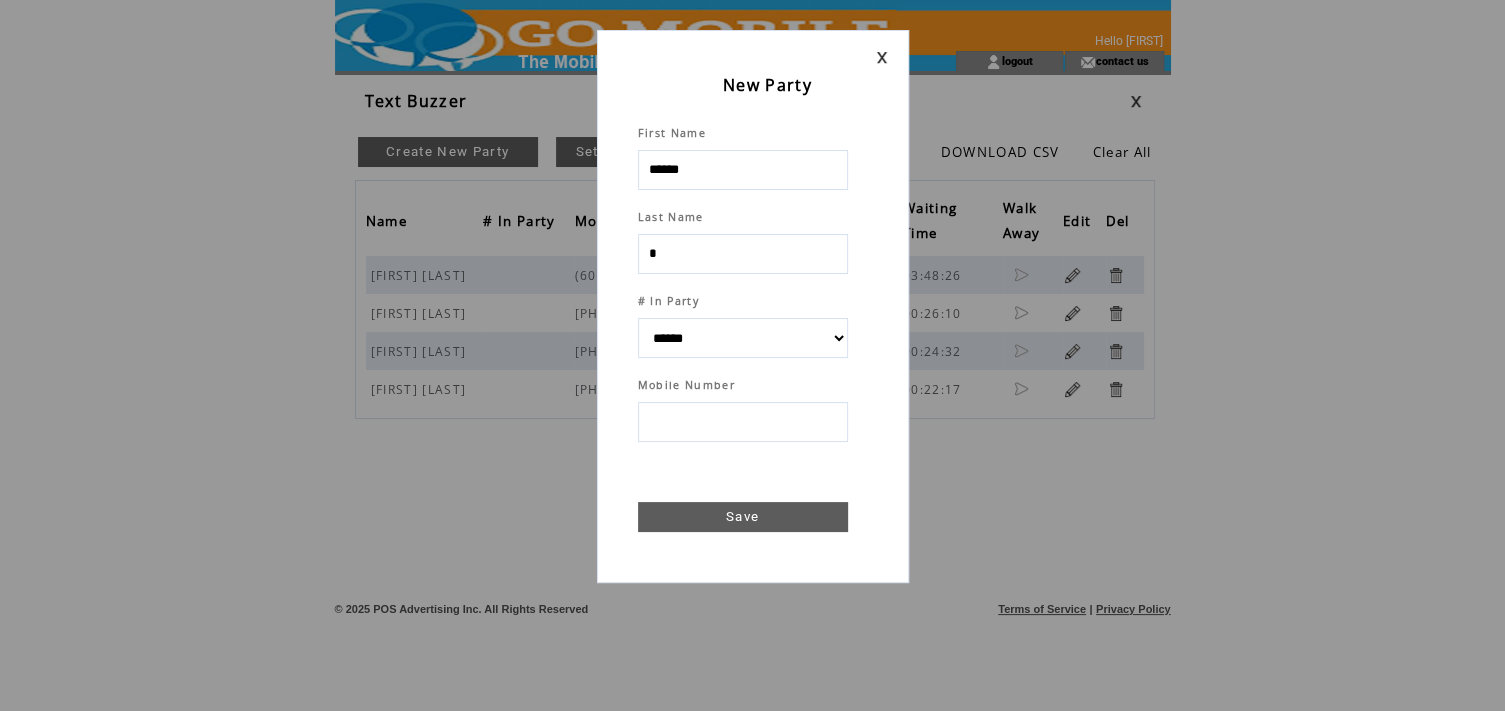 type on "**" 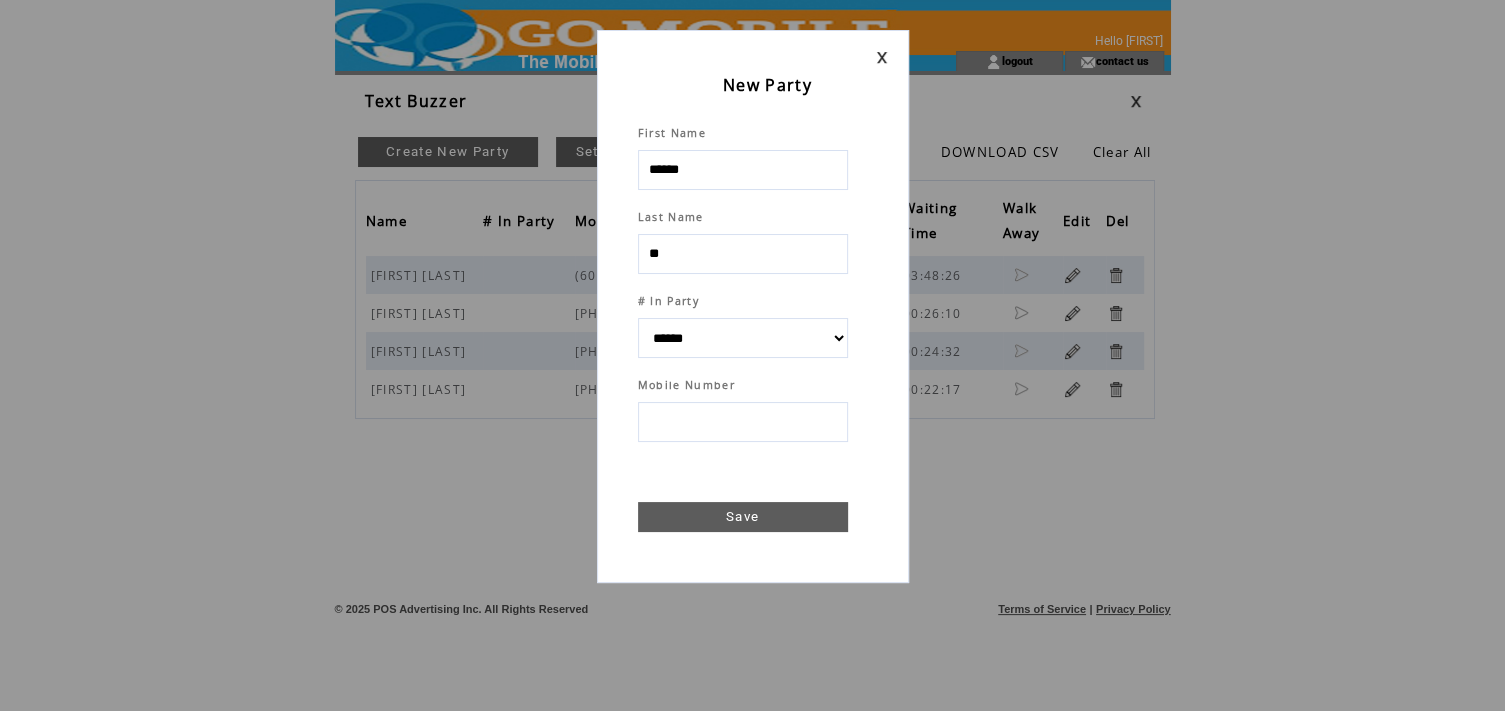 select 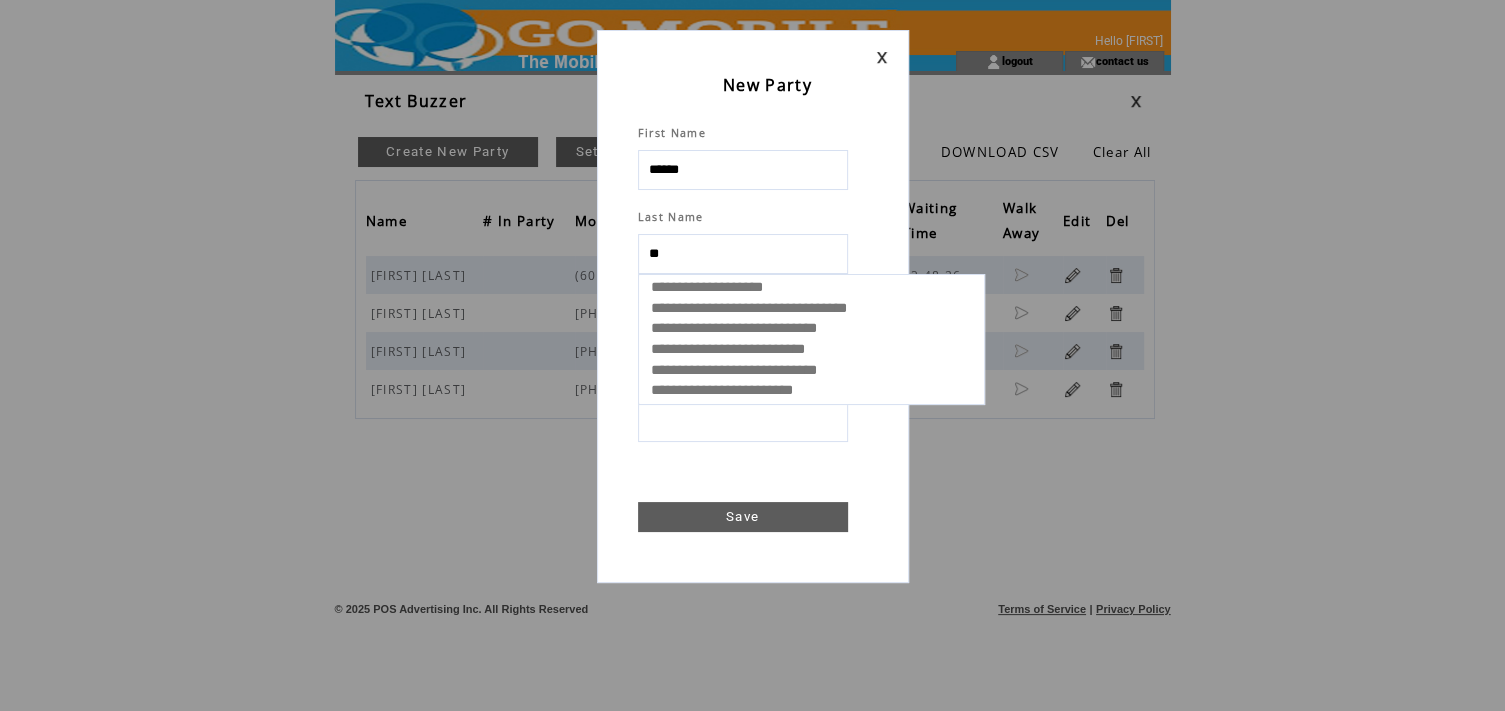 type on "***" 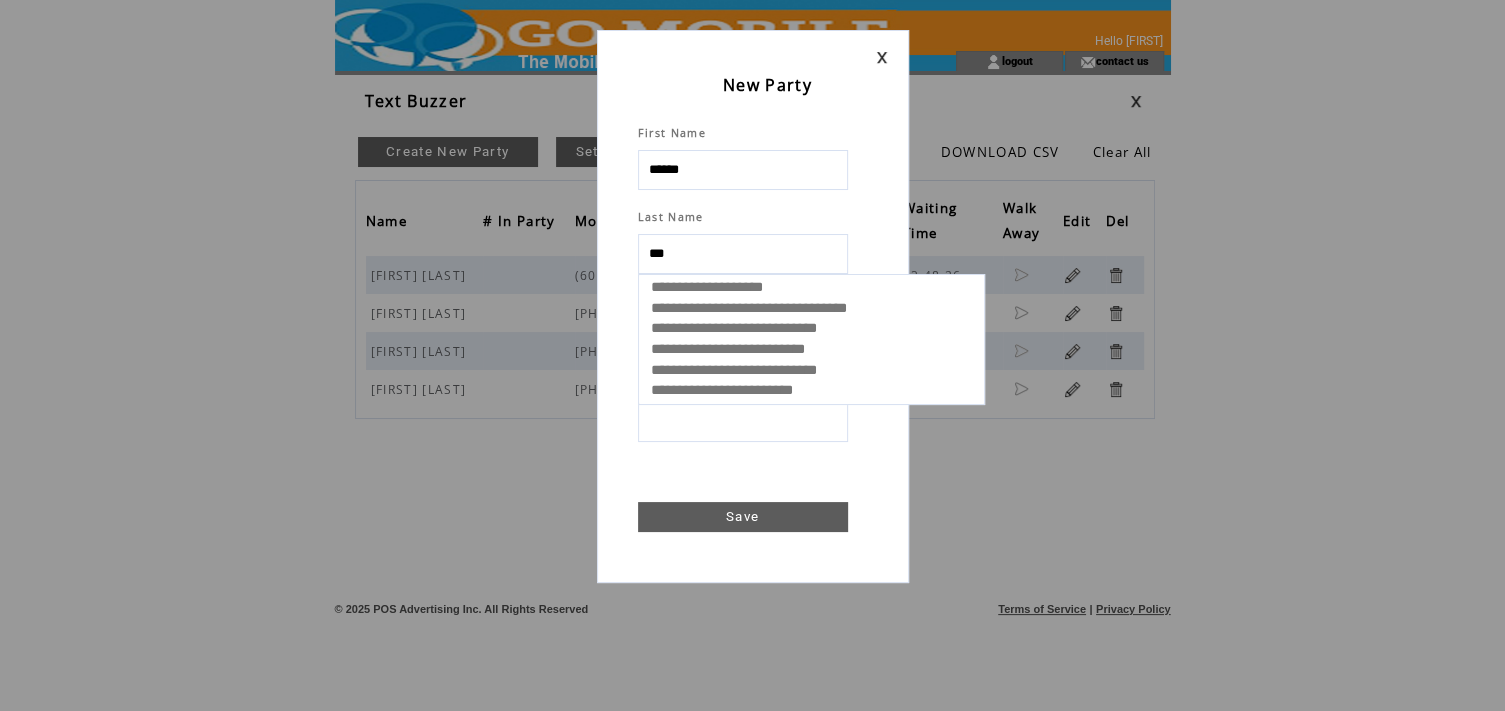 select 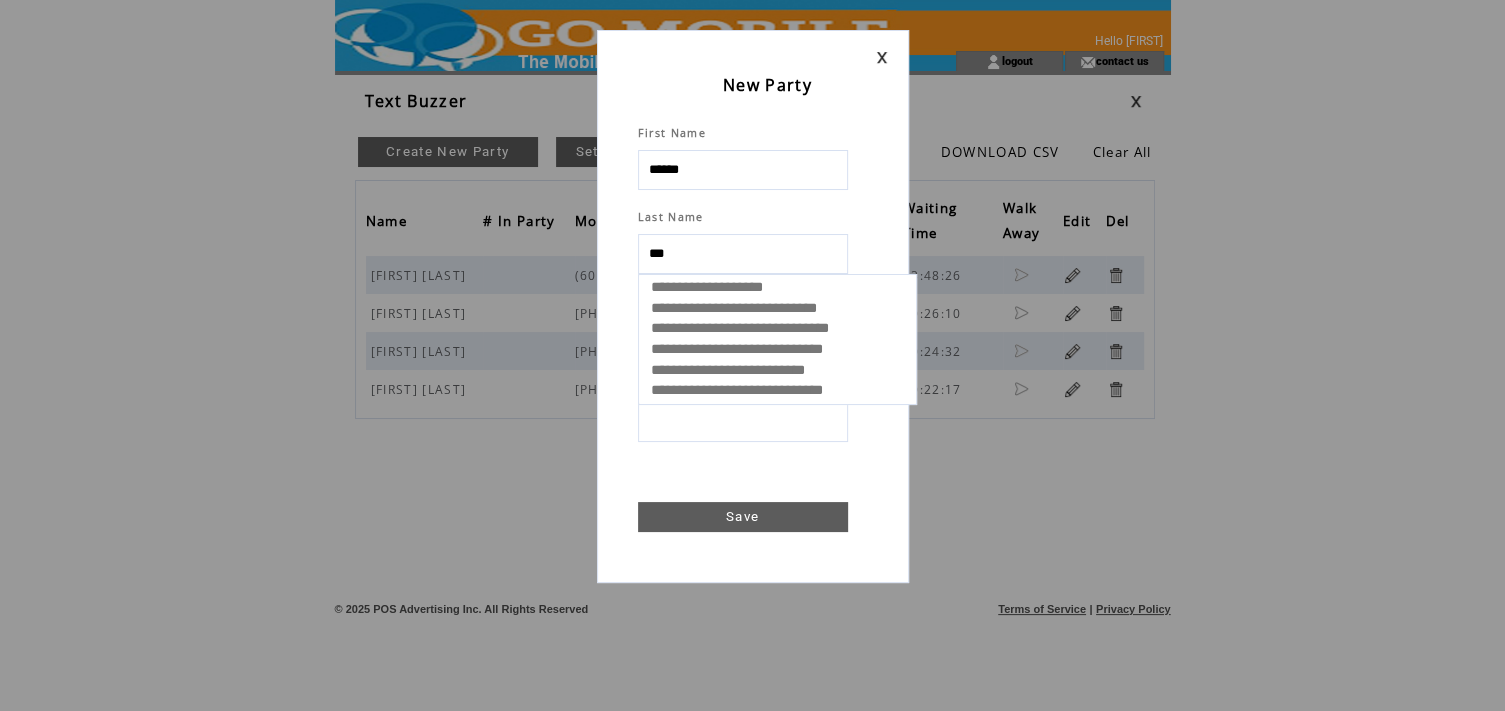 type on "****" 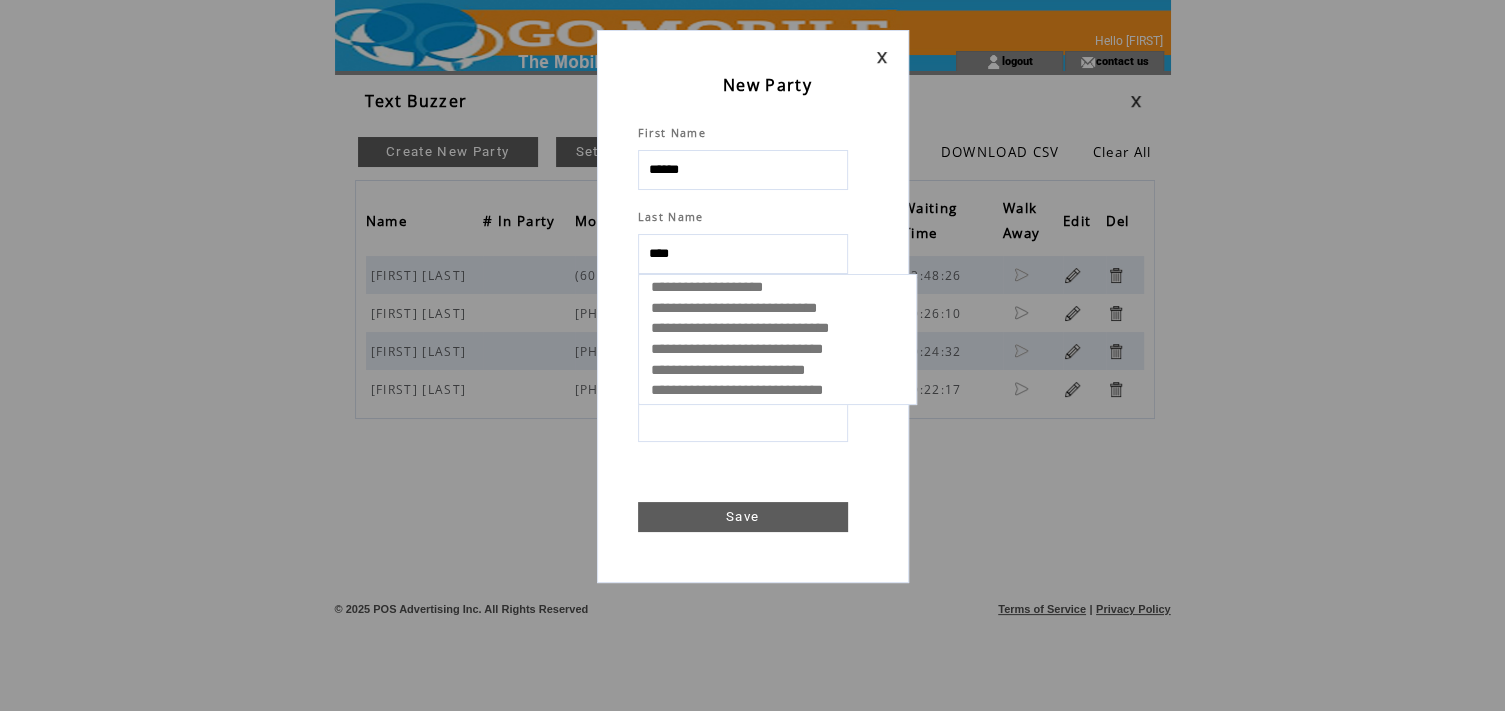 select 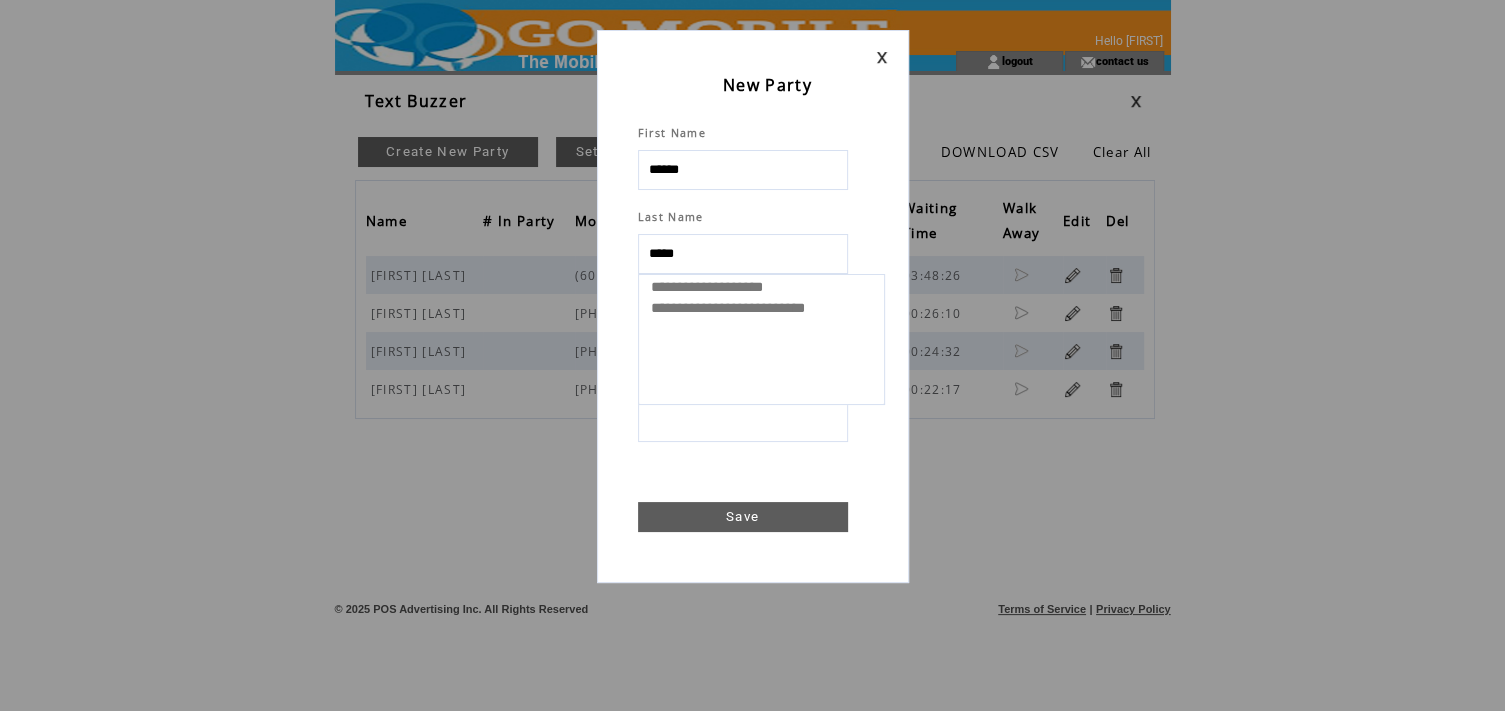 type on "******" 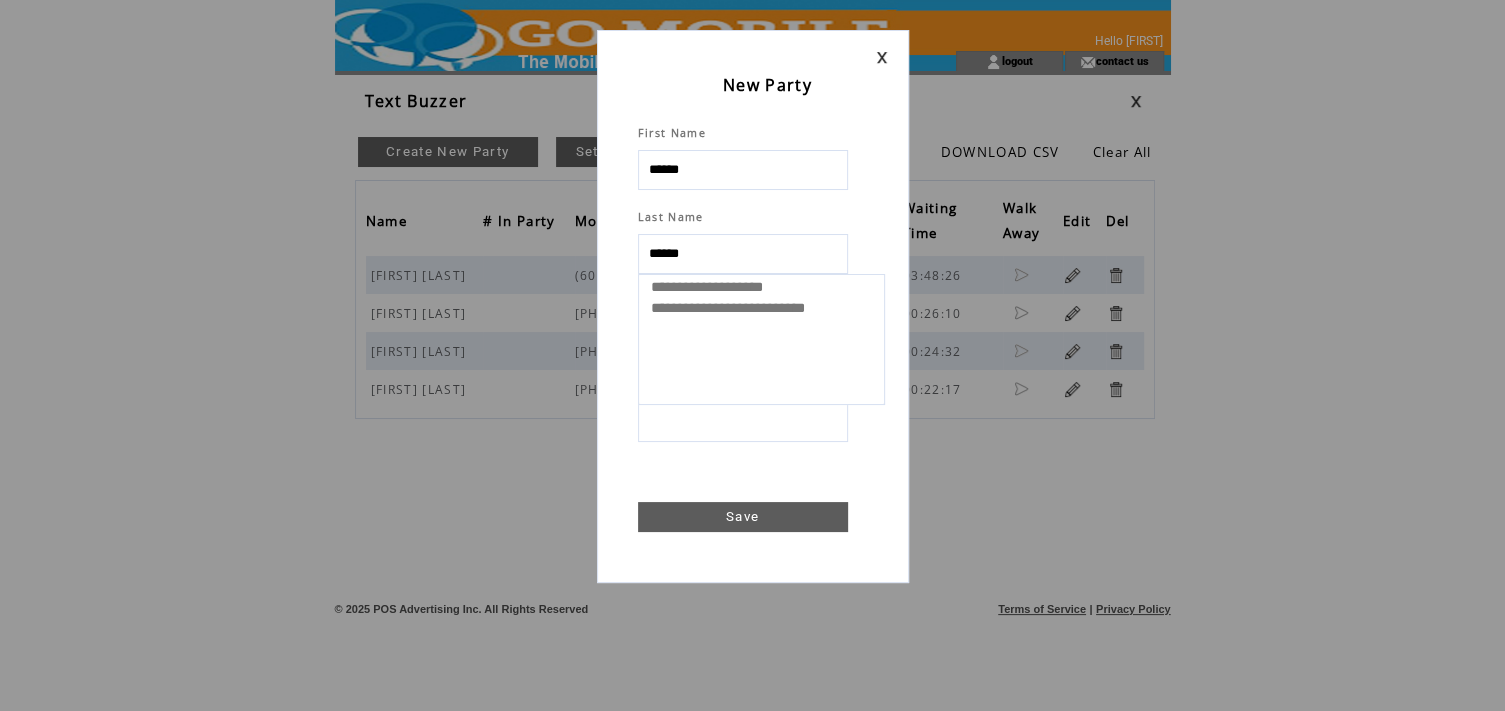 select 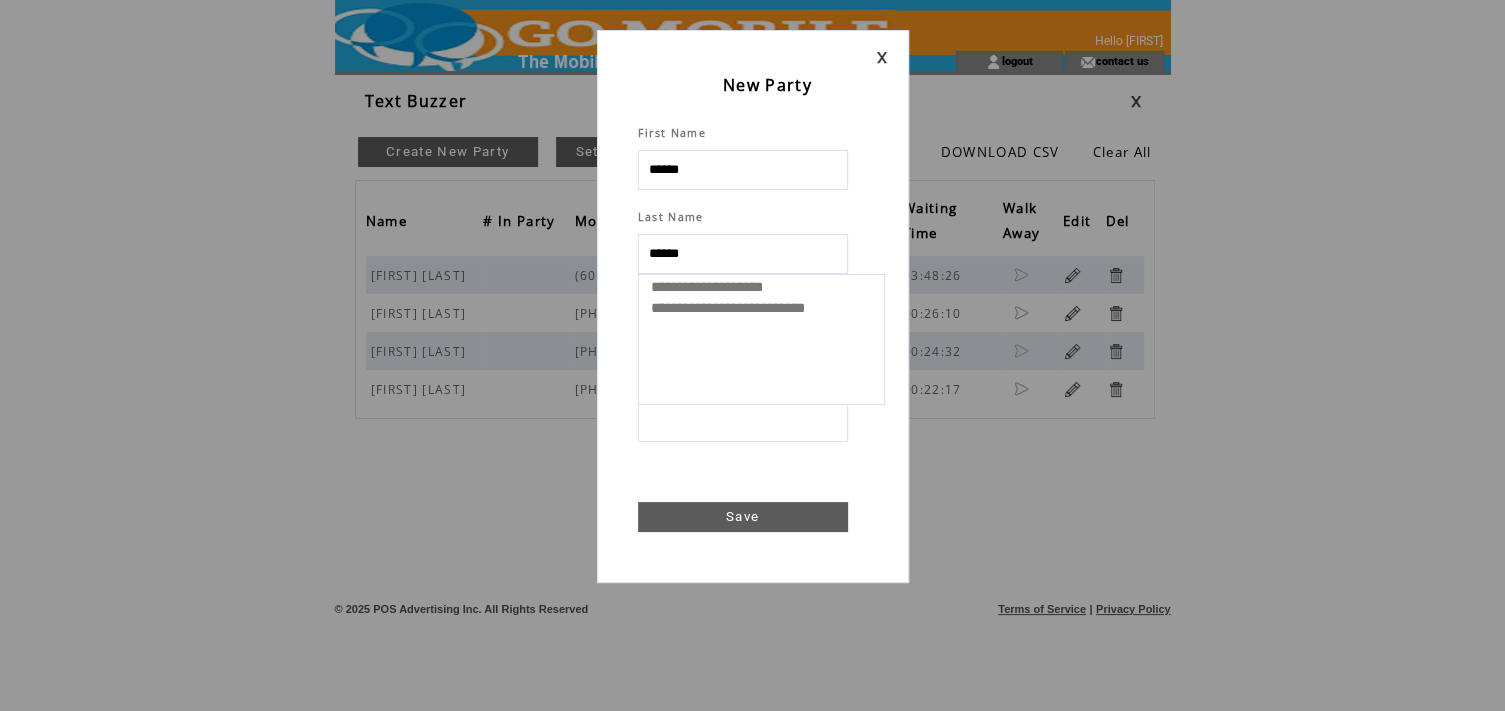 select 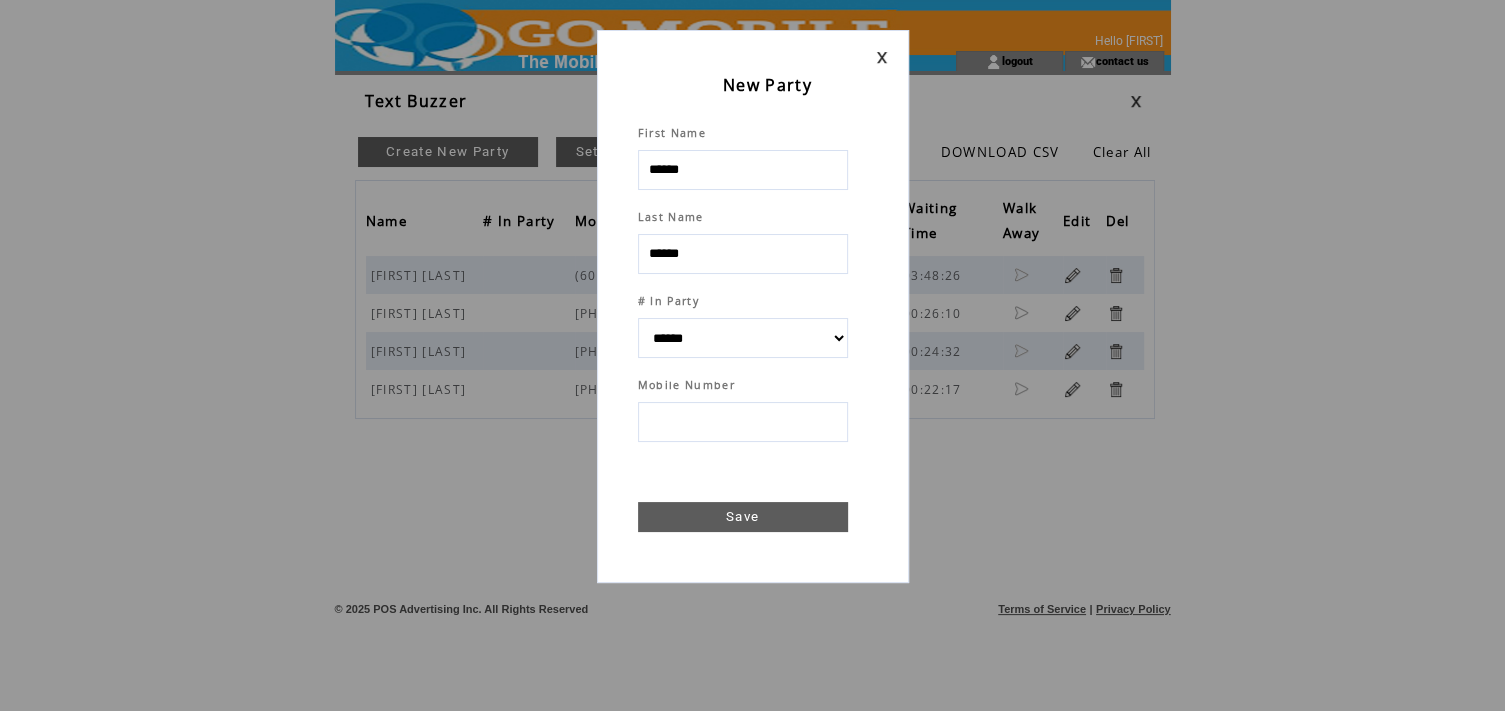 click at bounding box center (743, 422) 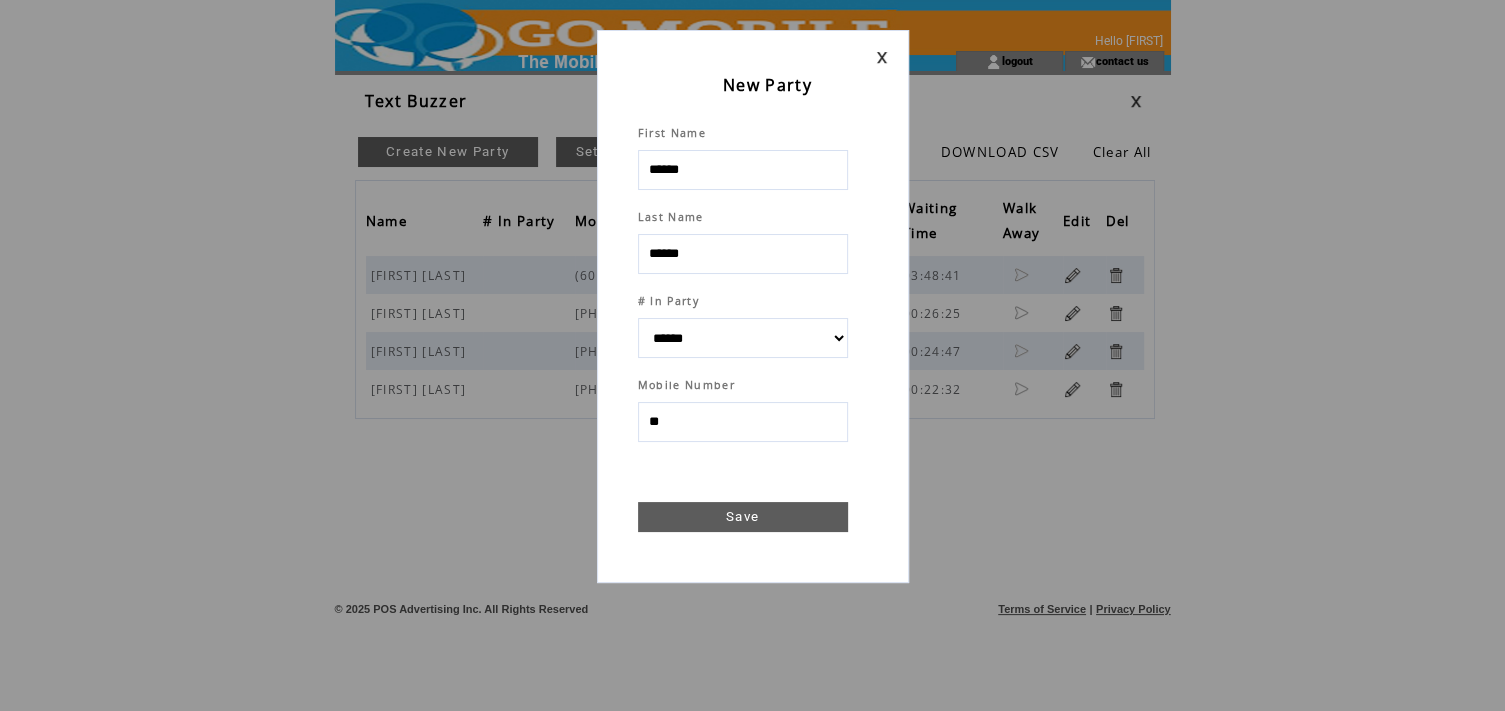 type on "***" 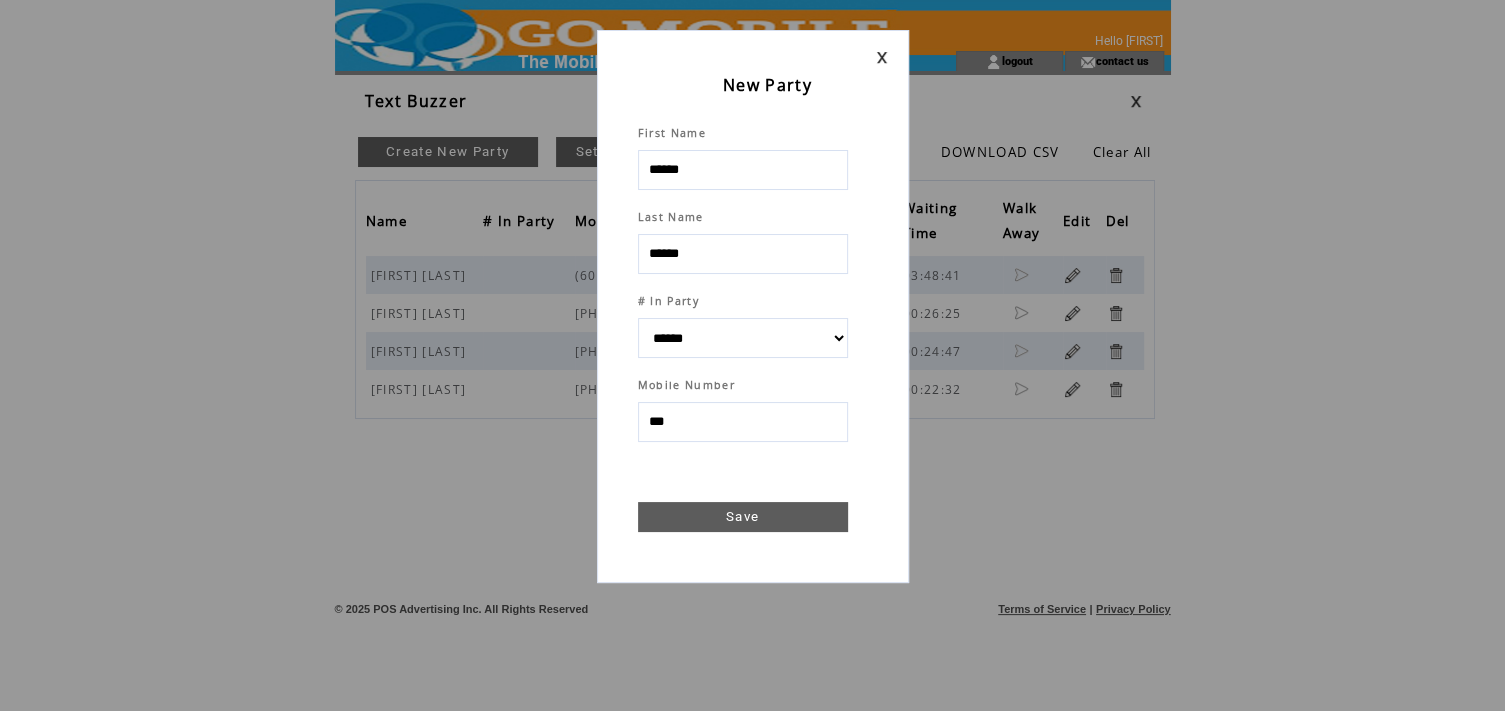 select 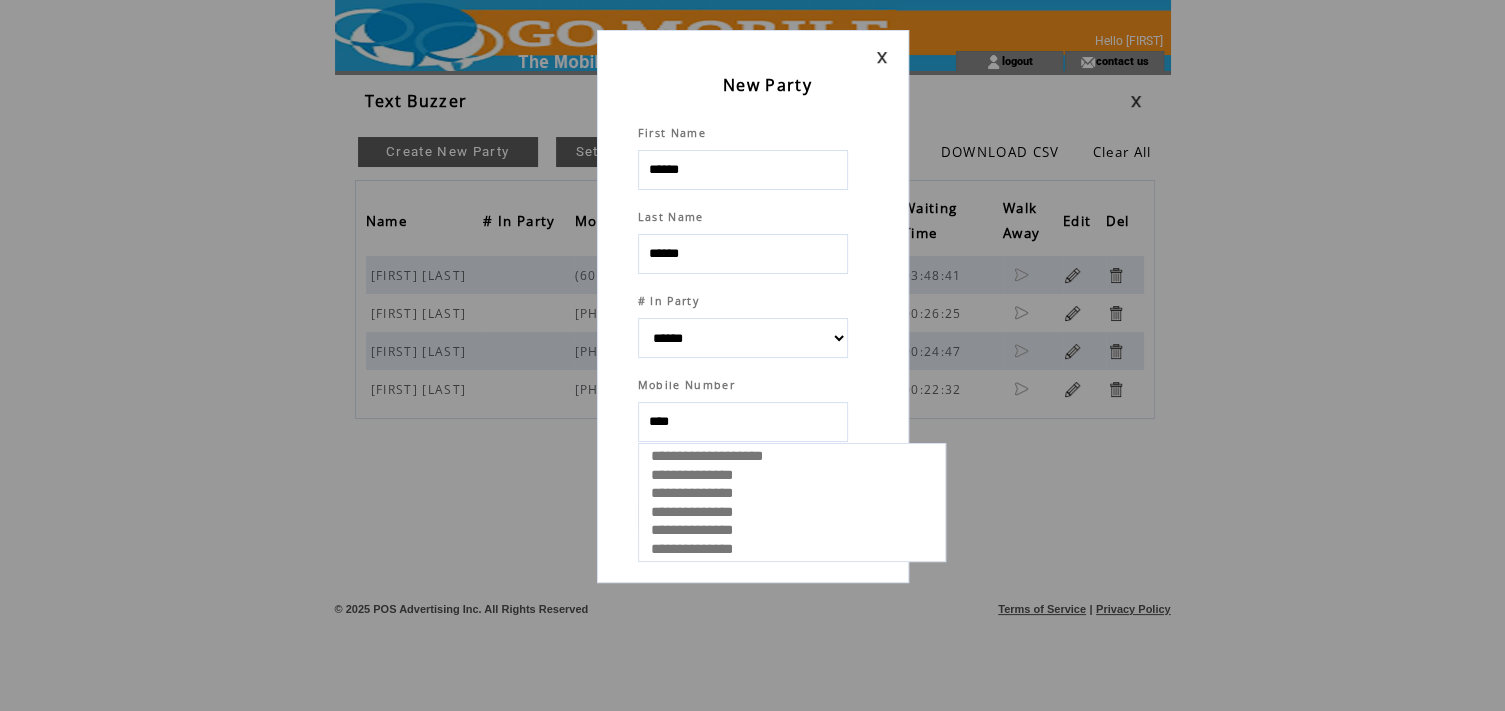 type on "*****" 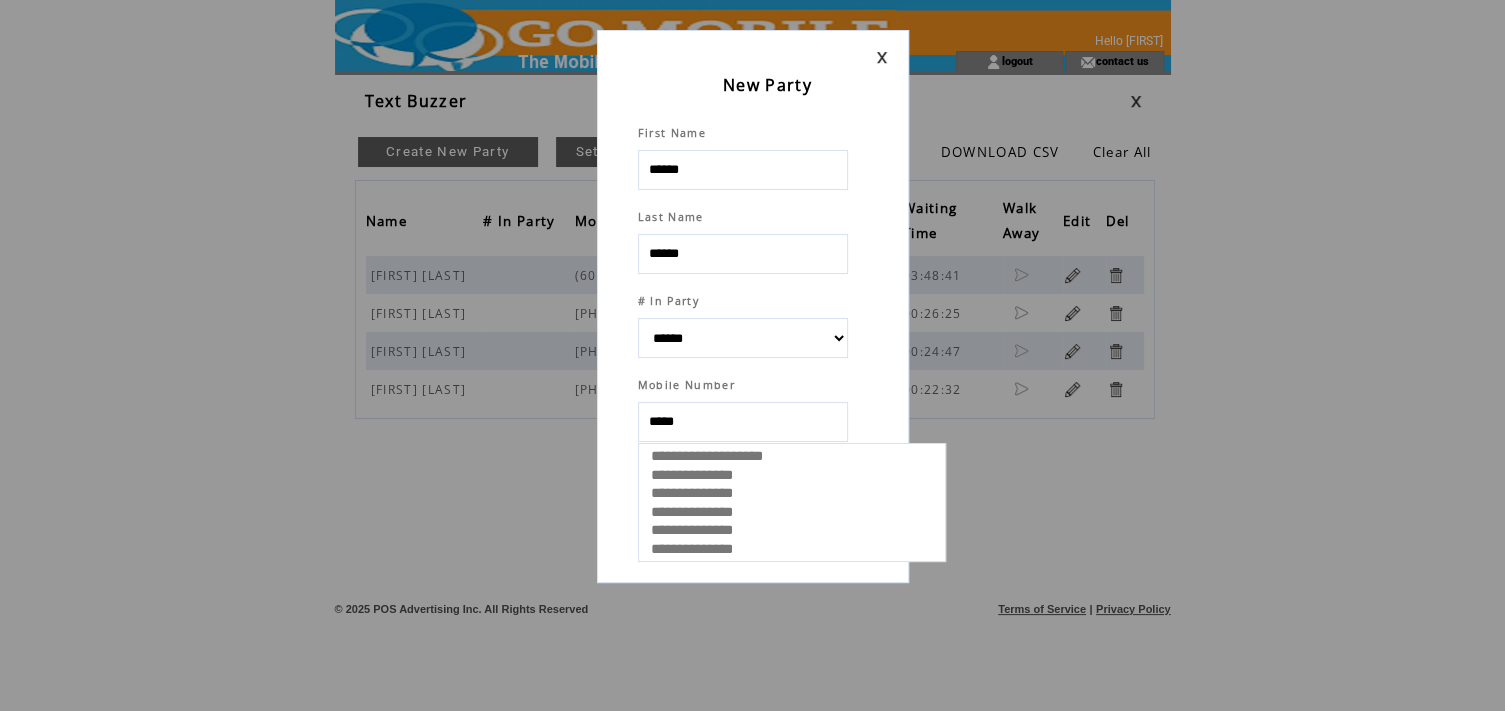select 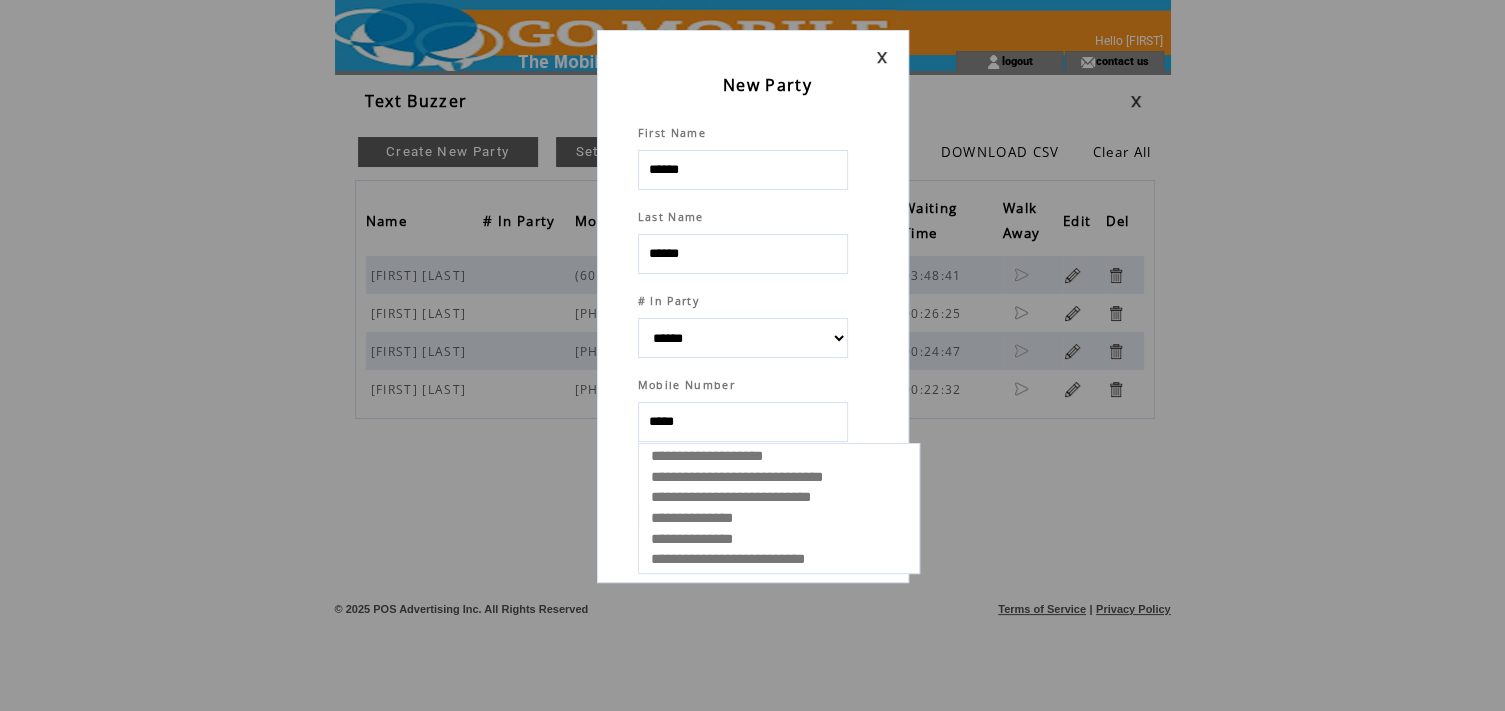 type on "******" 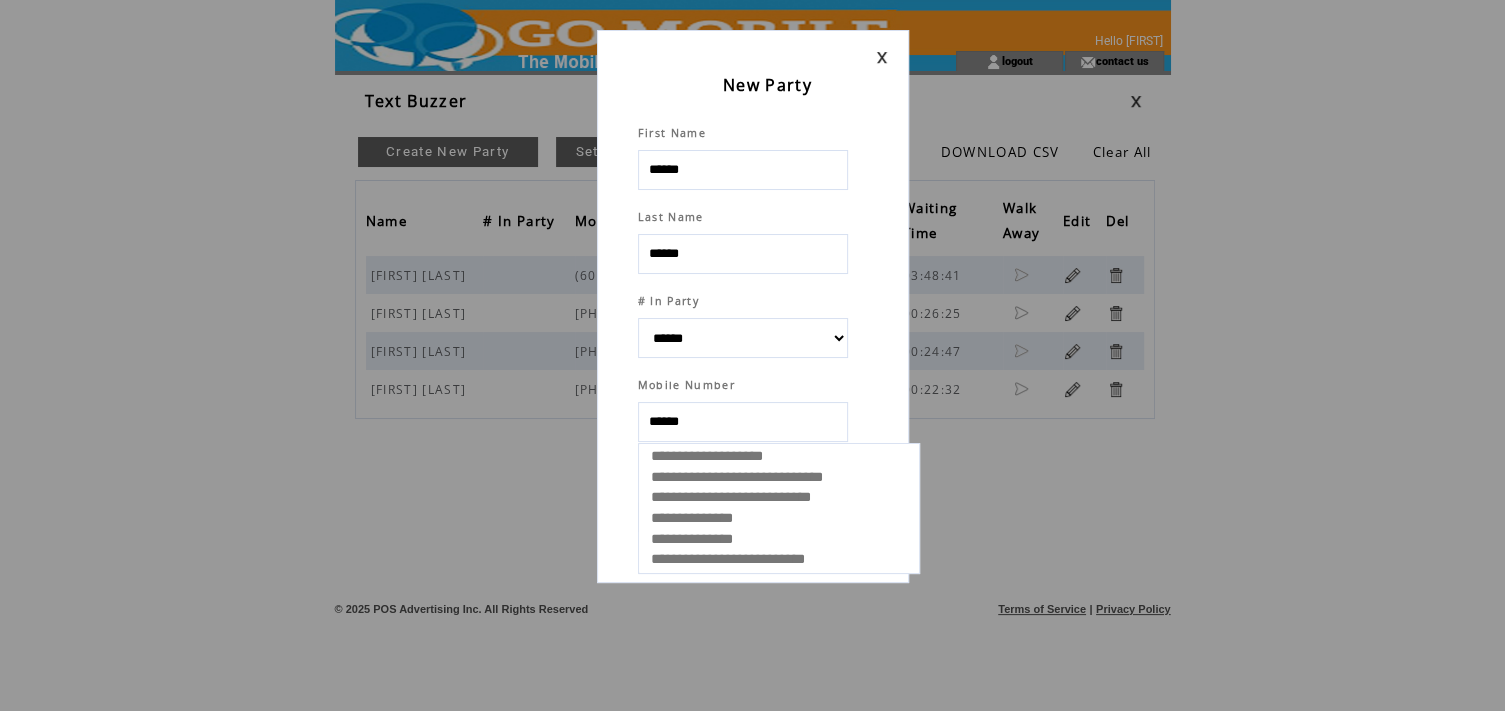 select 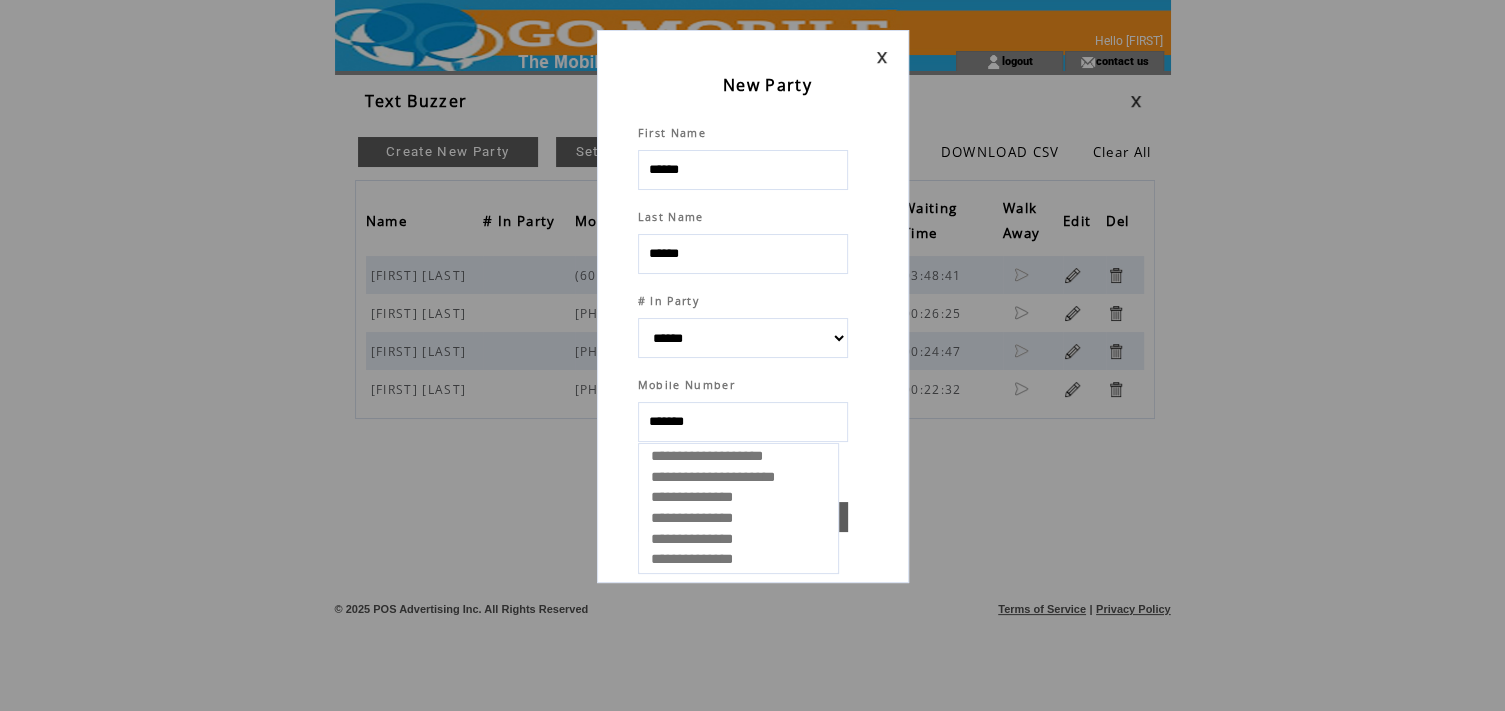 type on "********" 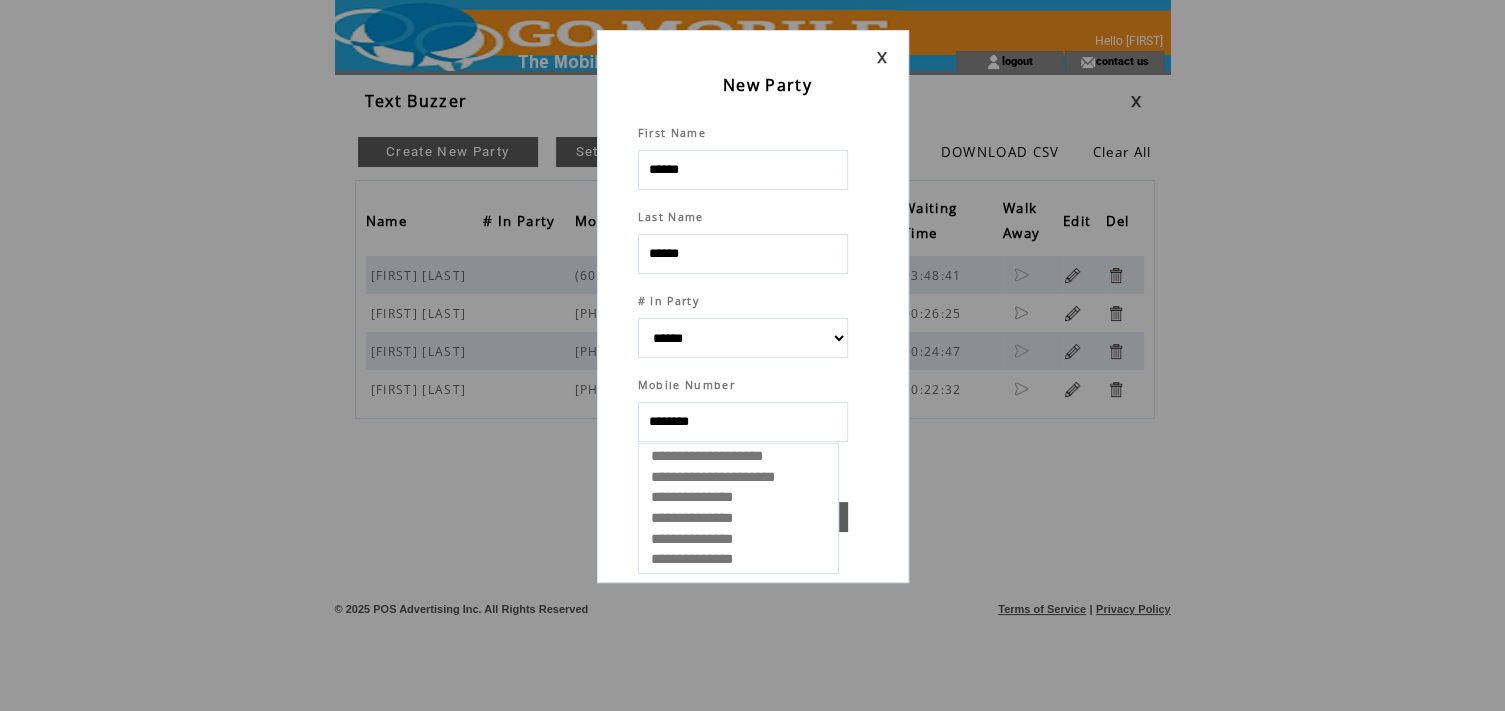 select 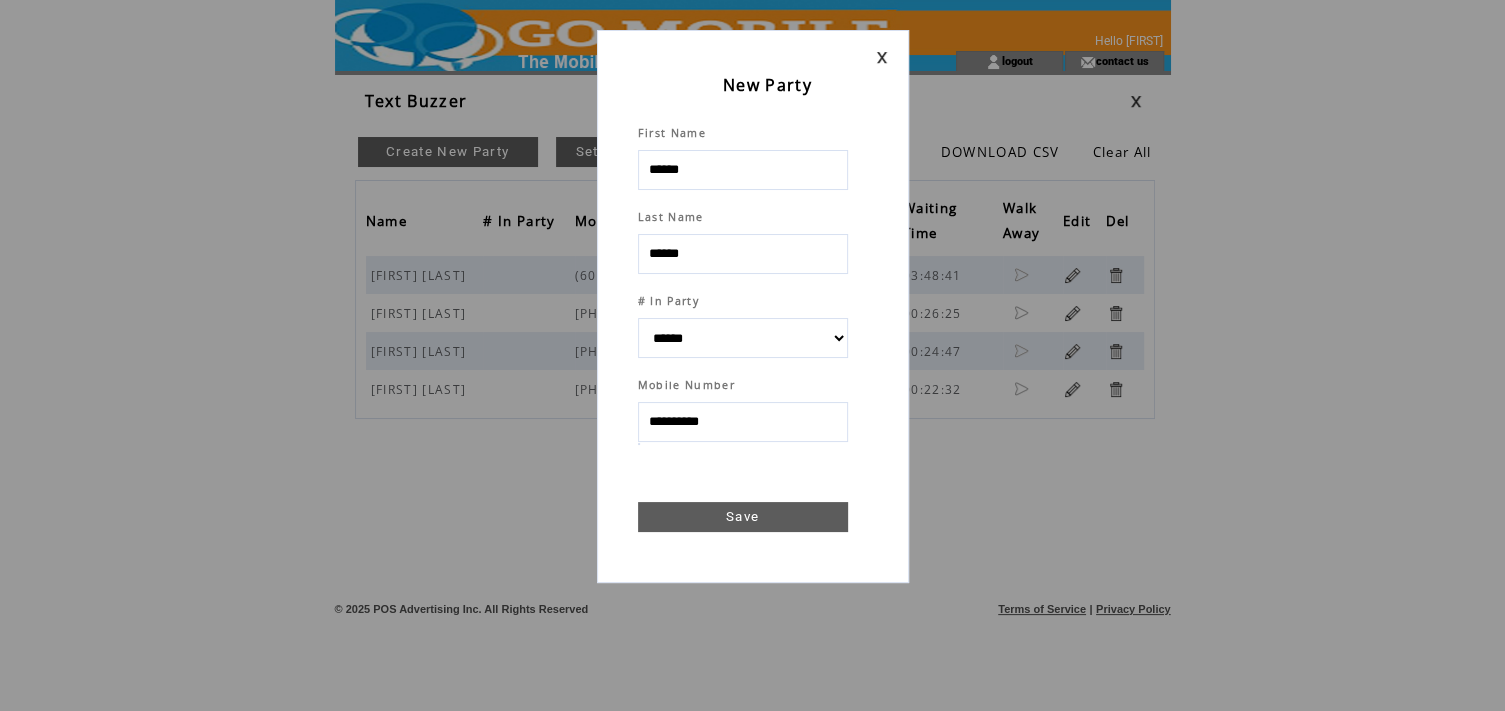 type on "**********" 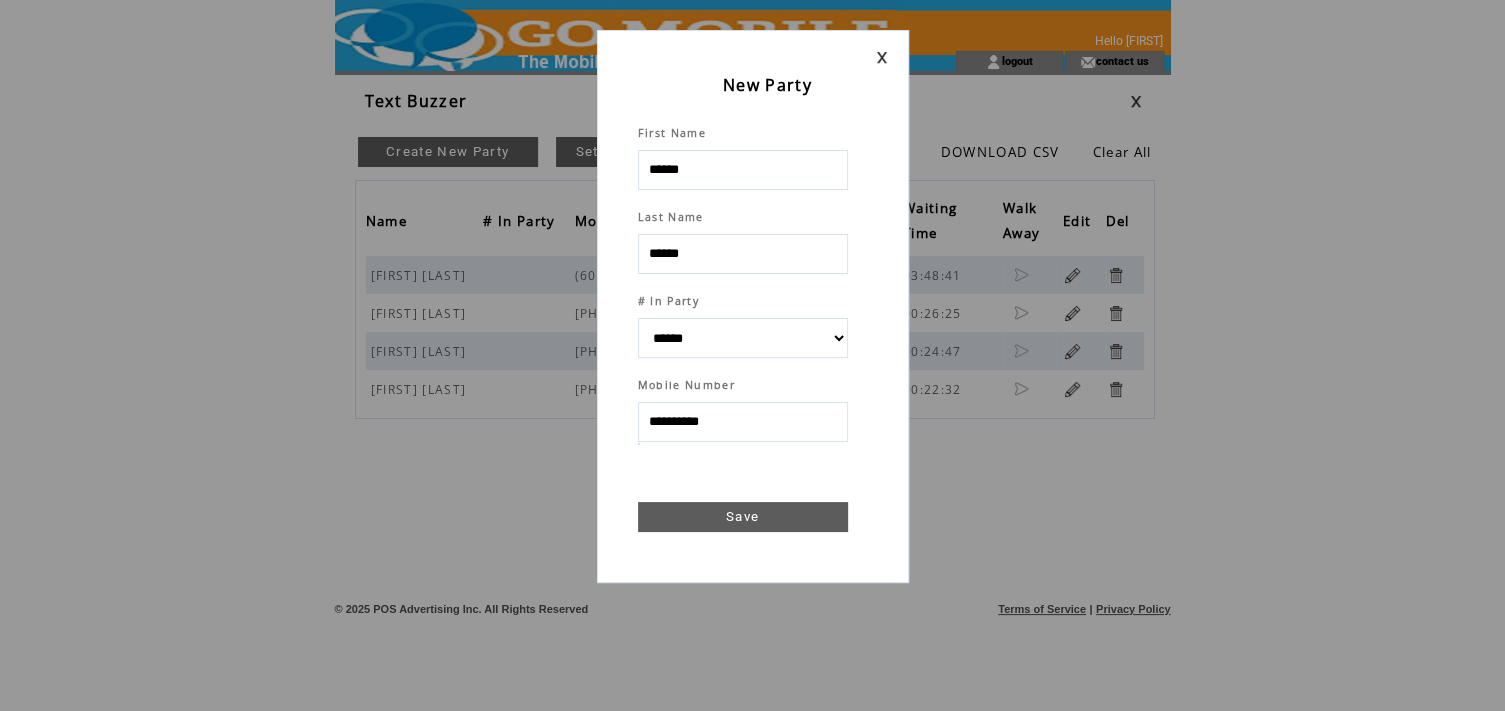click on "Save" at bounding box center (743, 517) 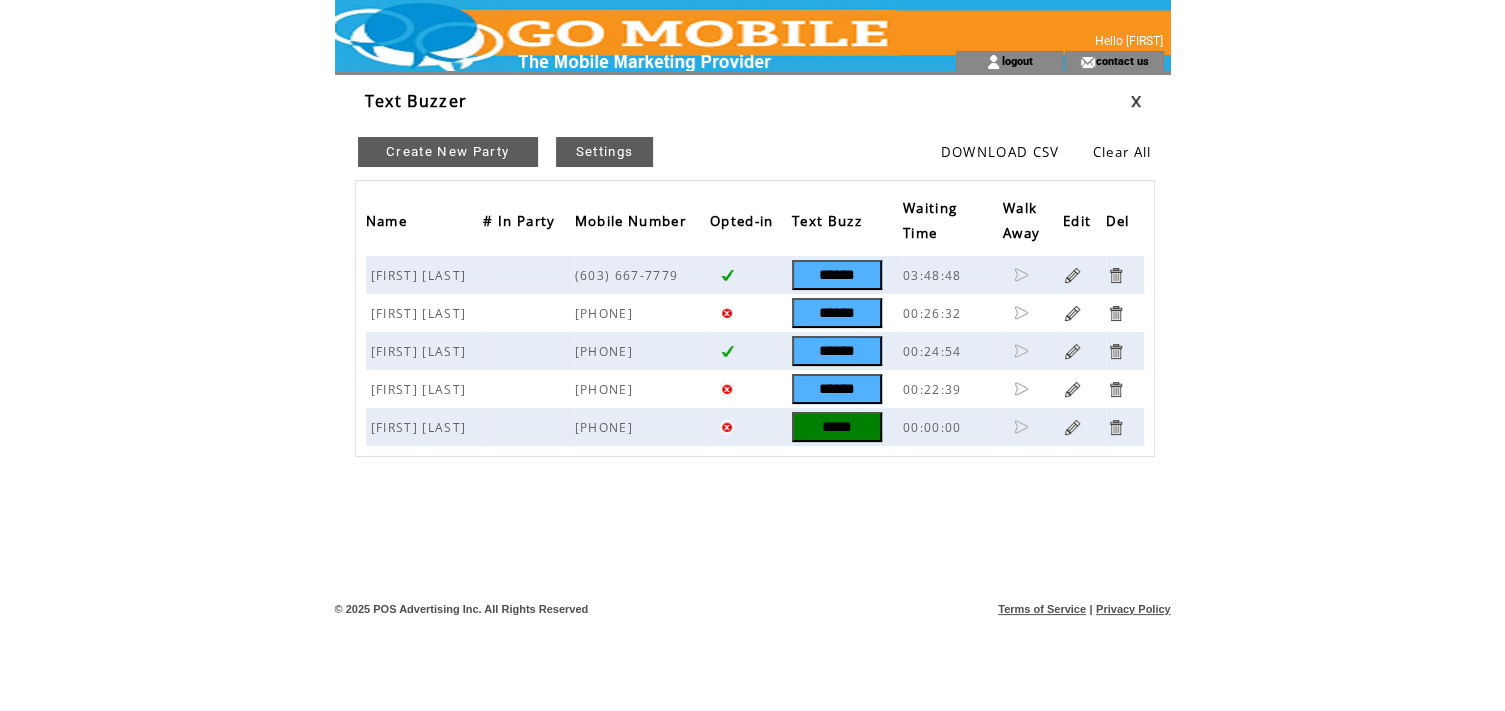 click on "*****" at bounding box center [837, 427] 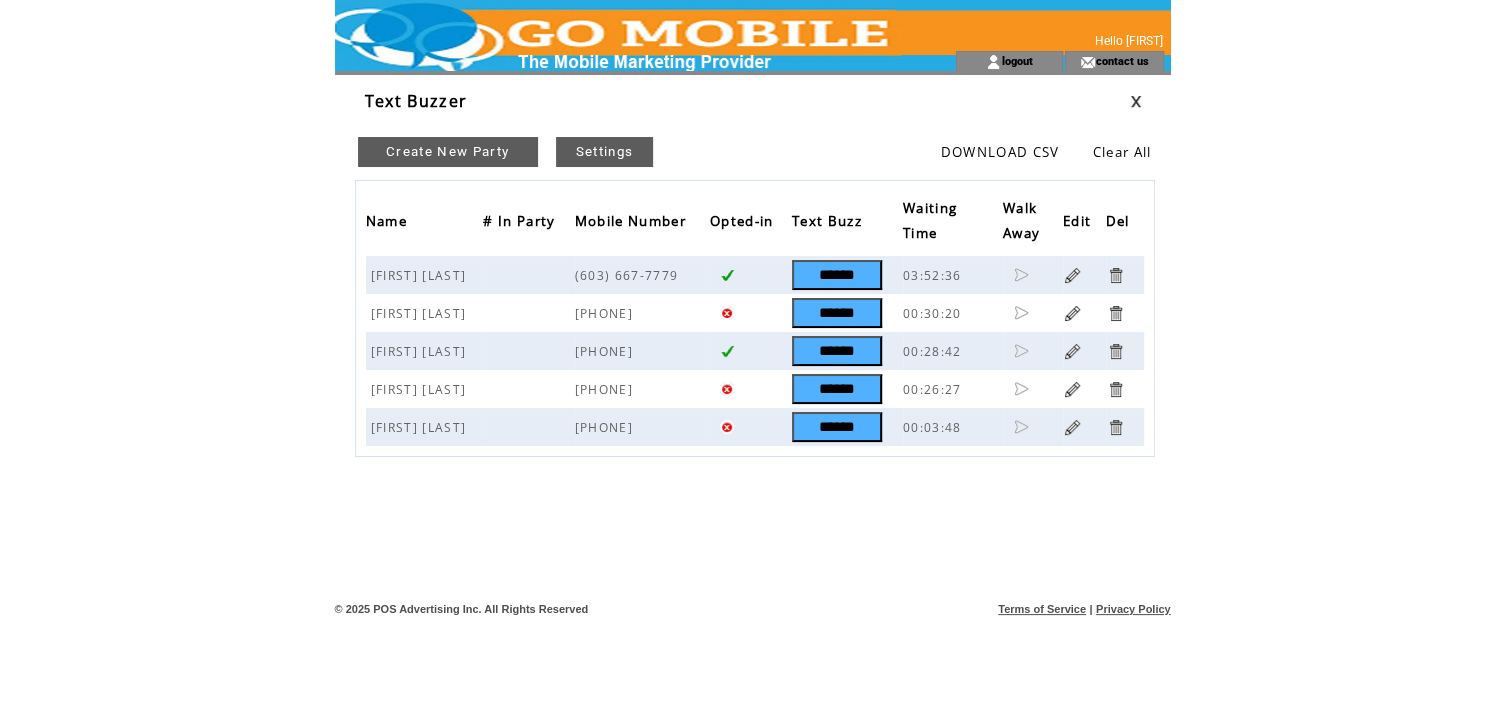 click on "Create New Party" at bounding box center [448, 152] 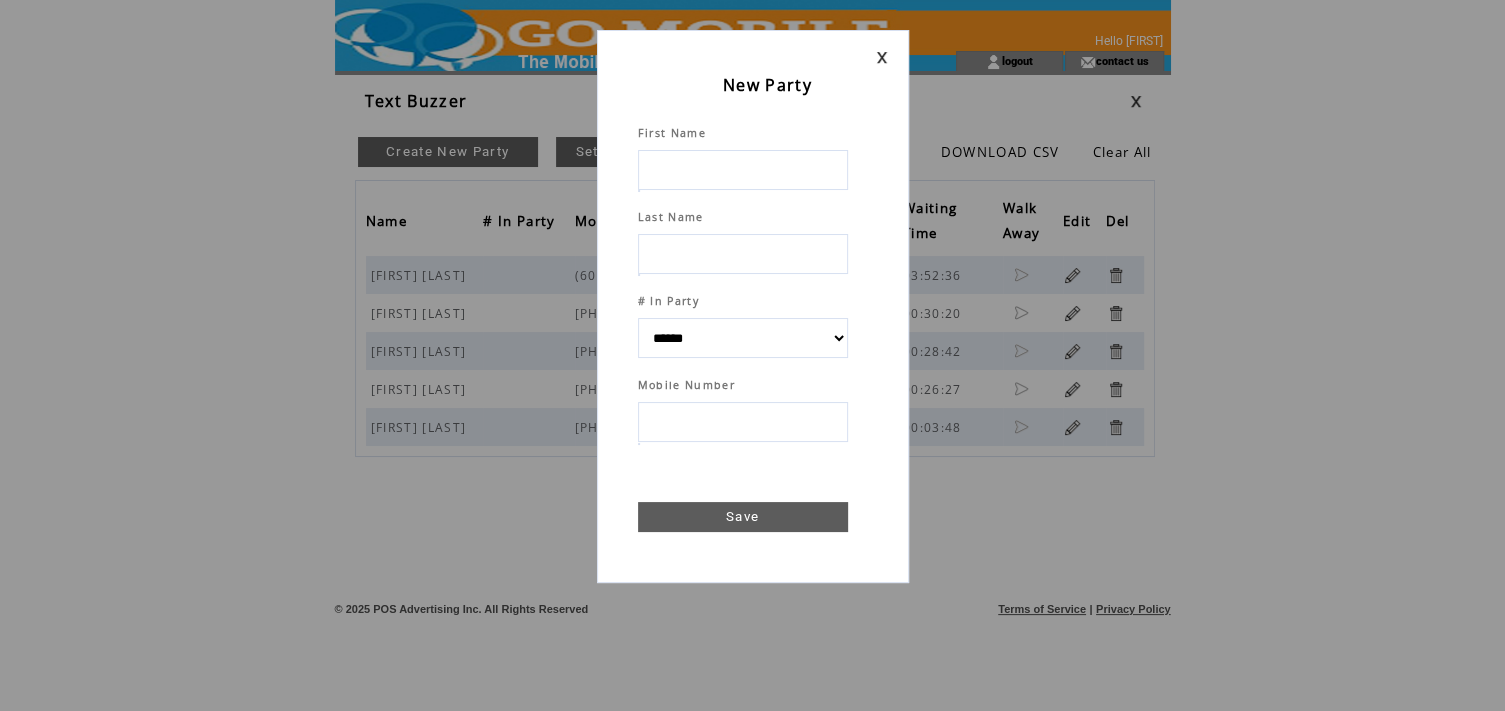 click at bounding box center [743, 170] 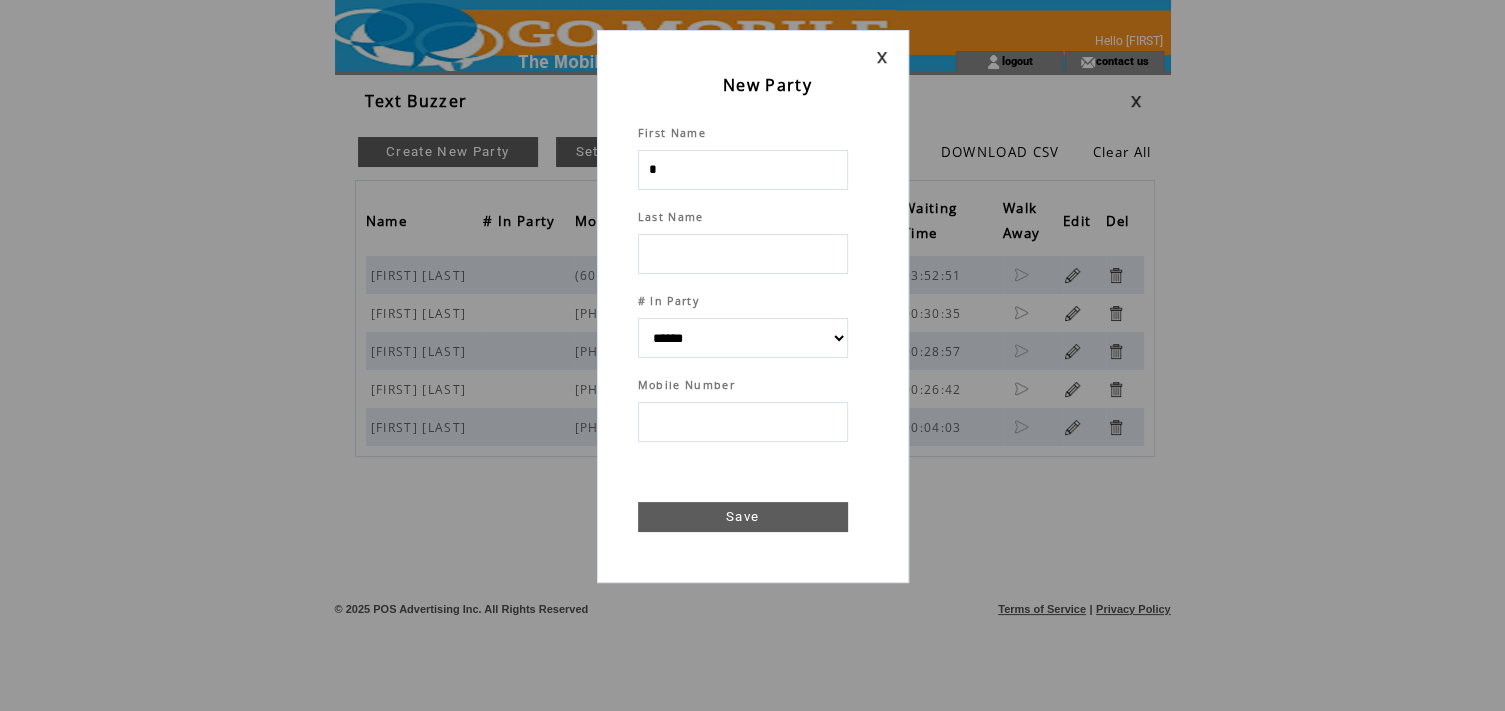 type on "**" 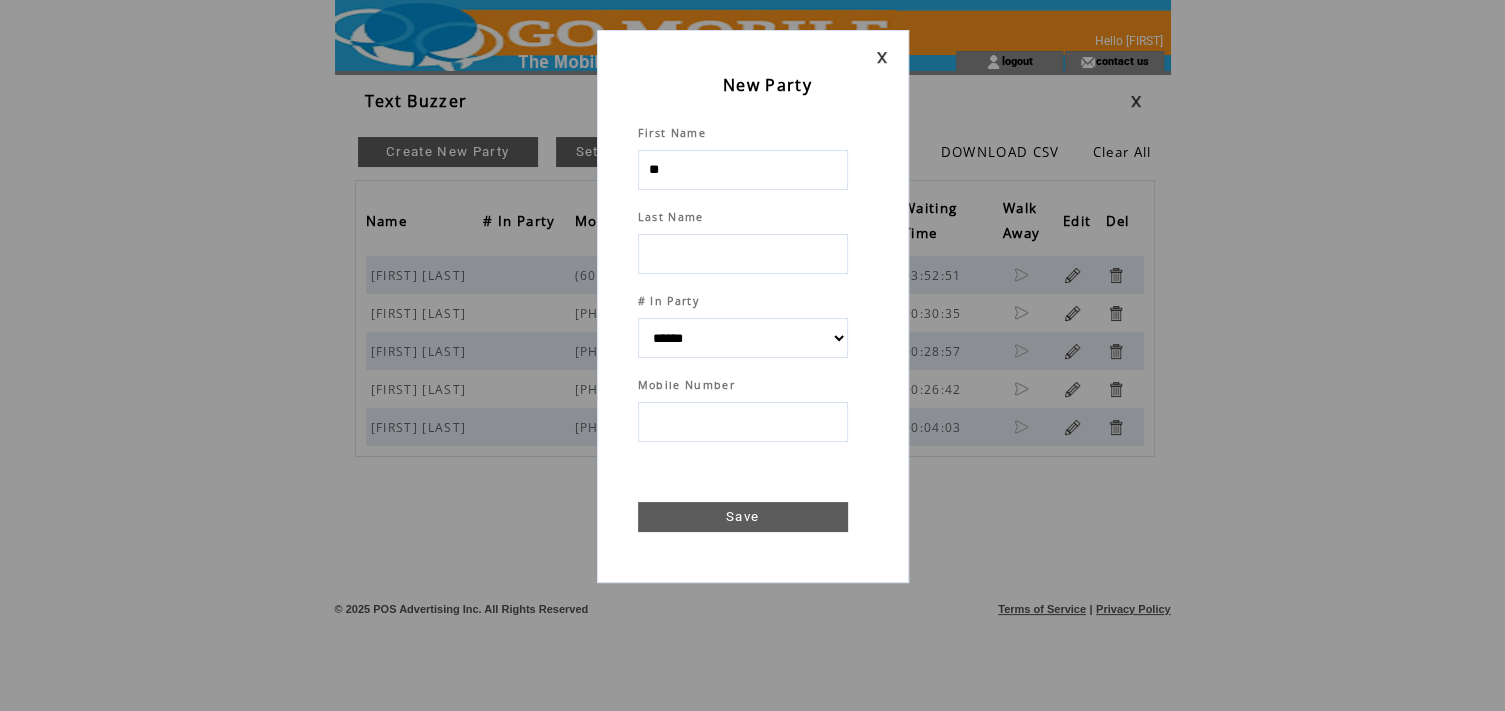 select 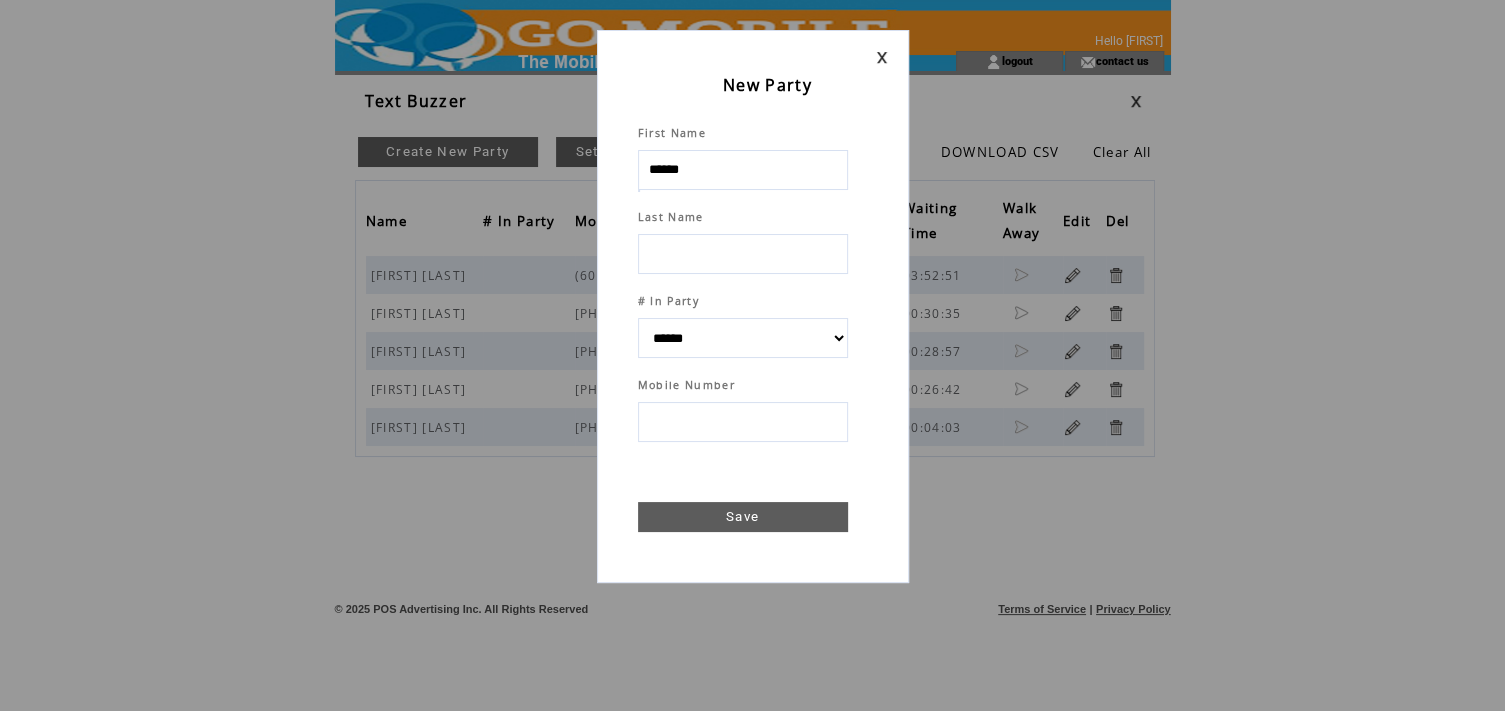 type on "******" 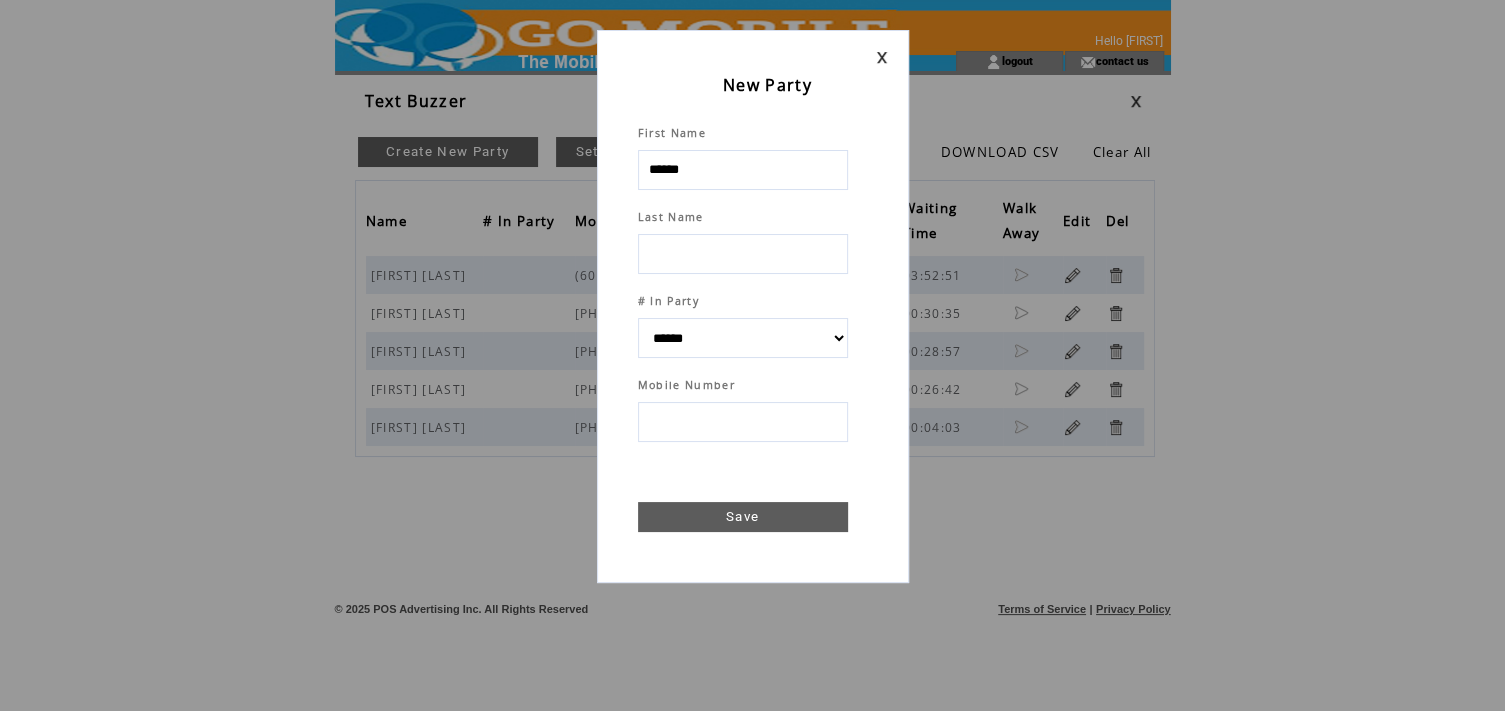 type on "*" 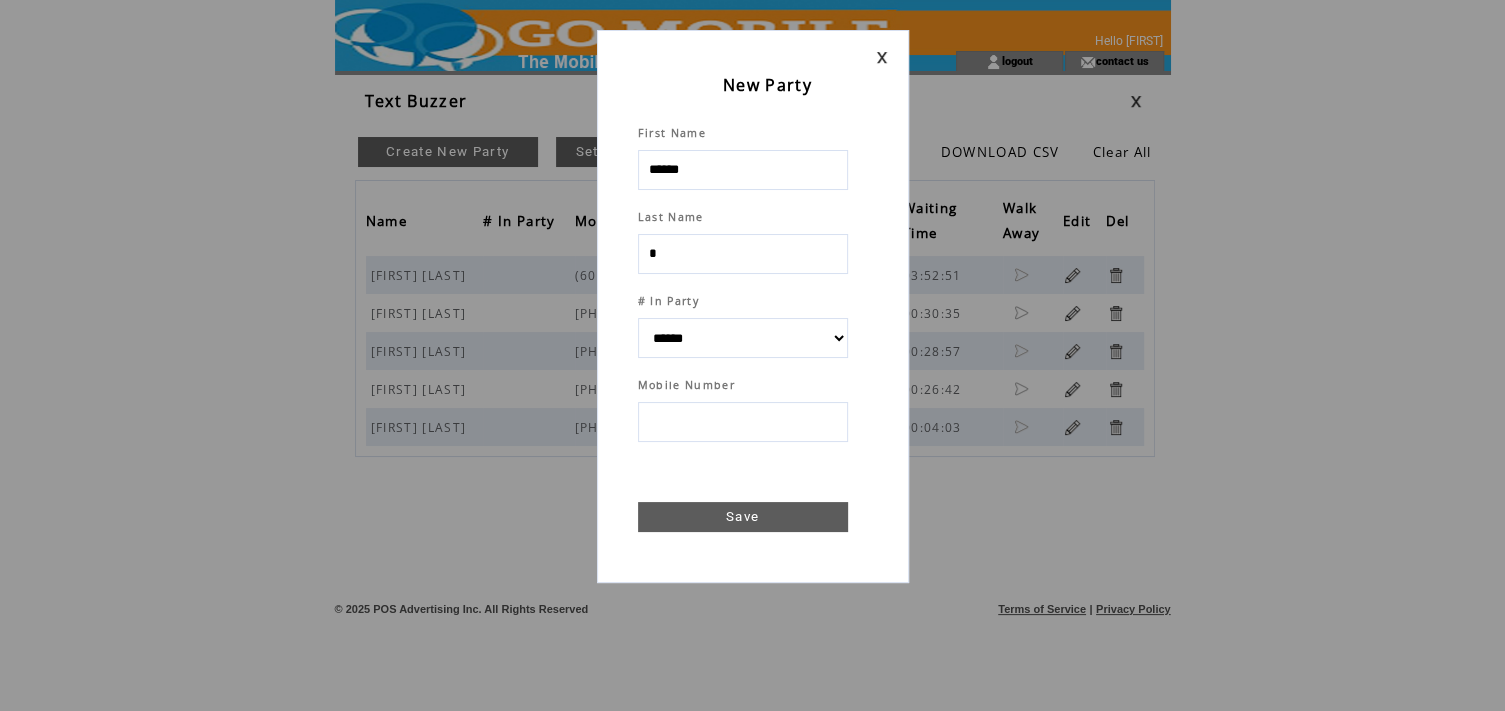 select 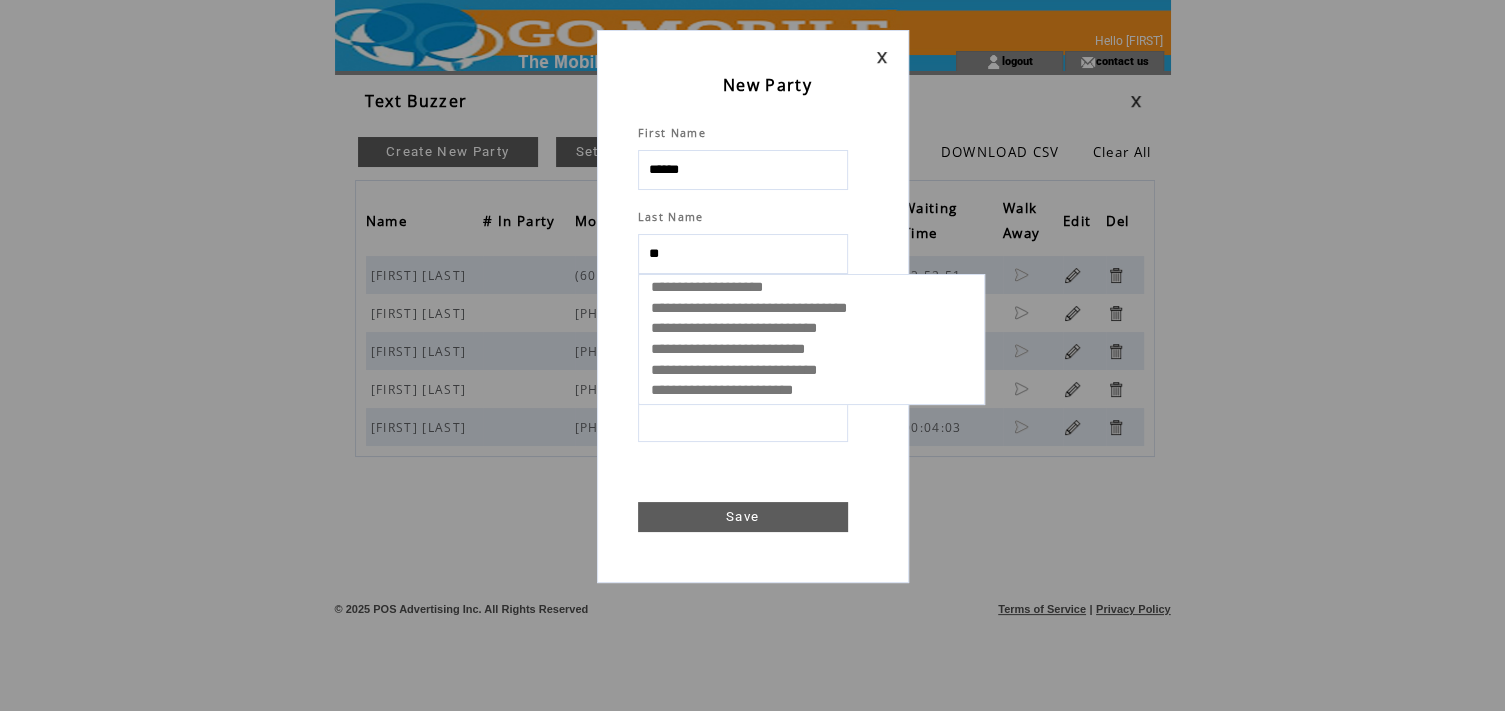 type on "***" 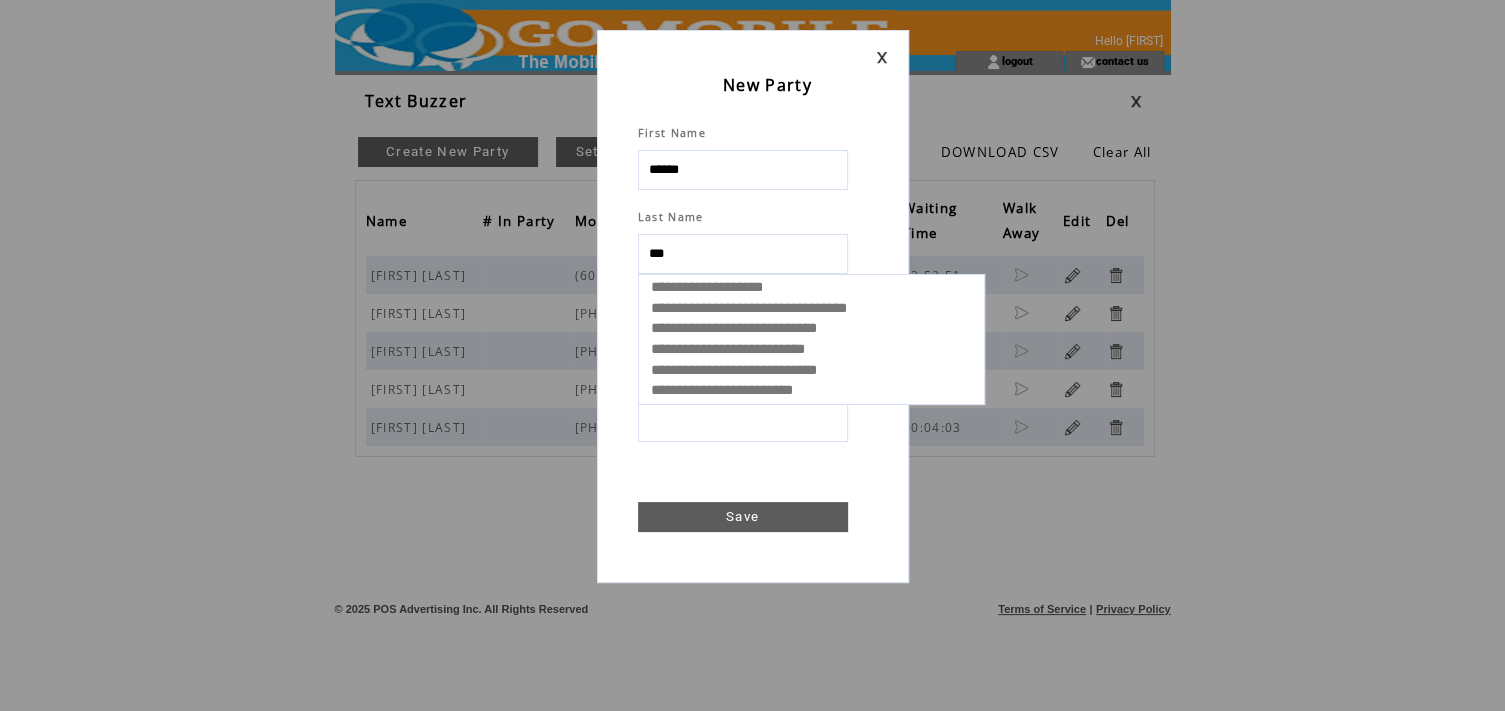 select 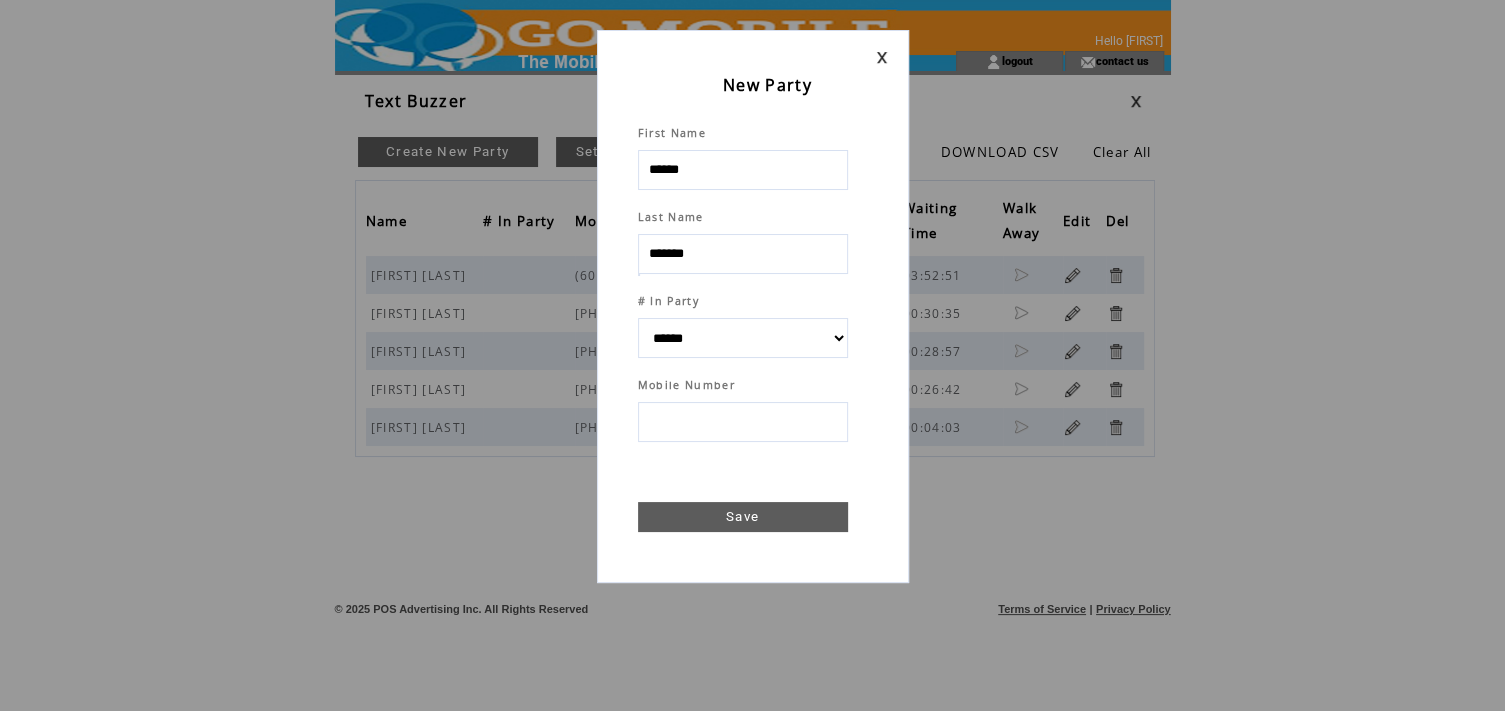 type on "*******" 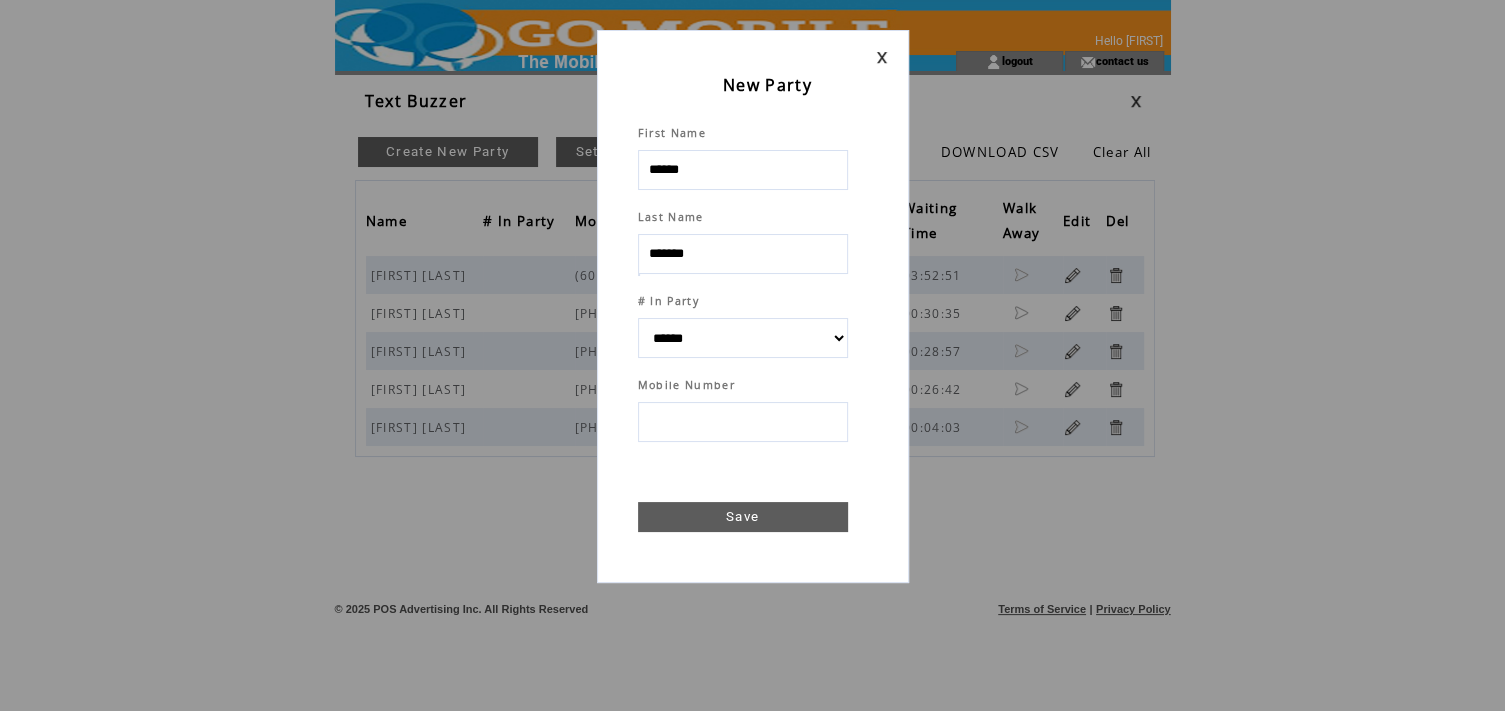 click at bounding box center [743, 422] 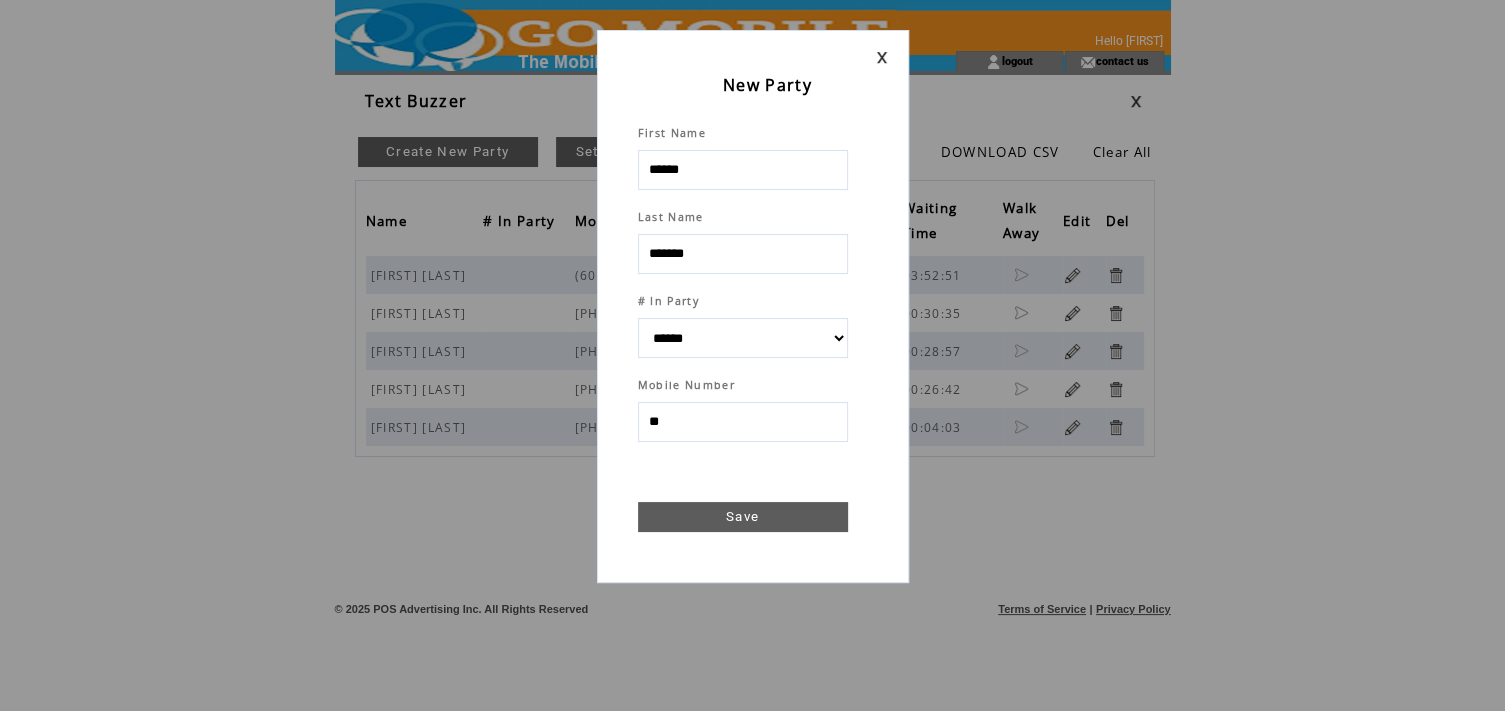 type on "***" 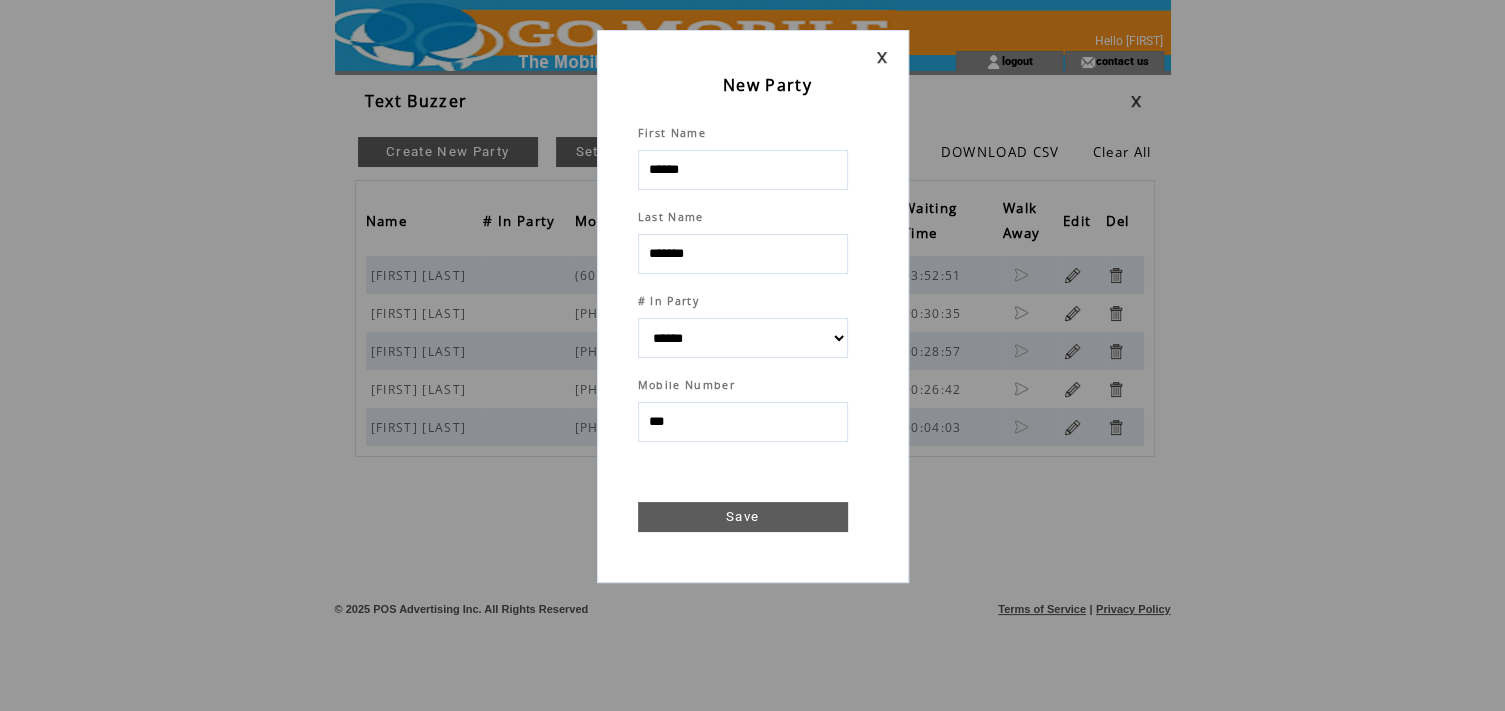 select 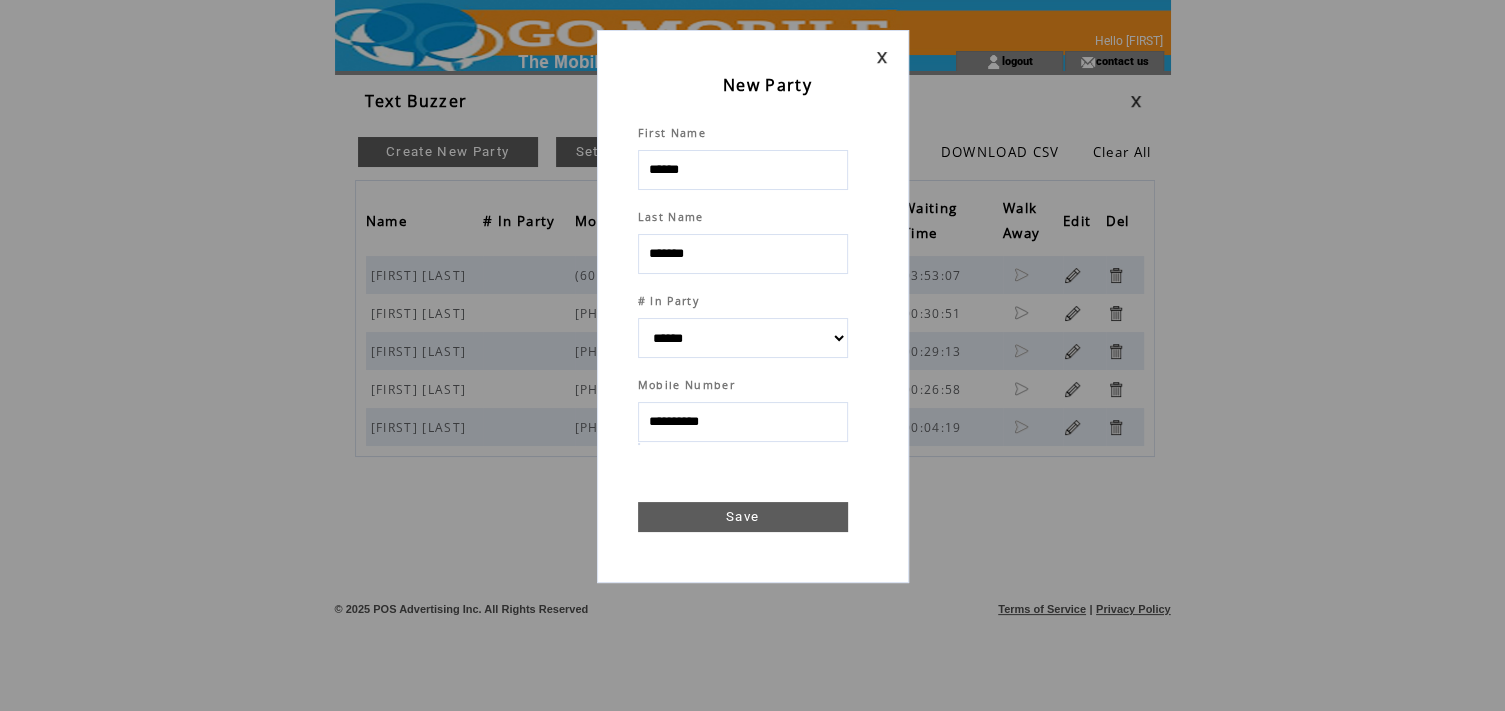 type on "**********" 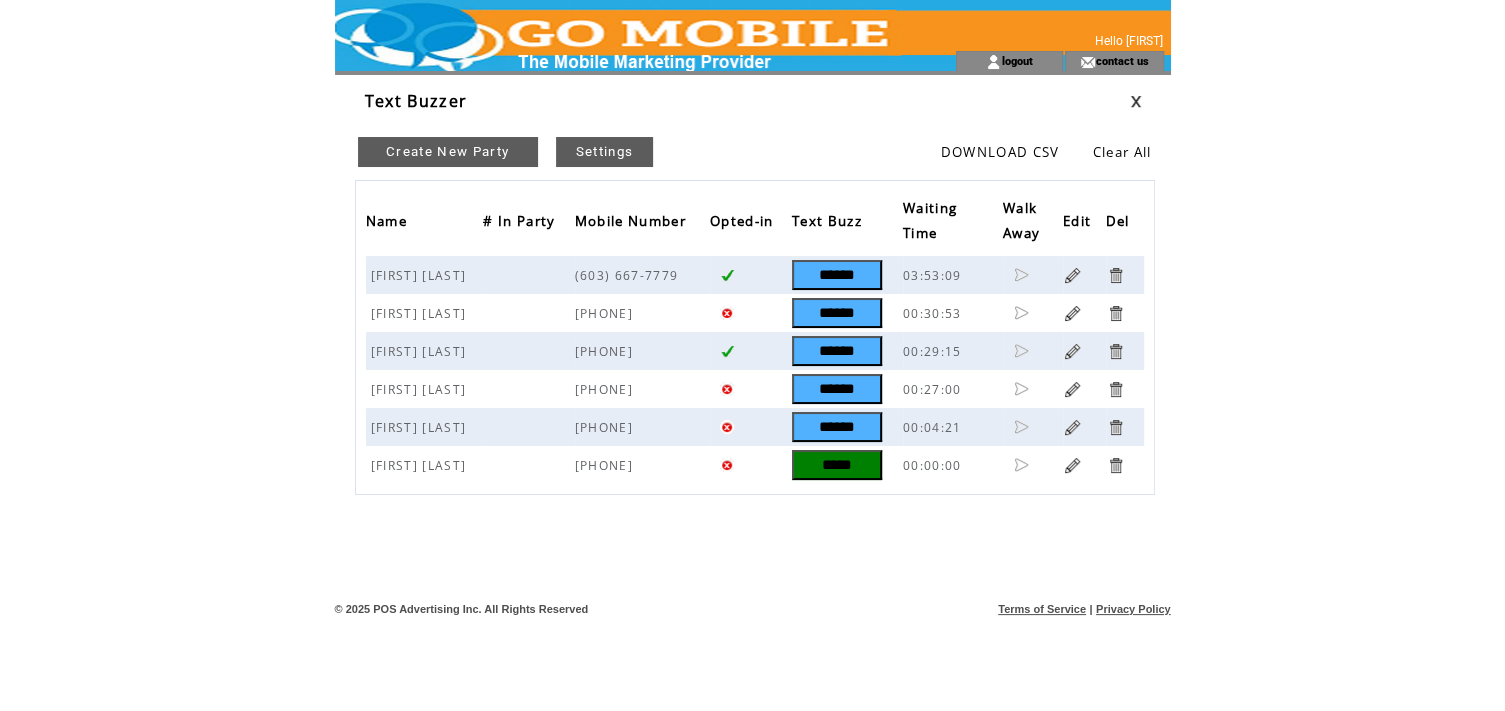 click on "*****" at bounding box center (837, 465) 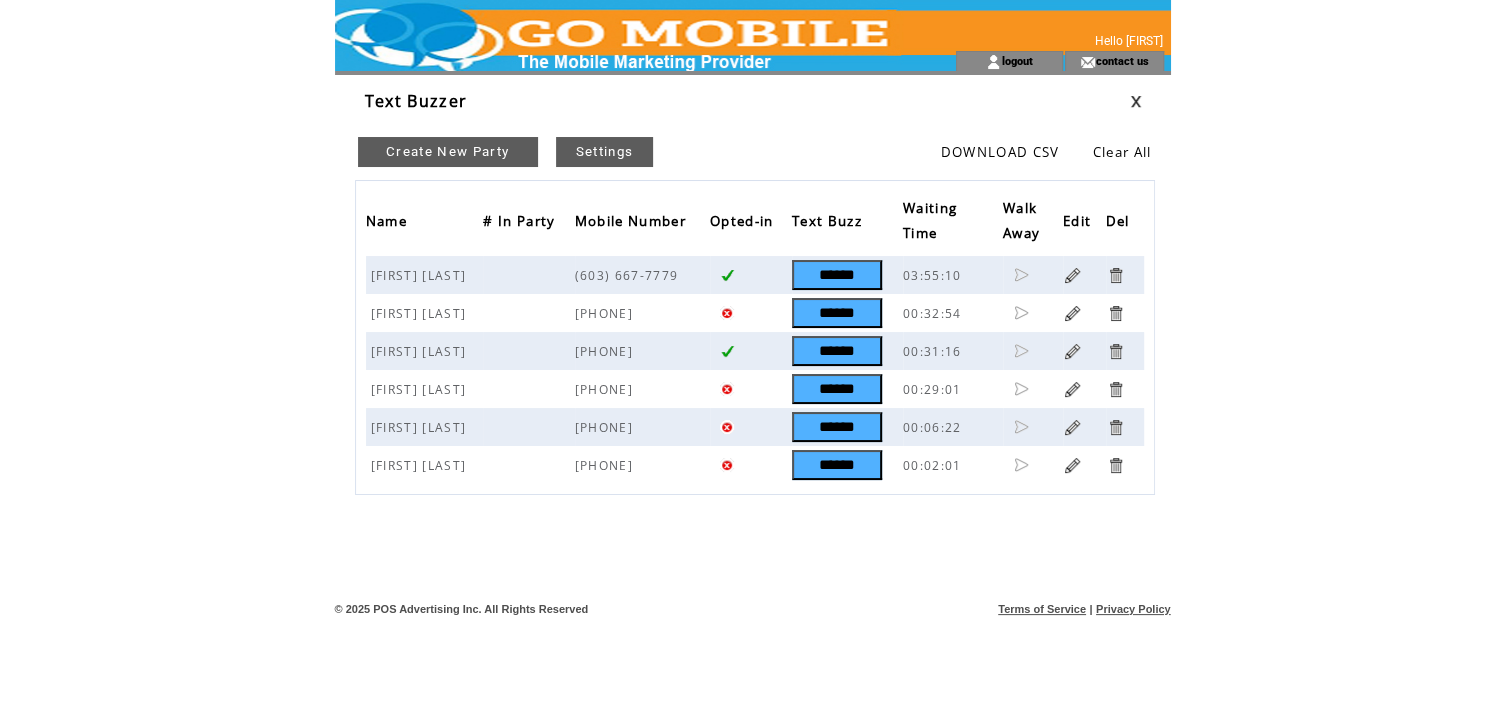 click on "Create New Party" at bounding box center (448, 152) 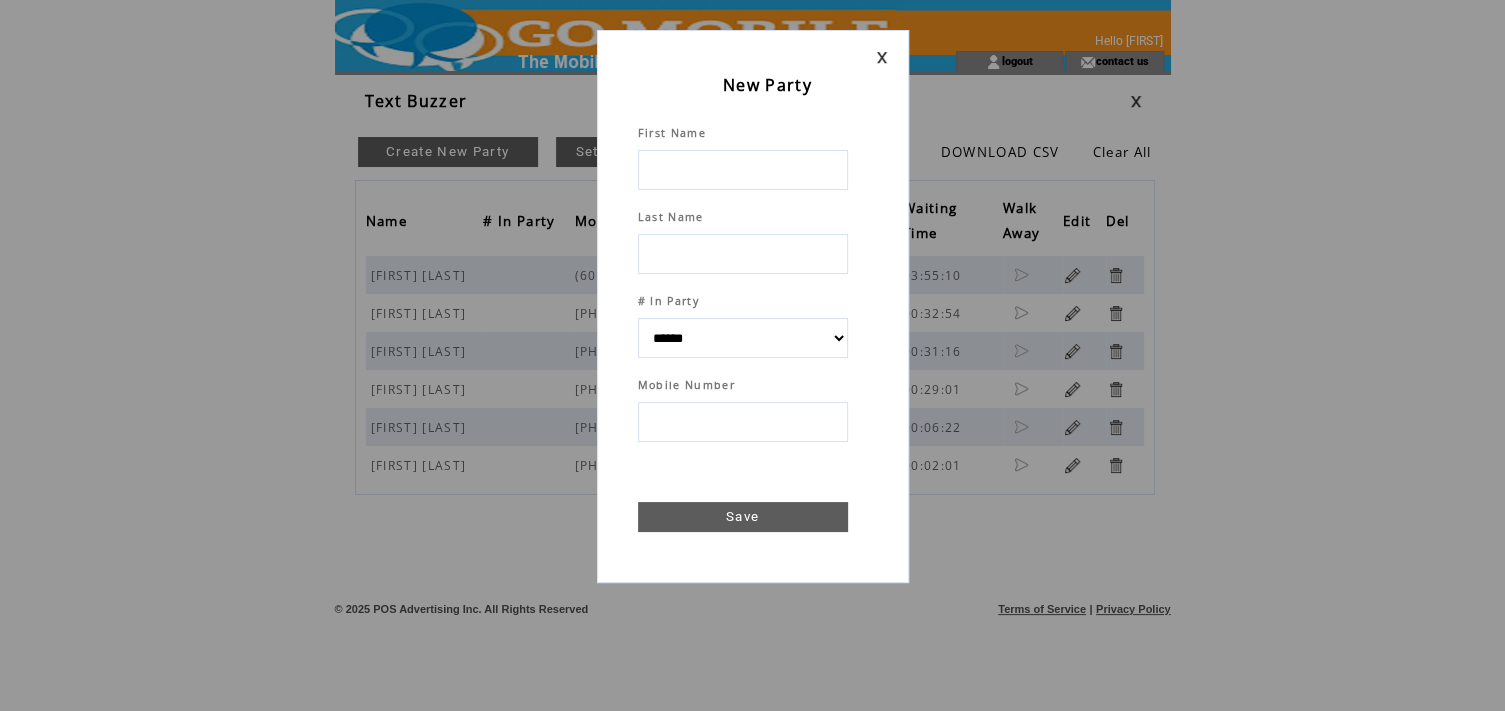 click at bounding box center (743, 170) 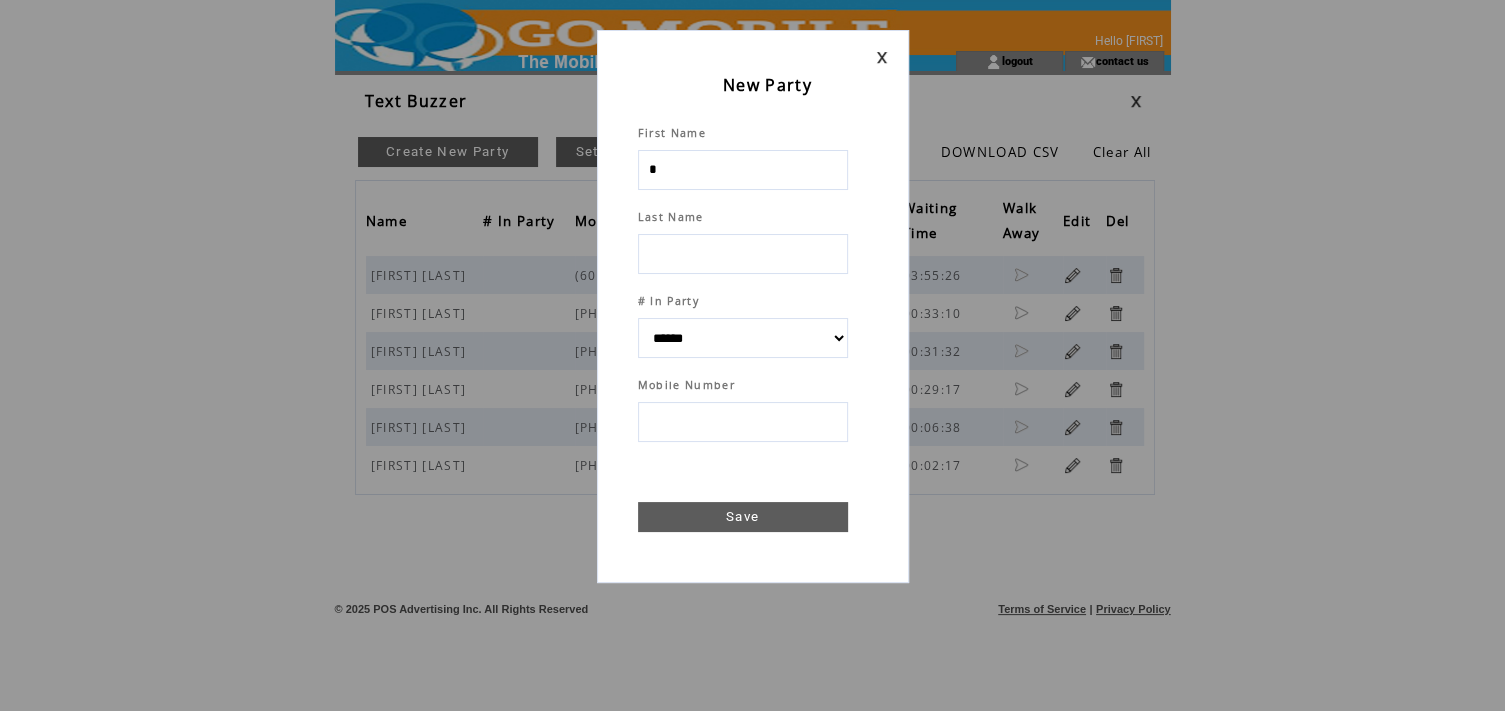 type on "**" 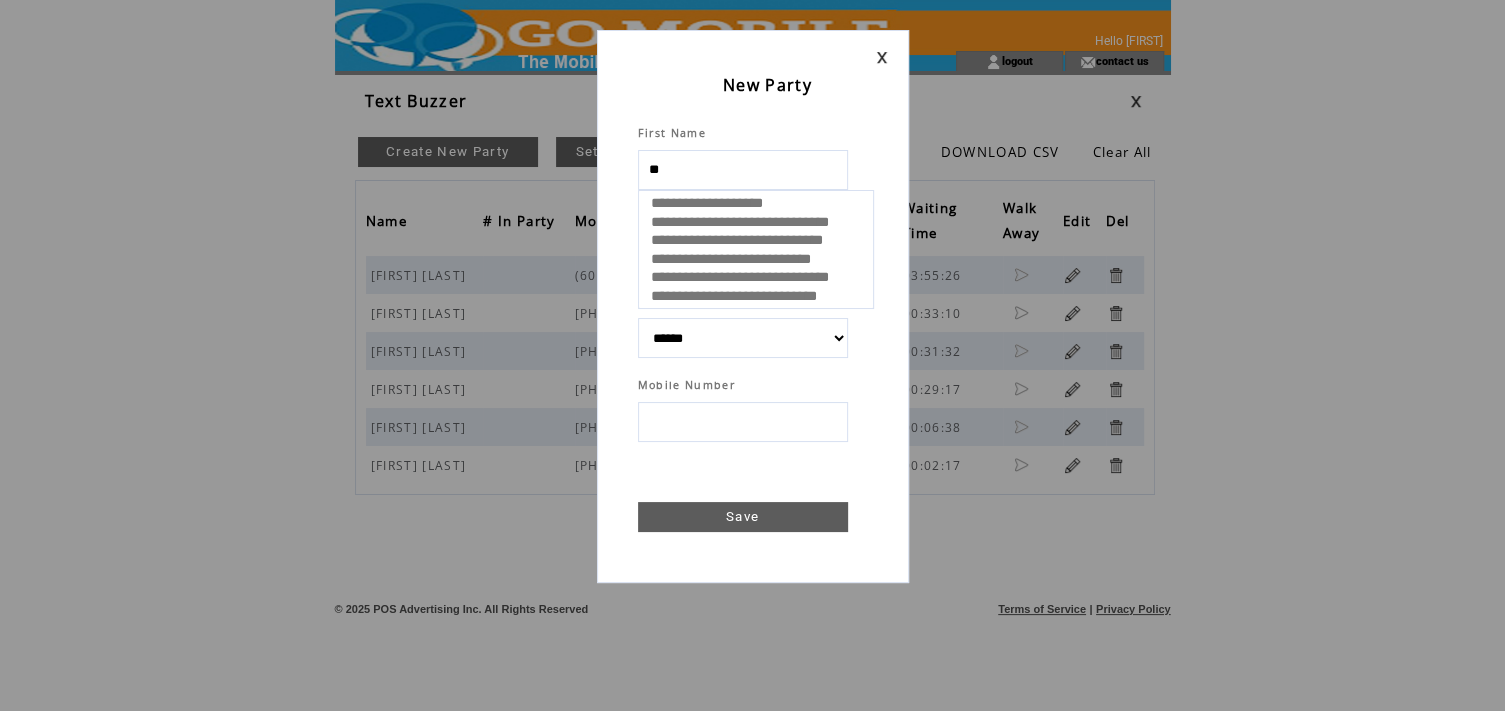 select 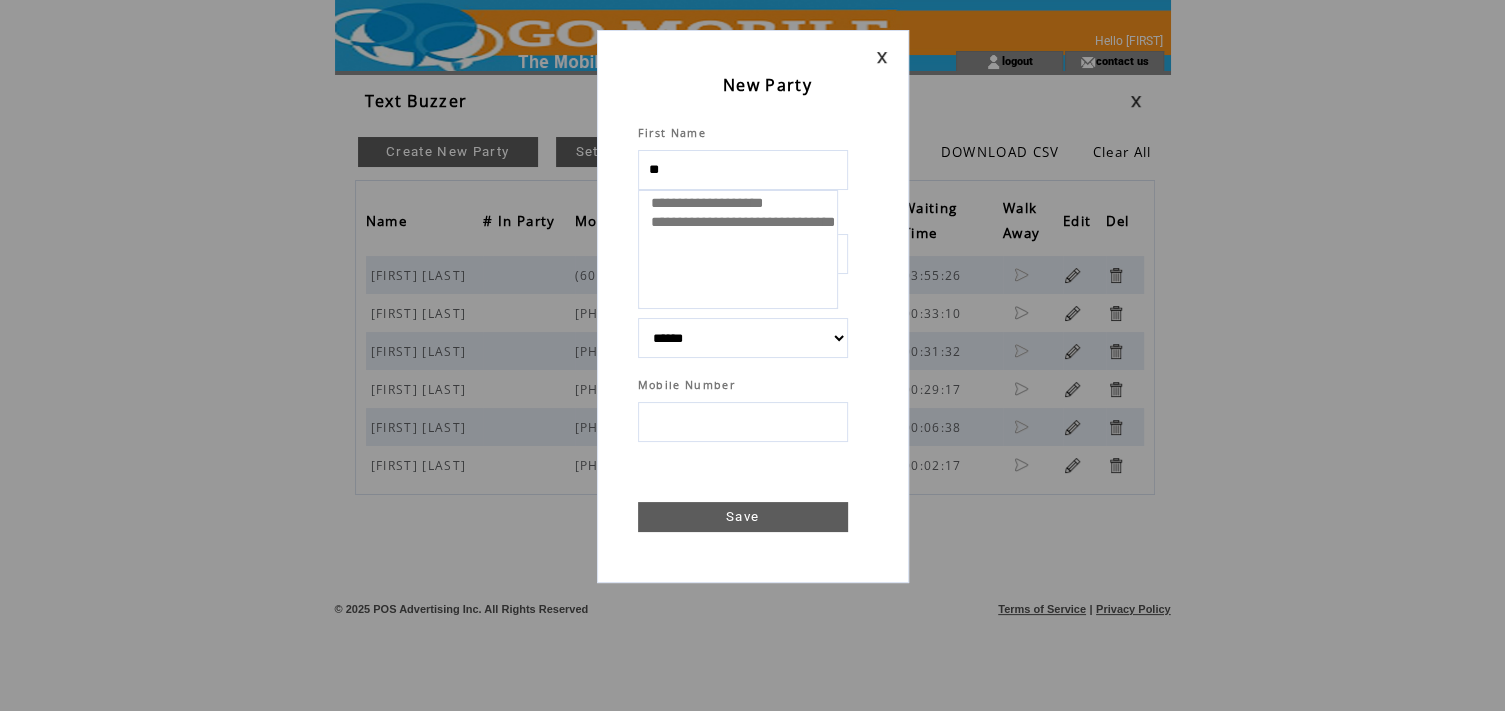 type on "***" 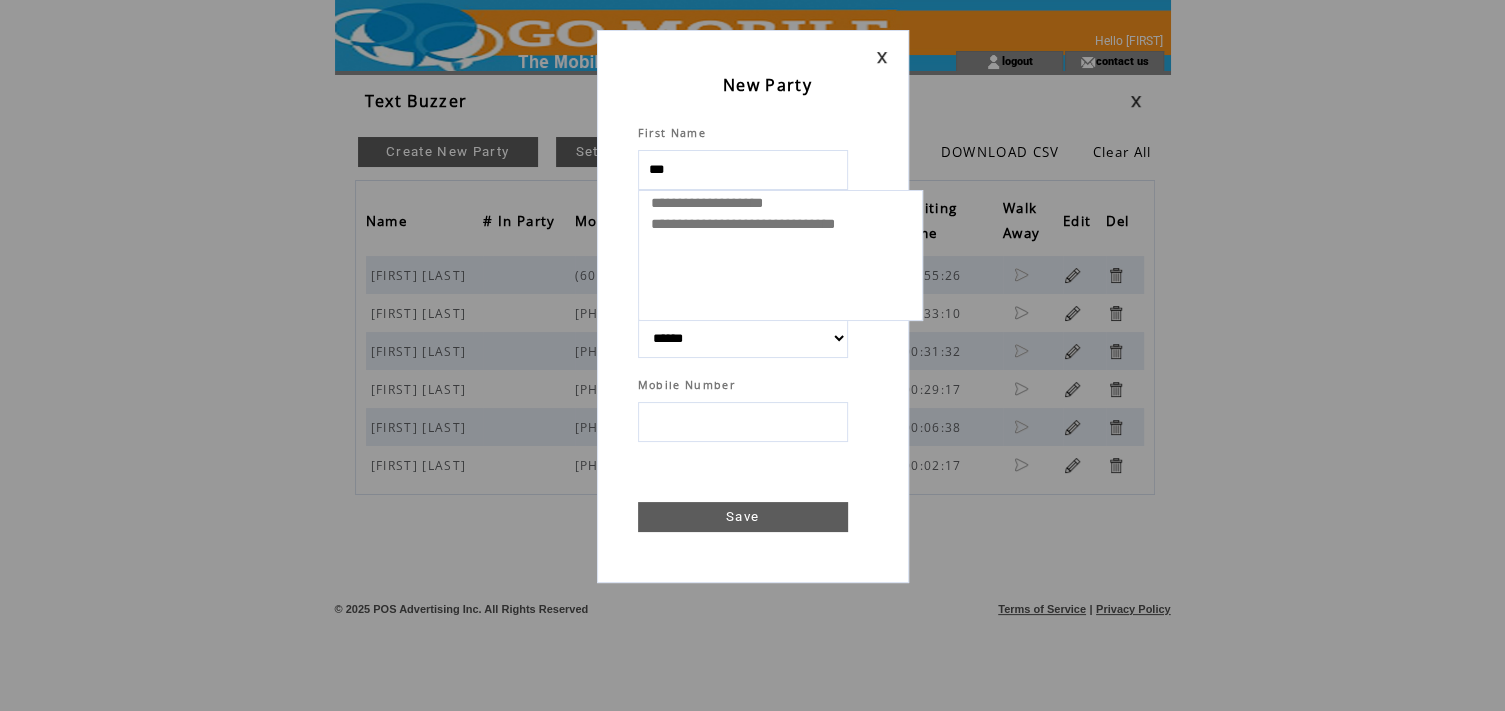 select 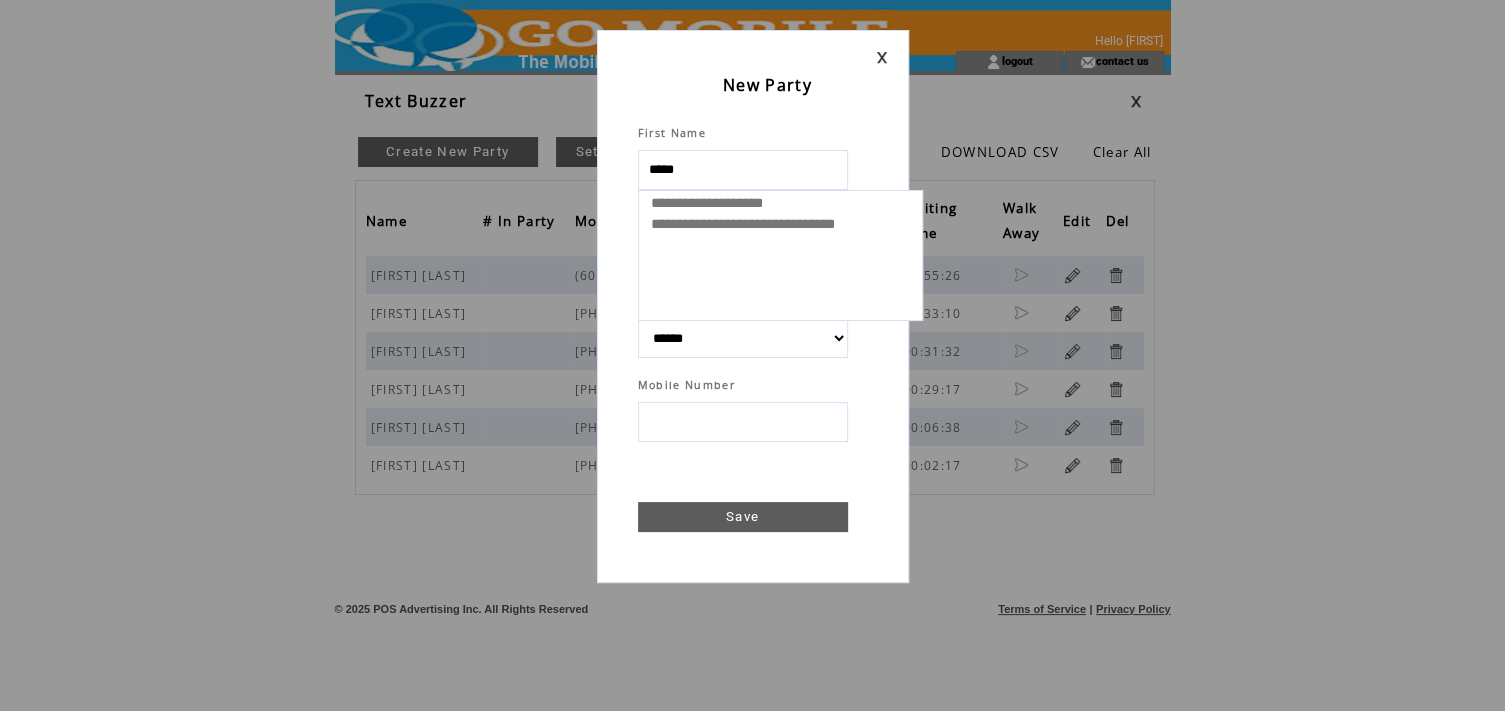 type on "******" 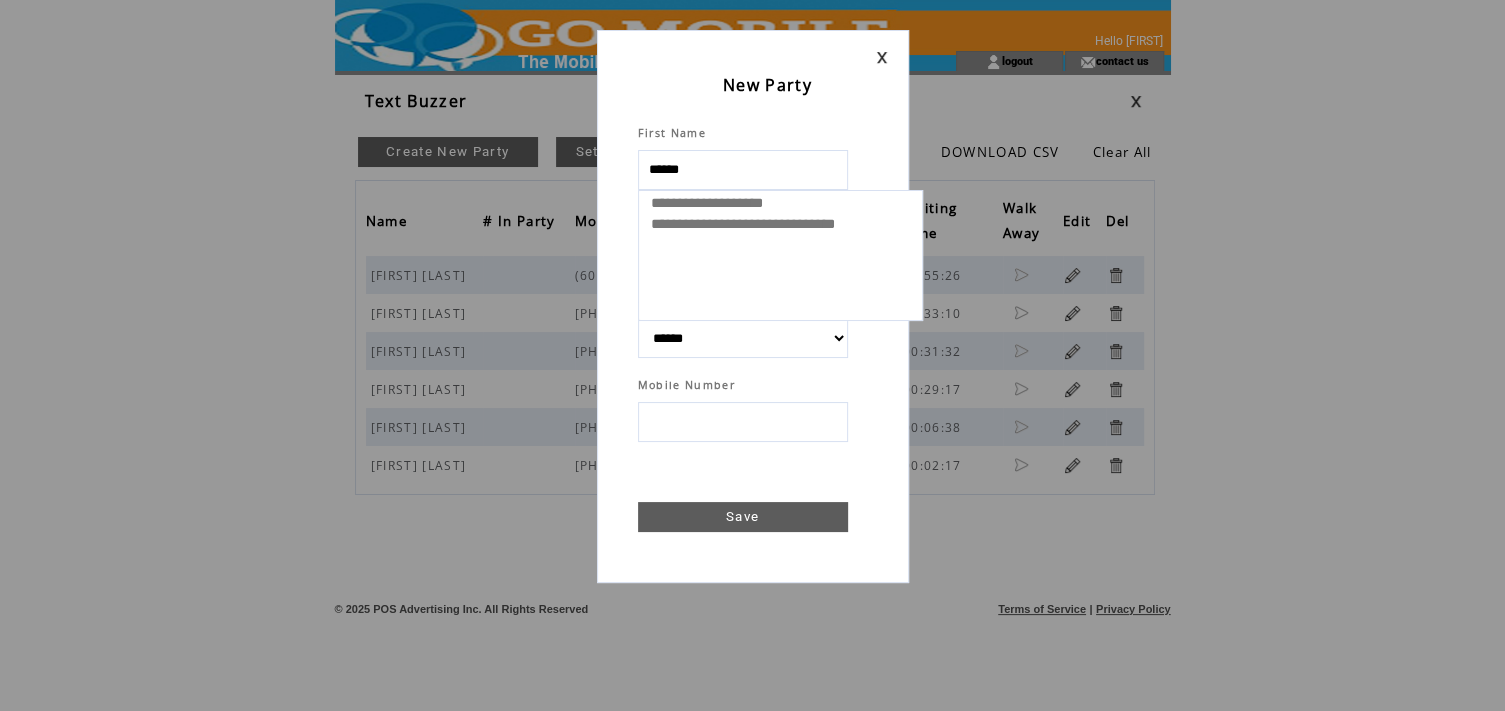 select 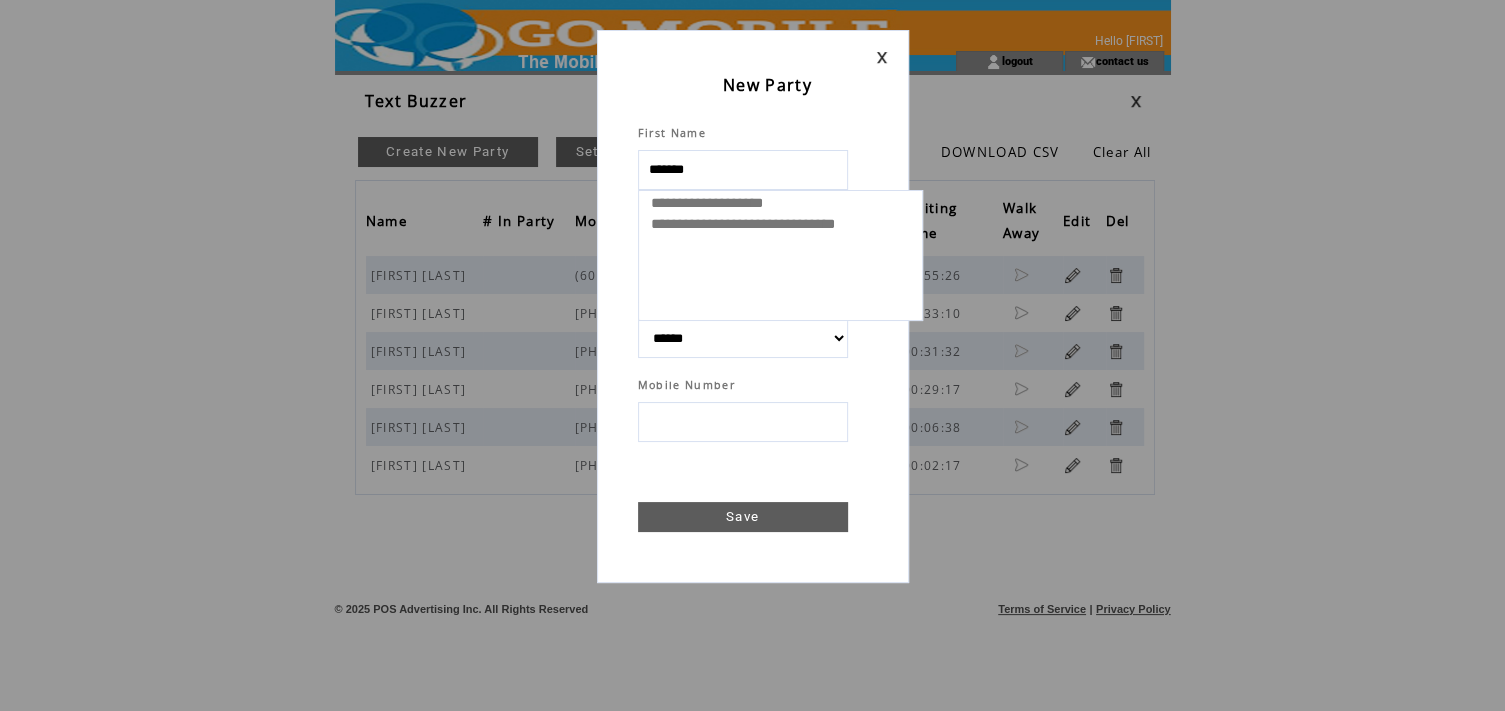 select 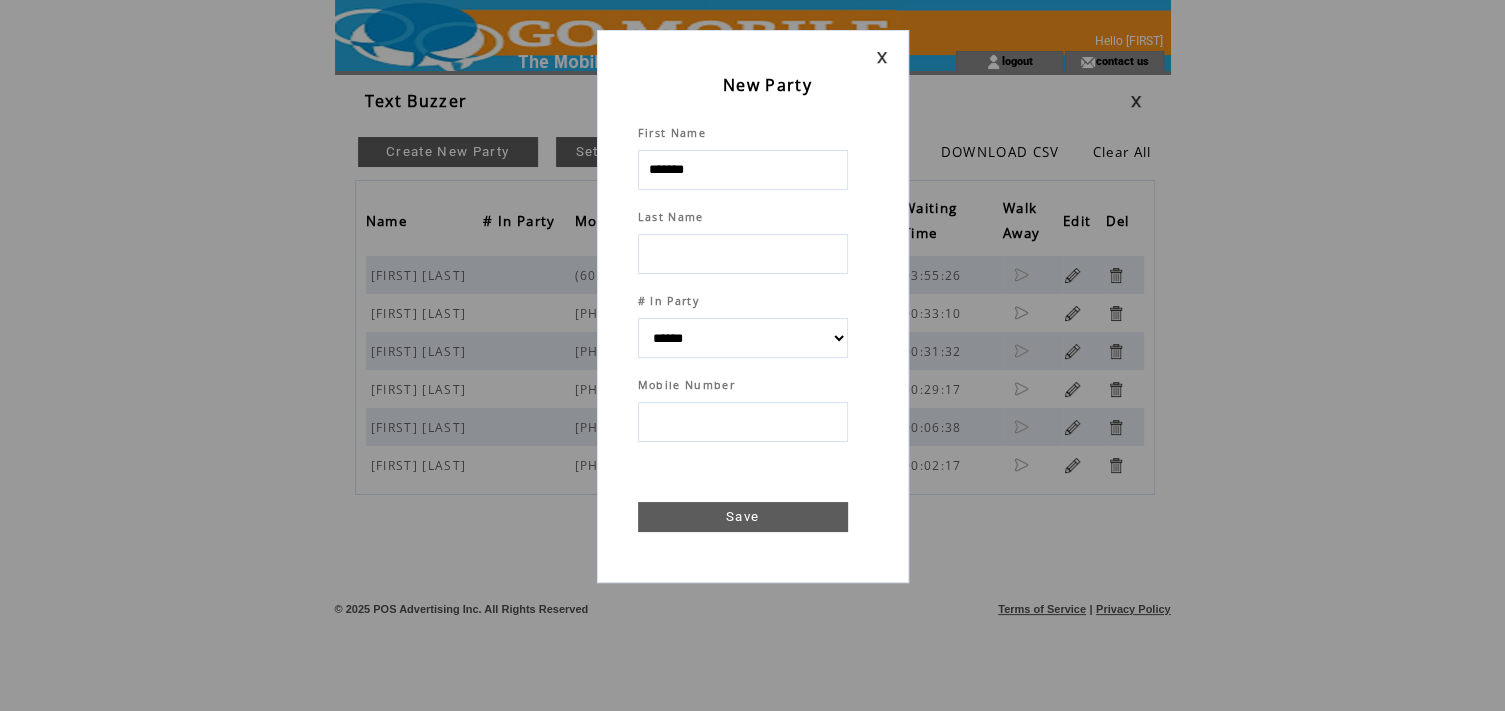 click at bounding box center (743, 254) 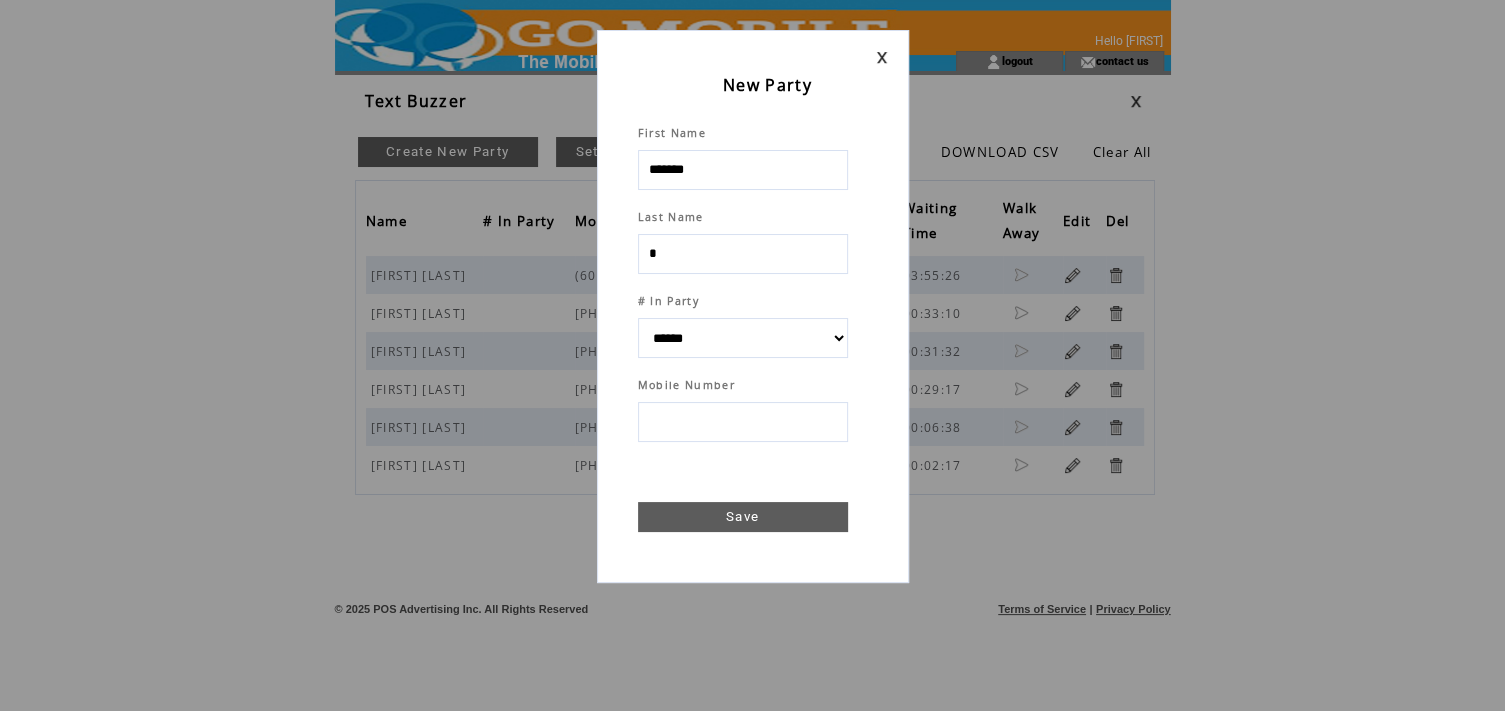 select 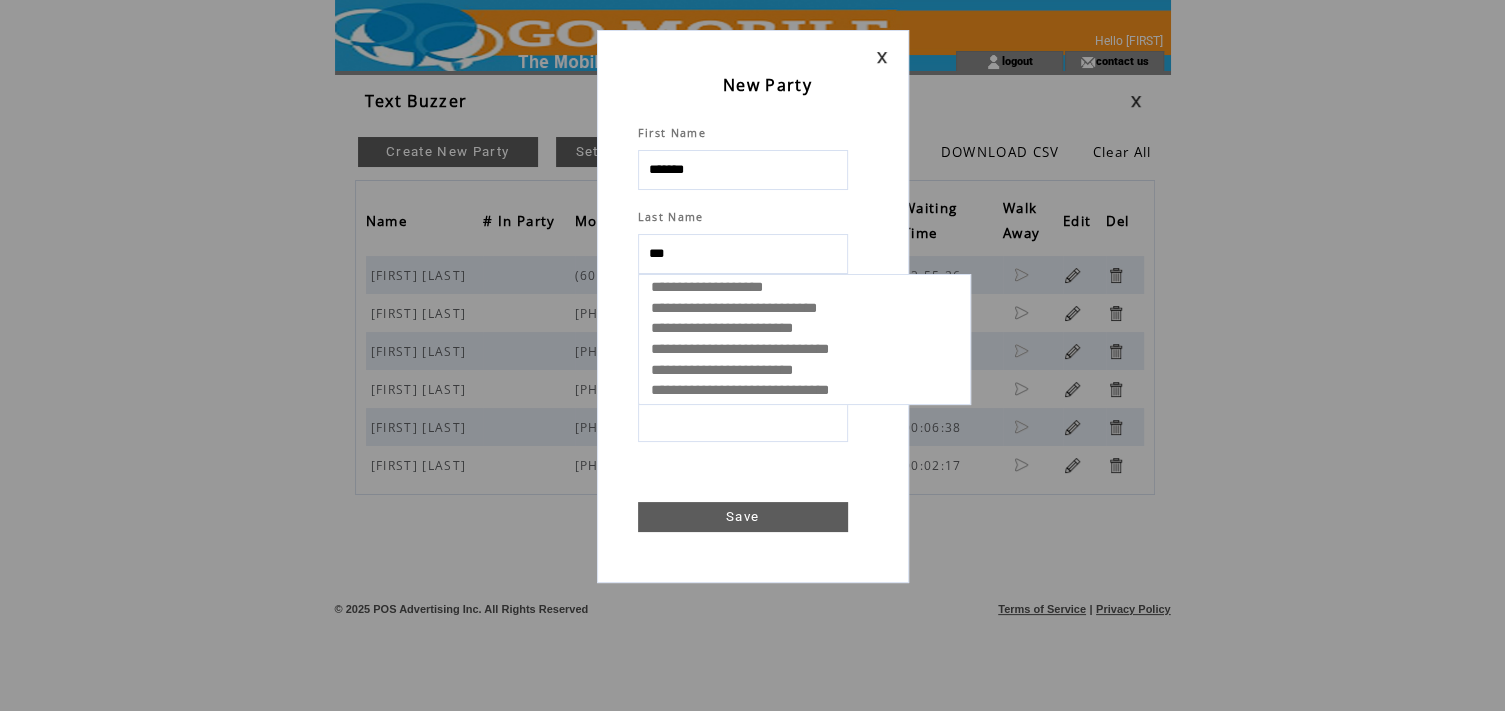 type on "****" 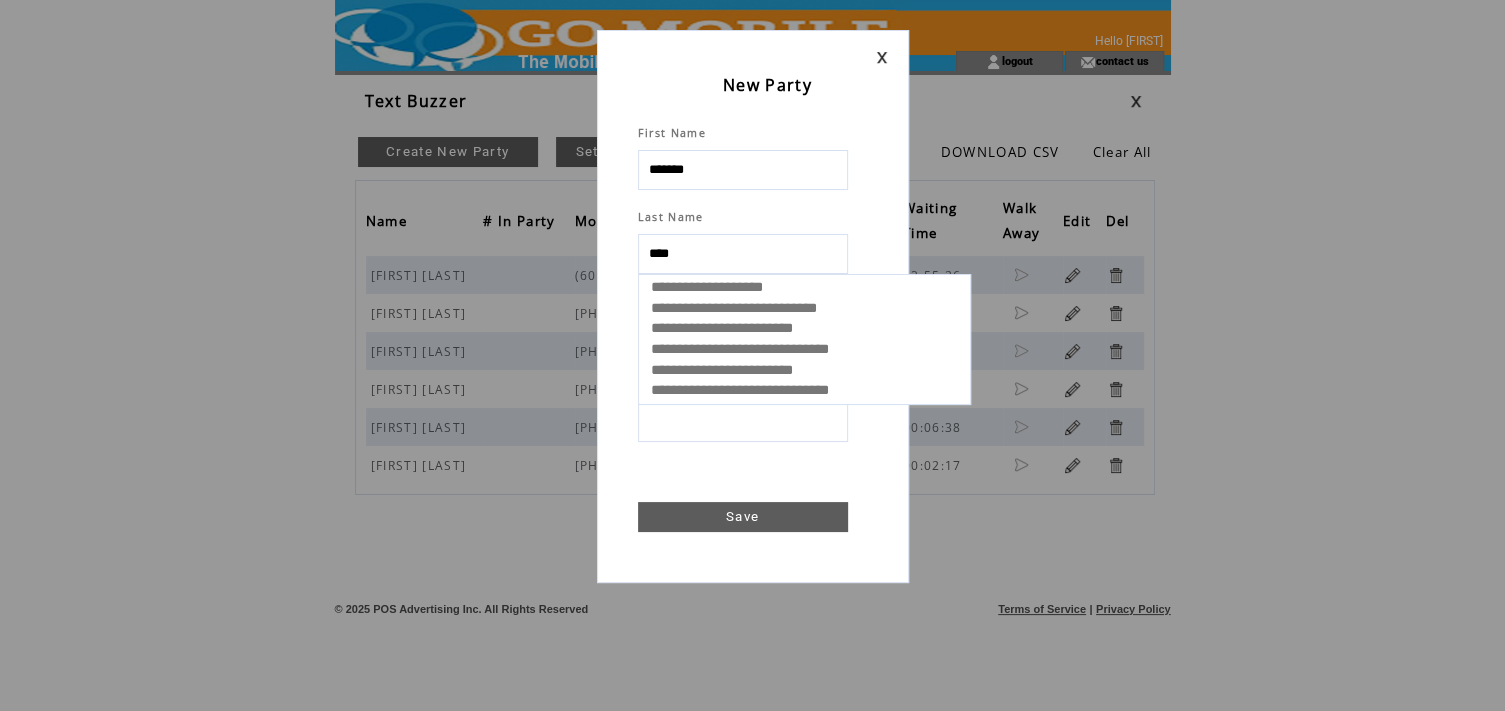 select 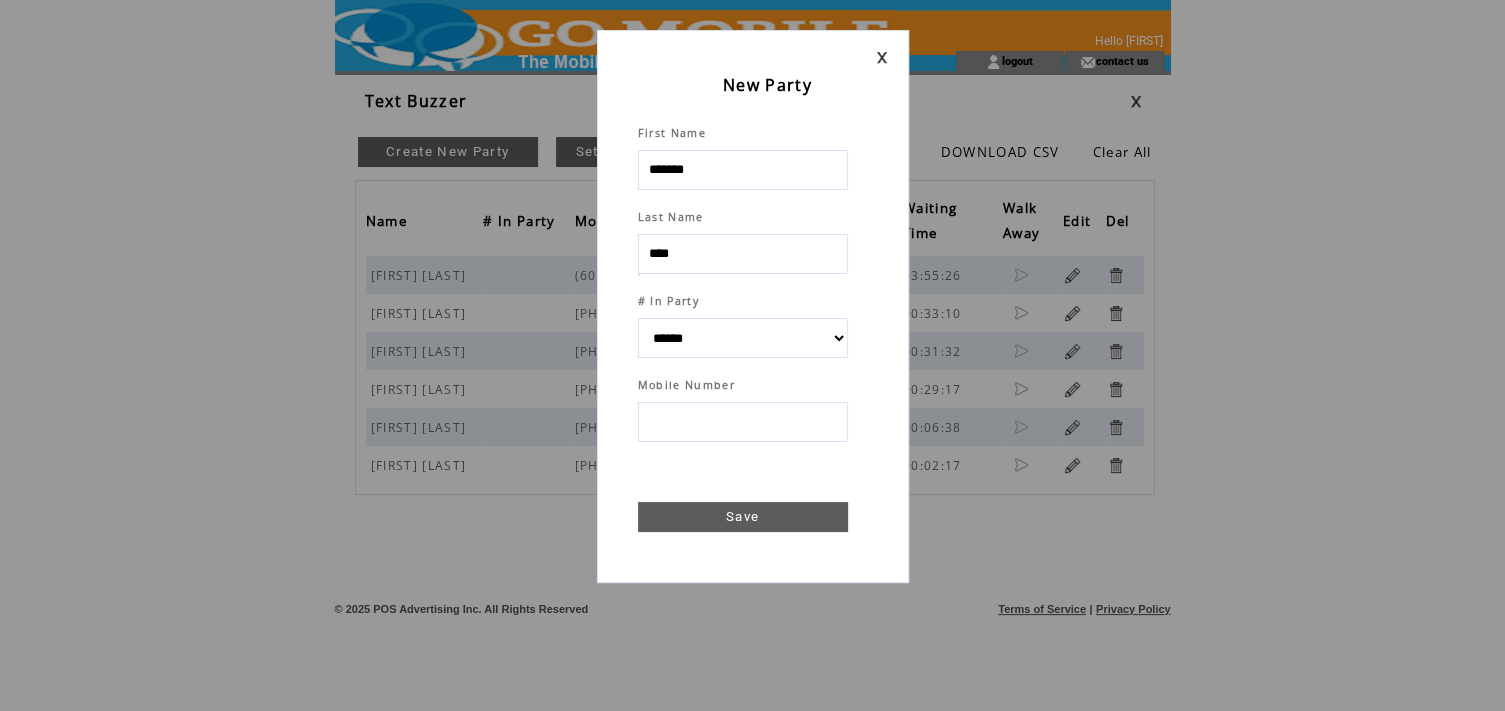 type on "****" 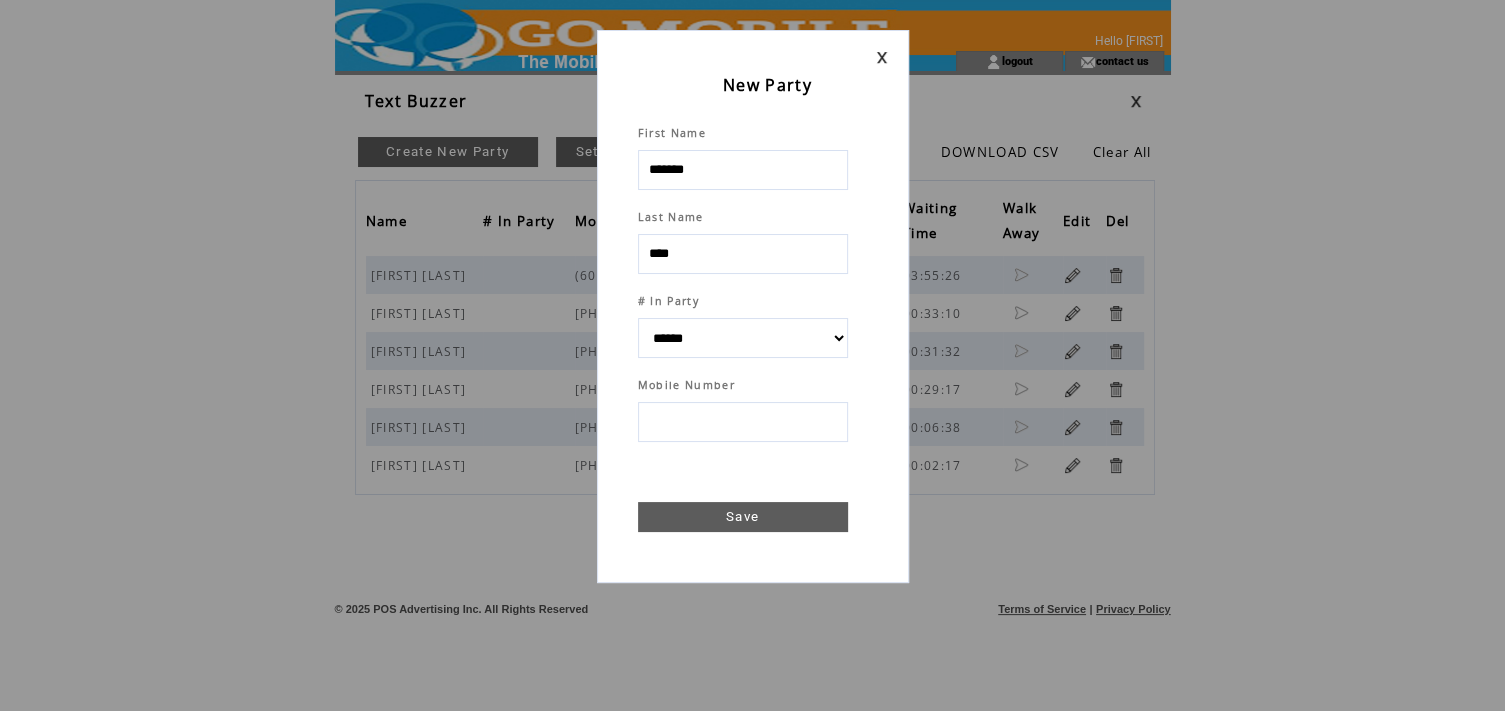 drag, startPoint x: 658, startPoint y: 421, endPoint x: 633, endPoint y: 419, distance: 25.079872 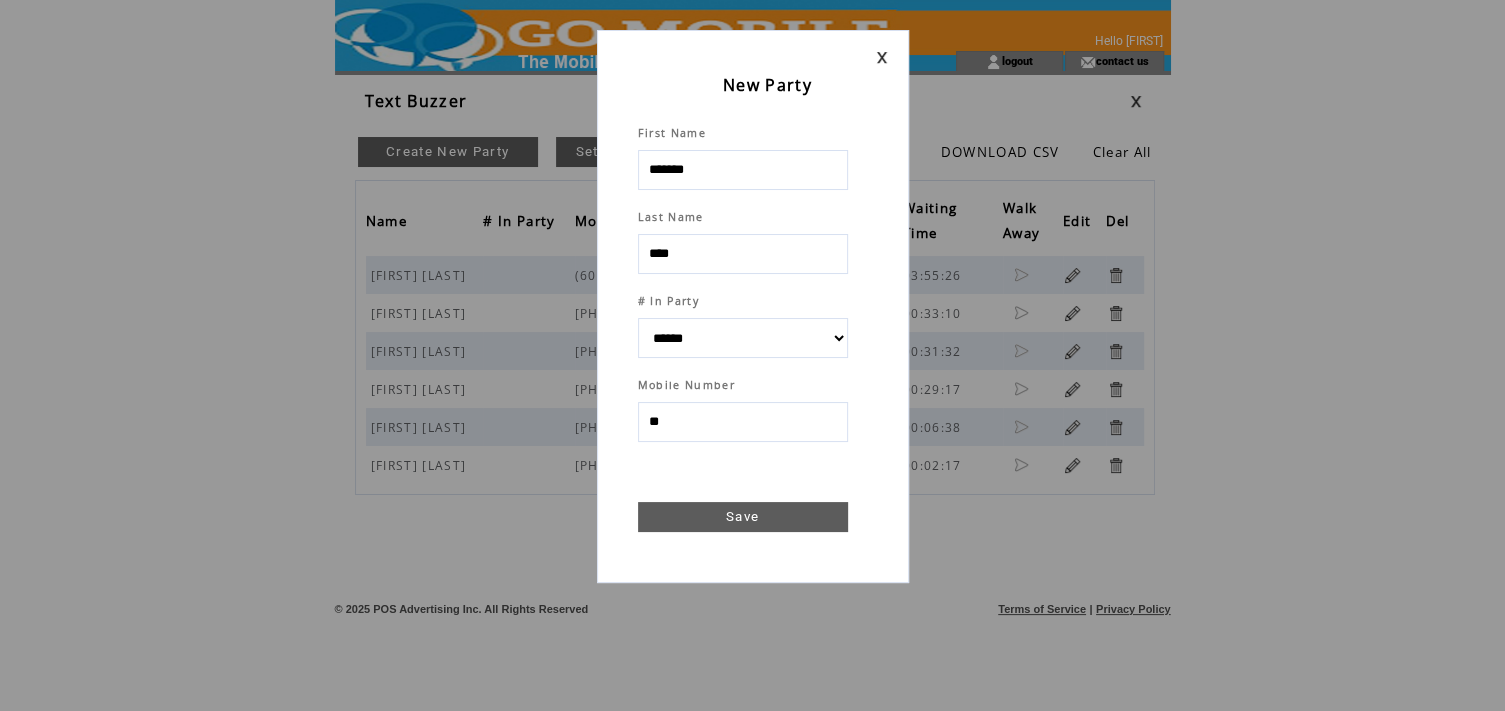 type on "***" 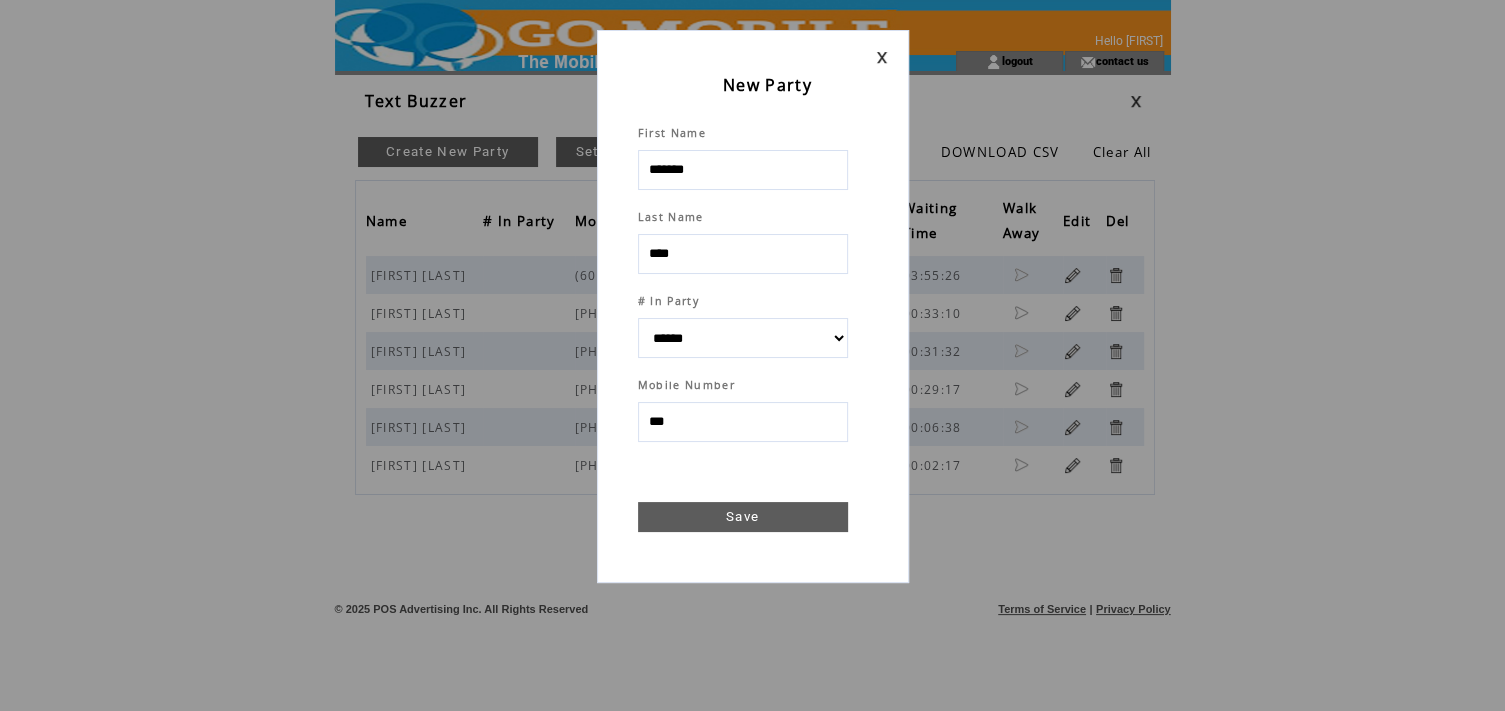 select 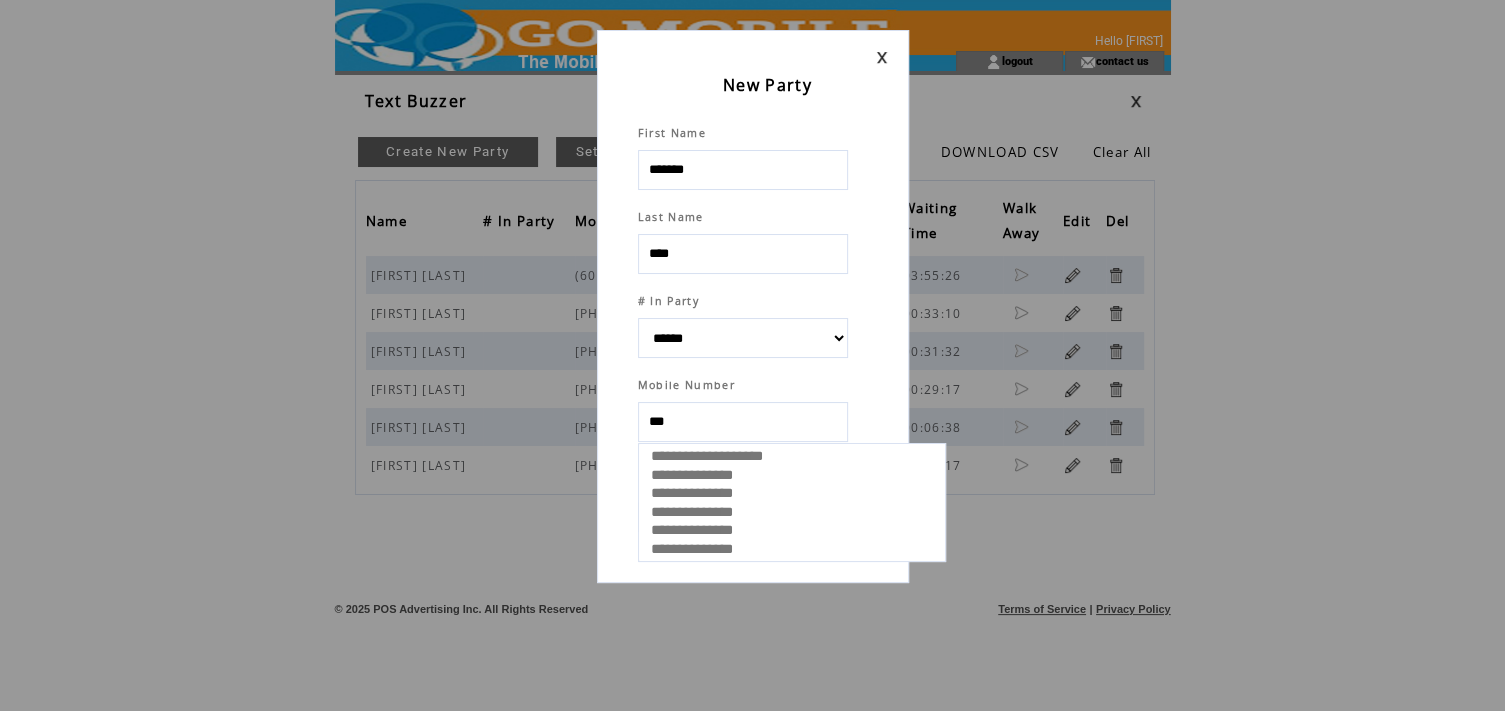type on "****" 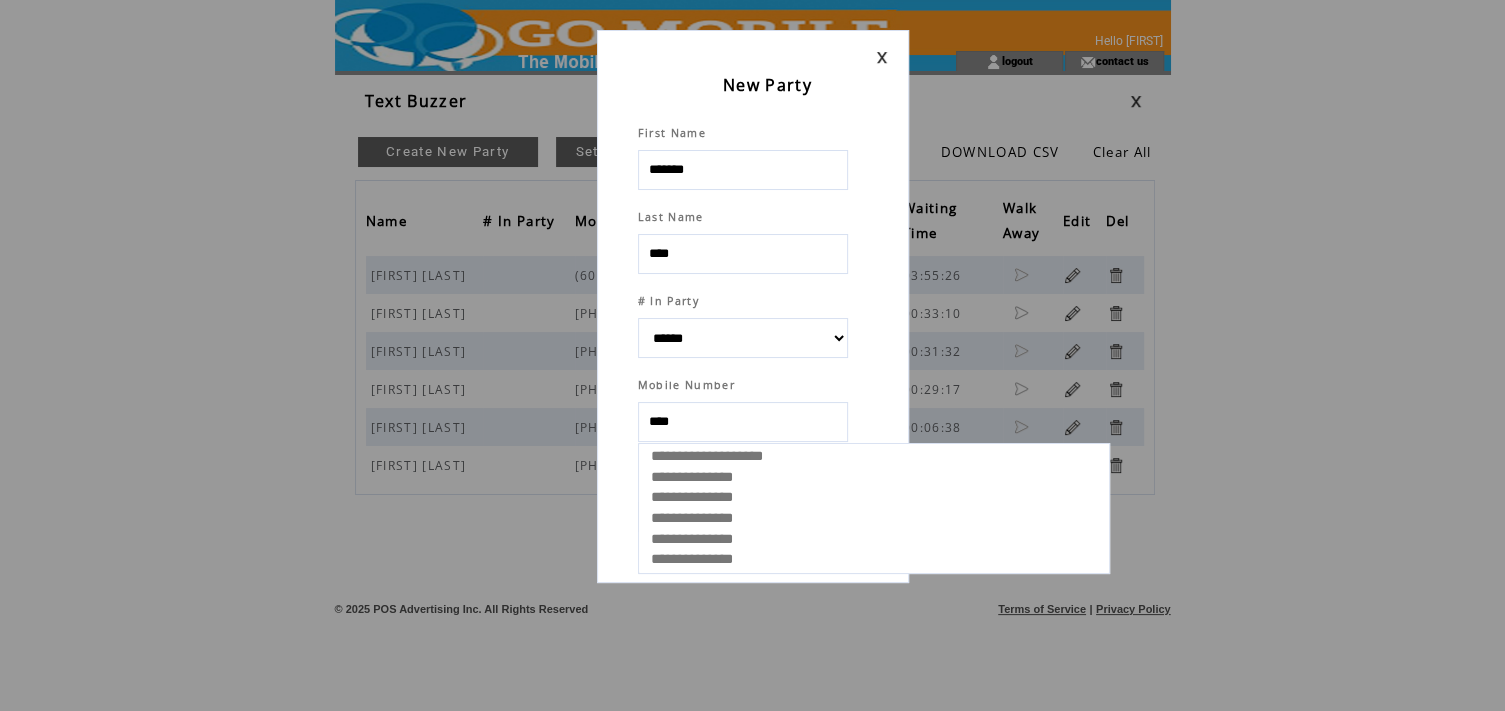 select 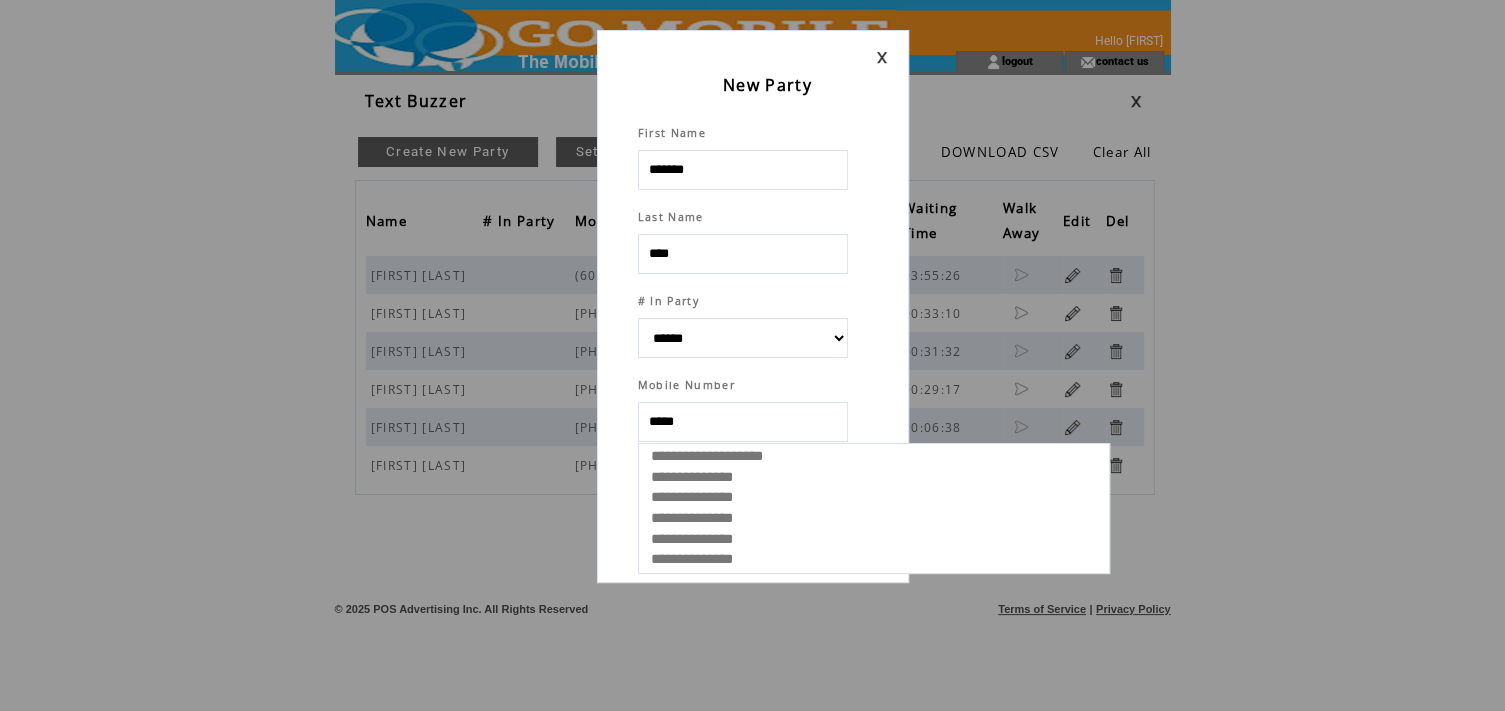 type on "******" 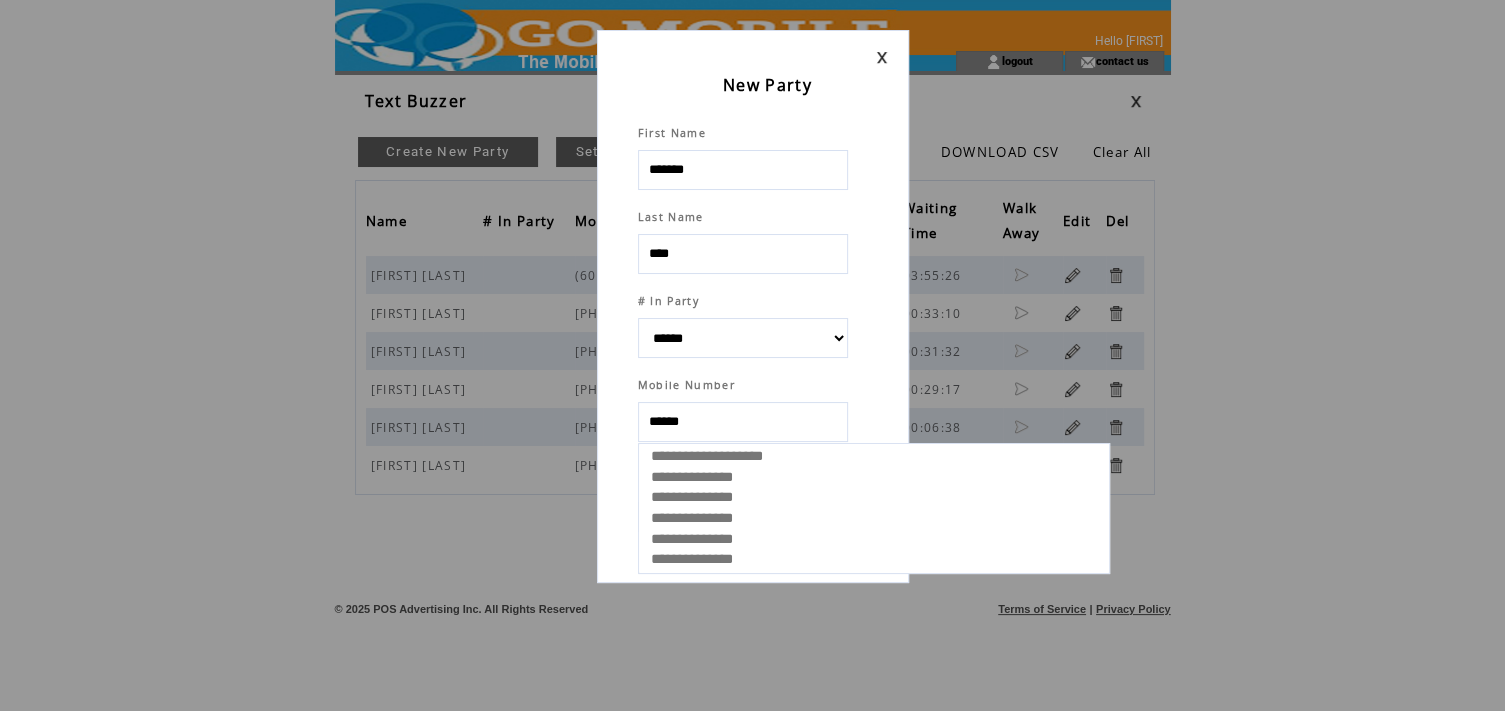 select 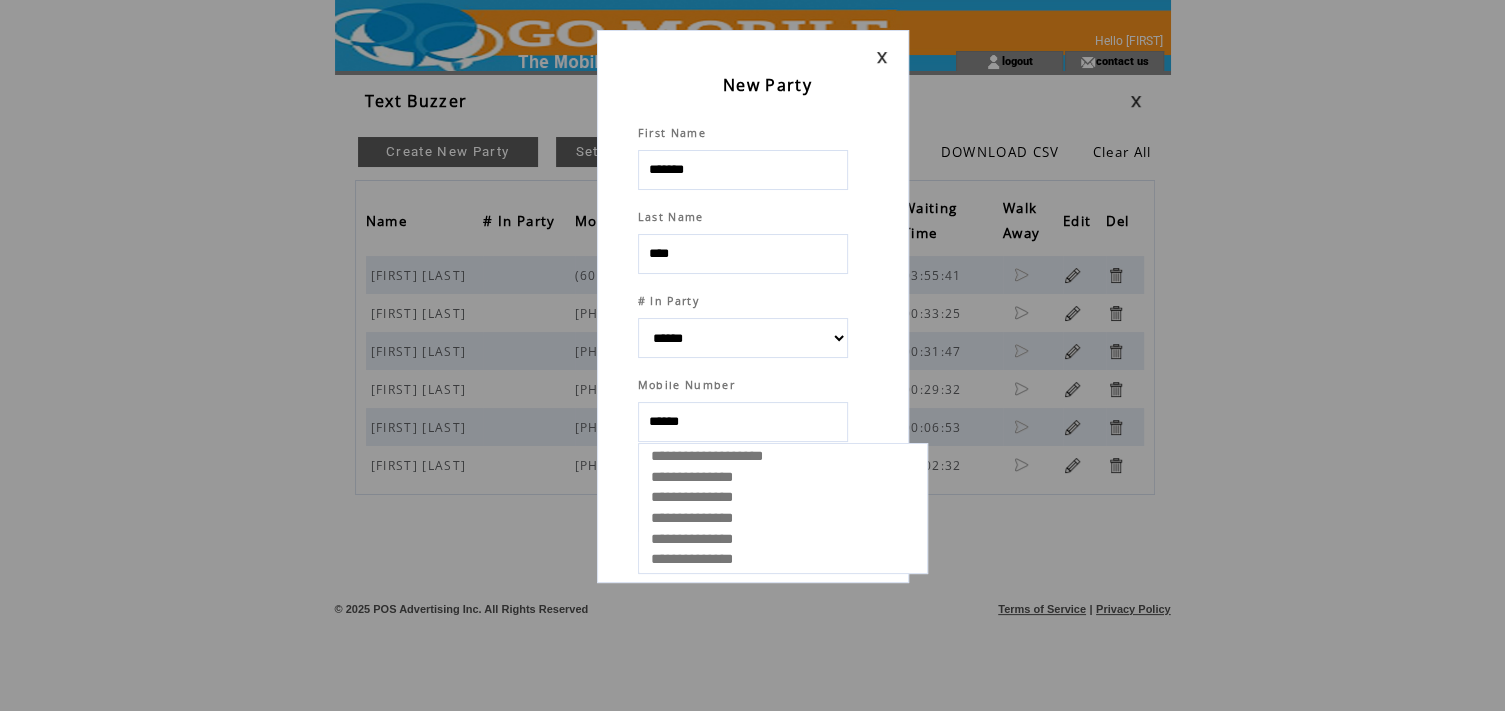 select 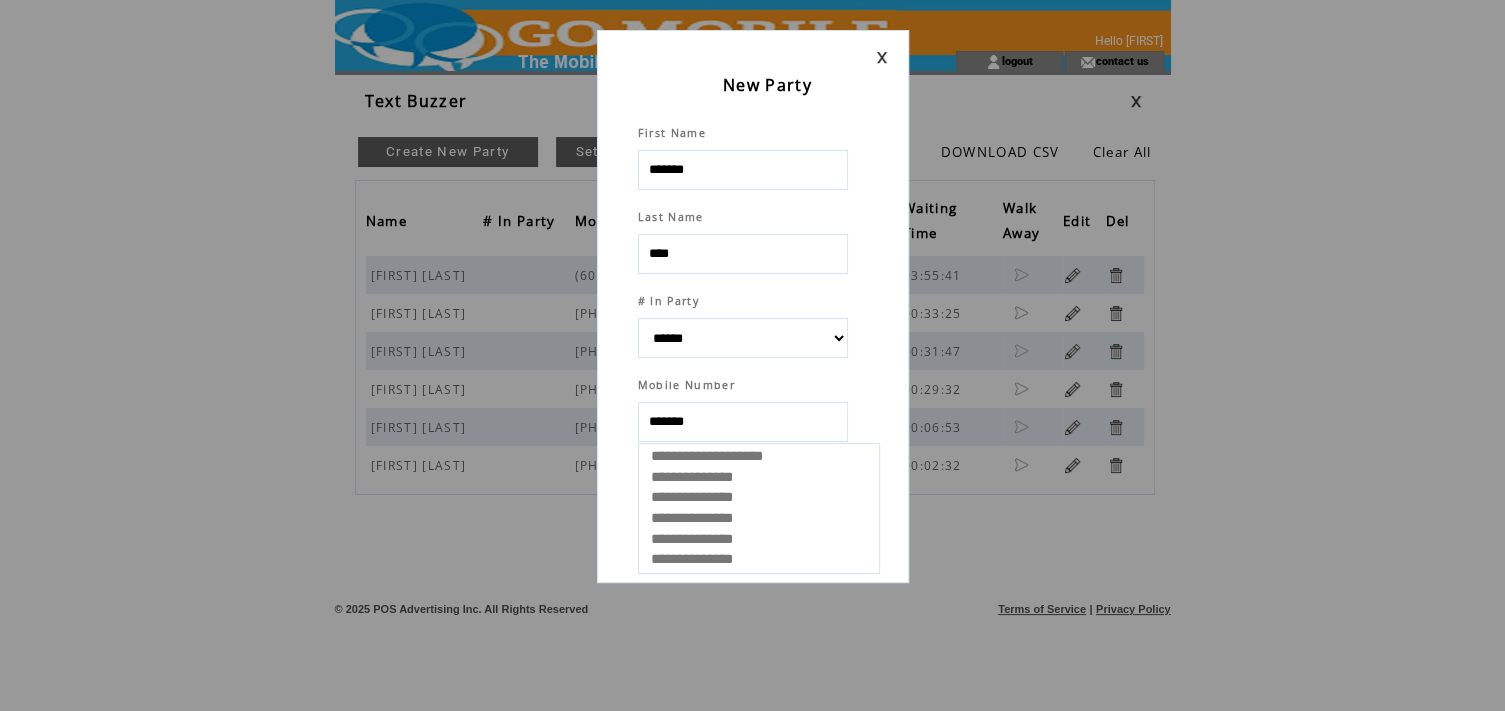 type on "********" 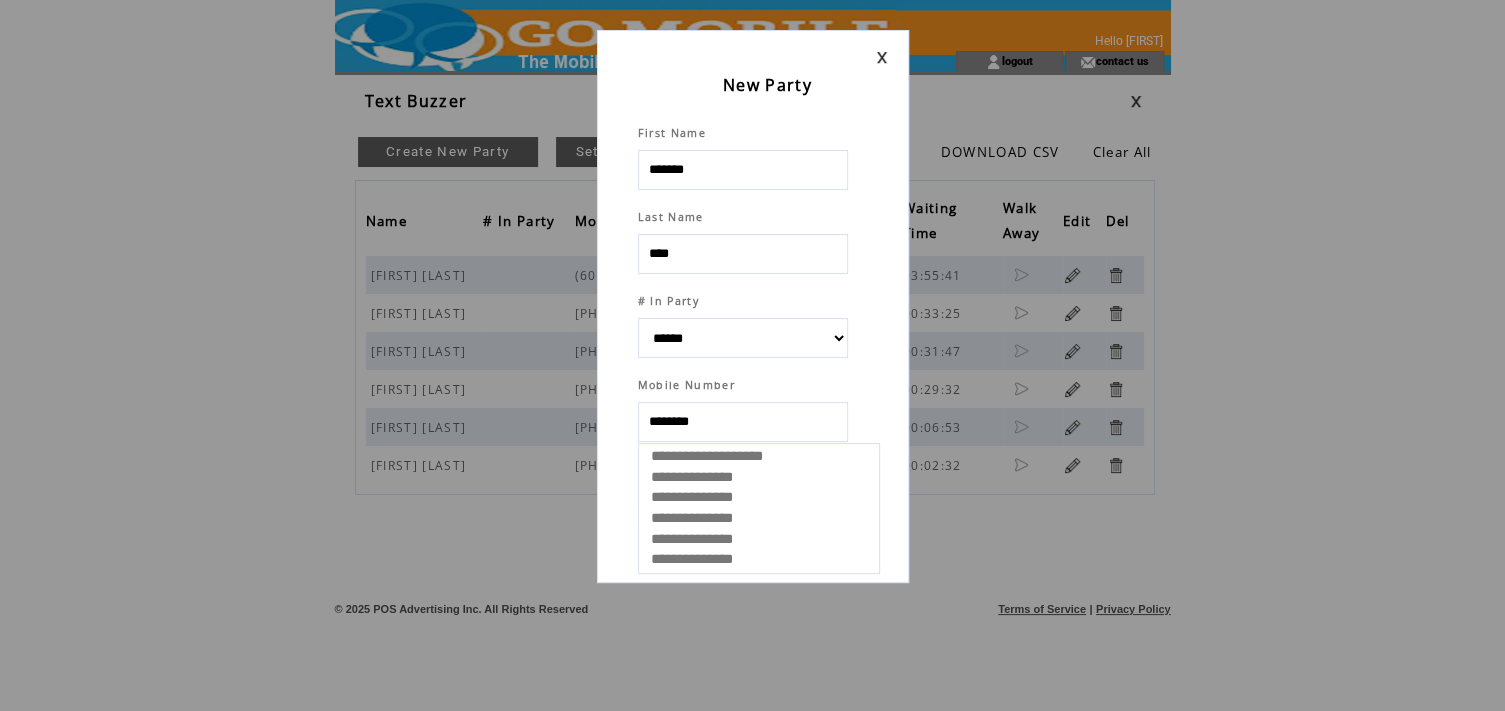 select 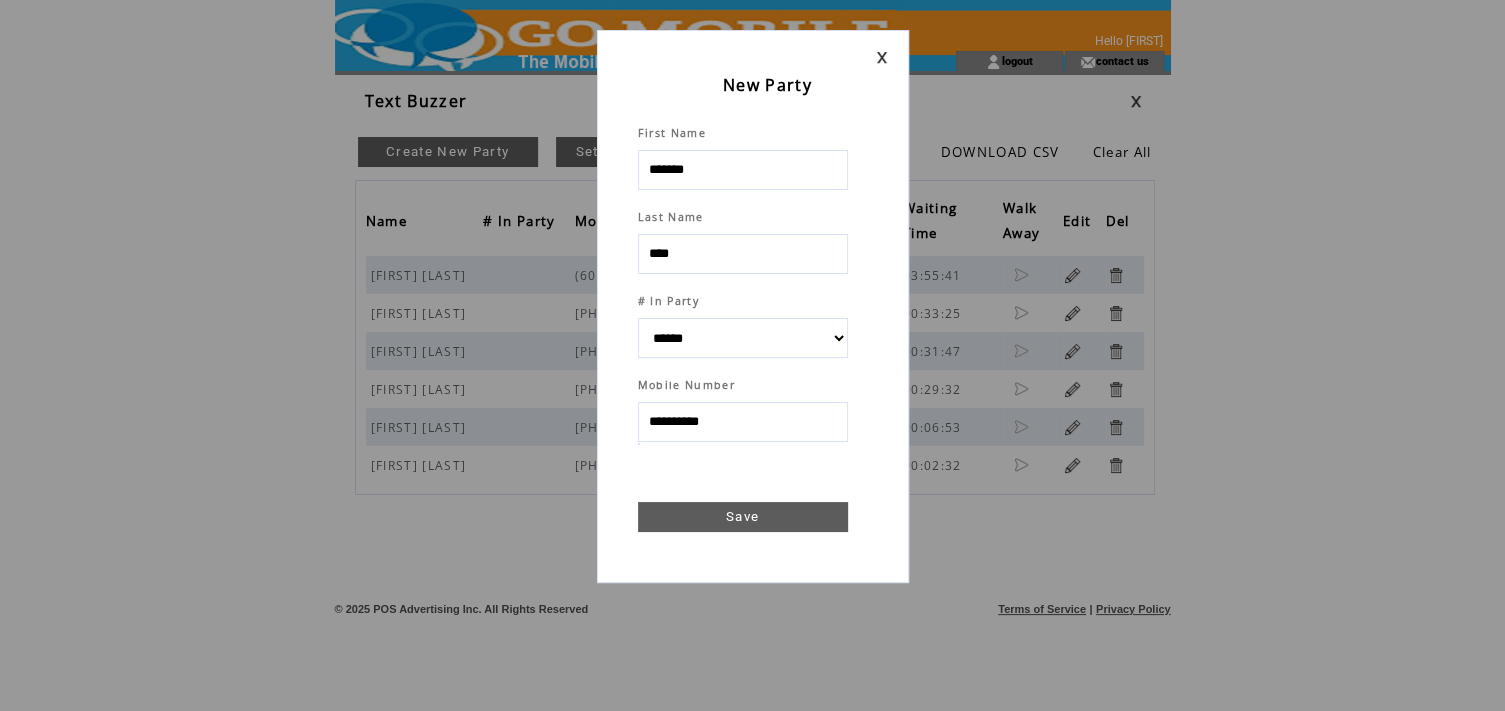 type on "**********" 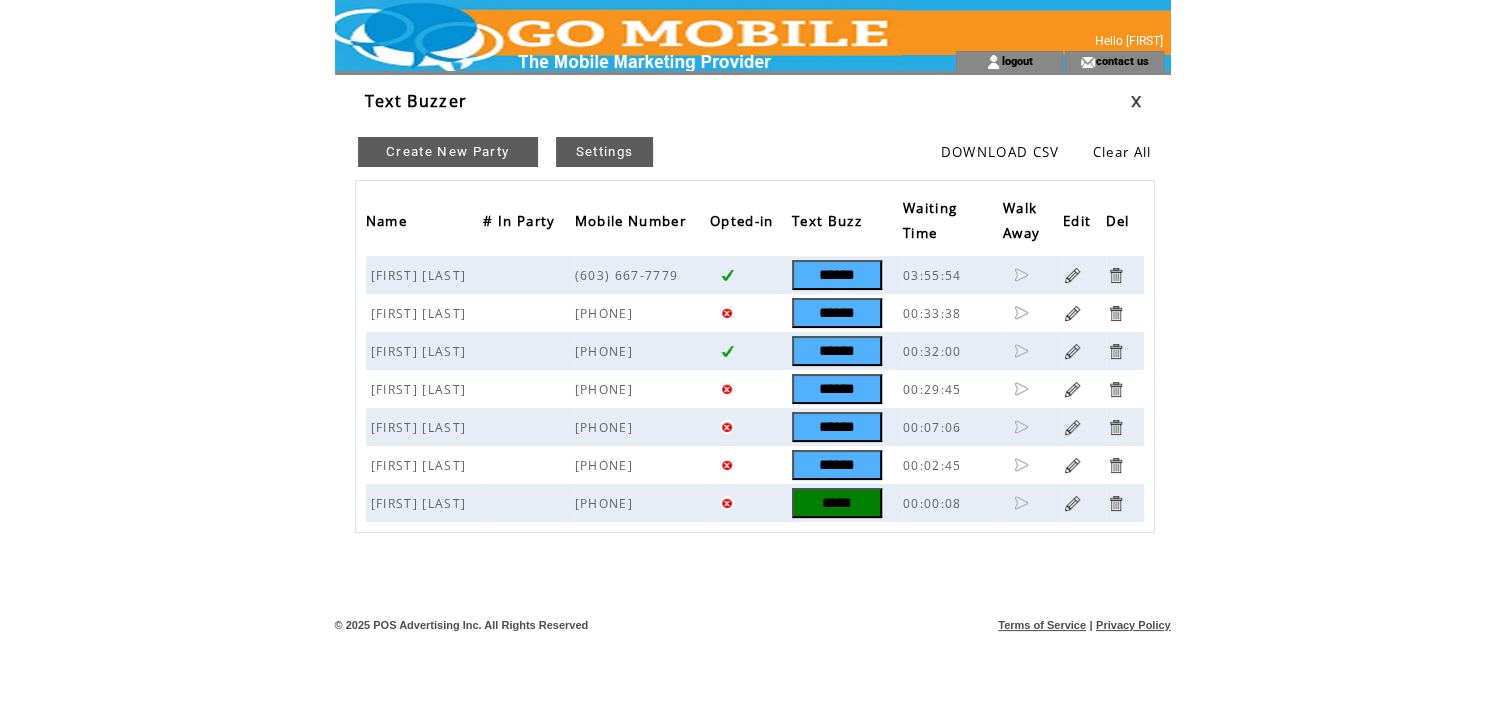 click on "*****" at bounding box center [837, 503] 